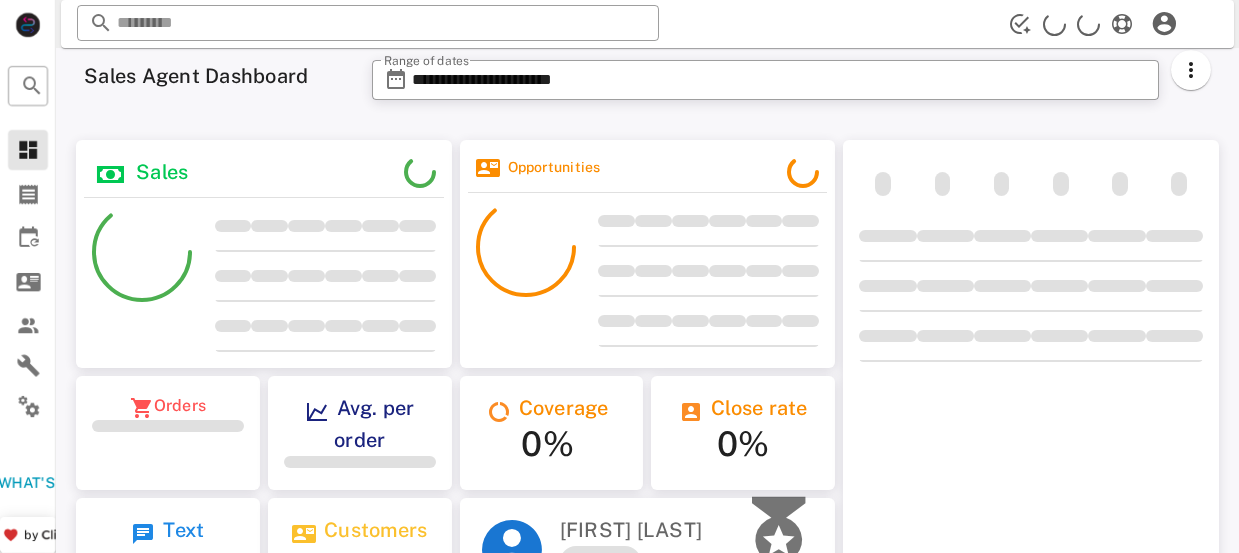 scroll, scrollTop: 0, scrollLeft: 0, axis: both 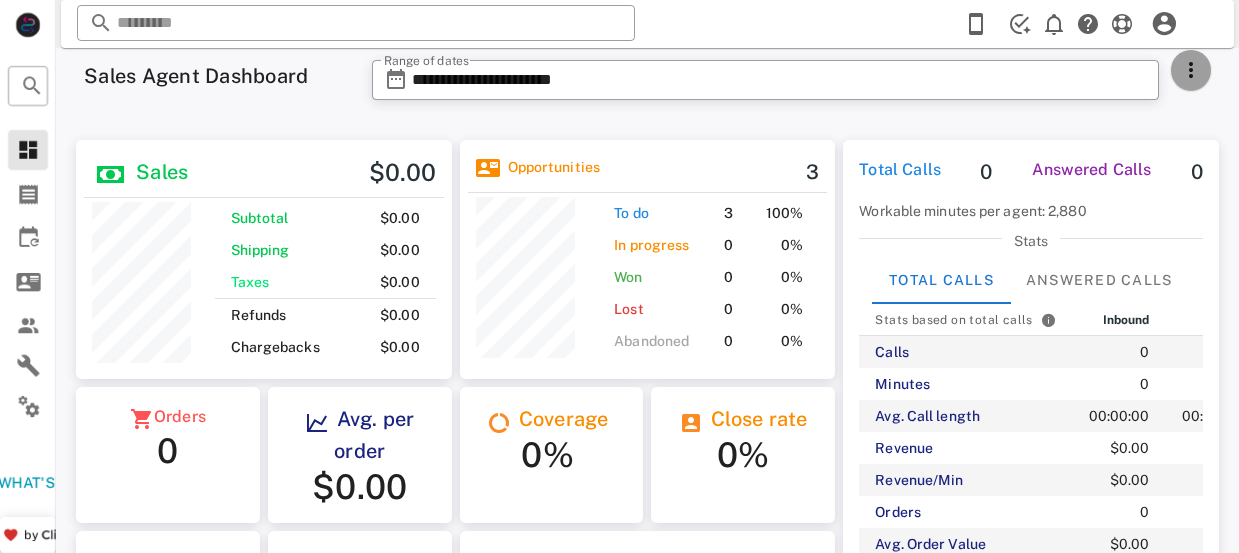 click at bounding box center (1191, 70) 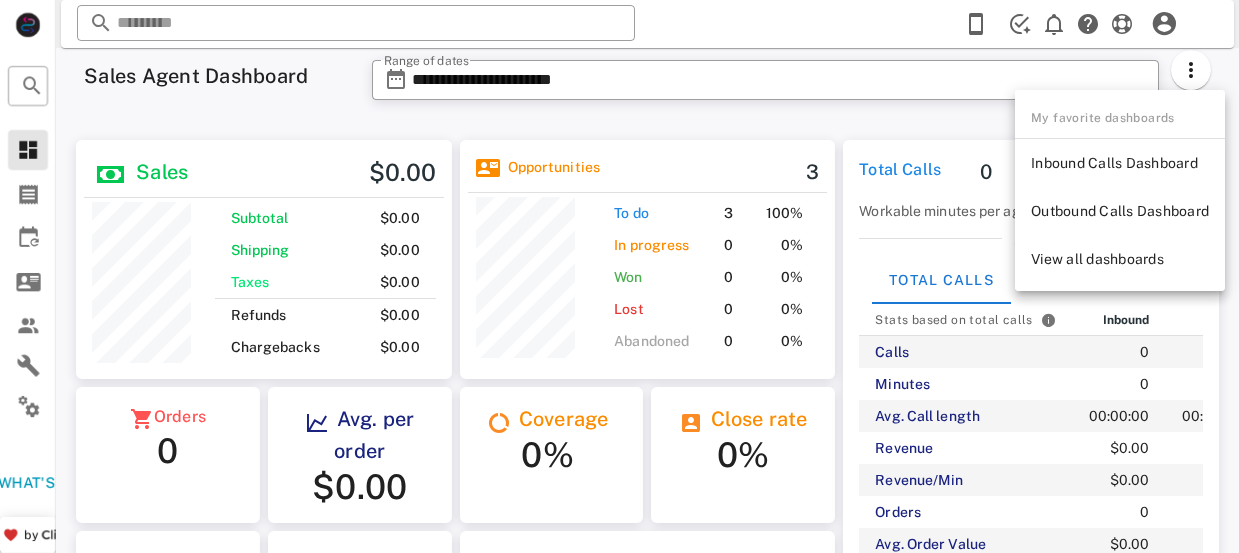 click on "My favorite dashboards" at bounding box center (1120, 118) 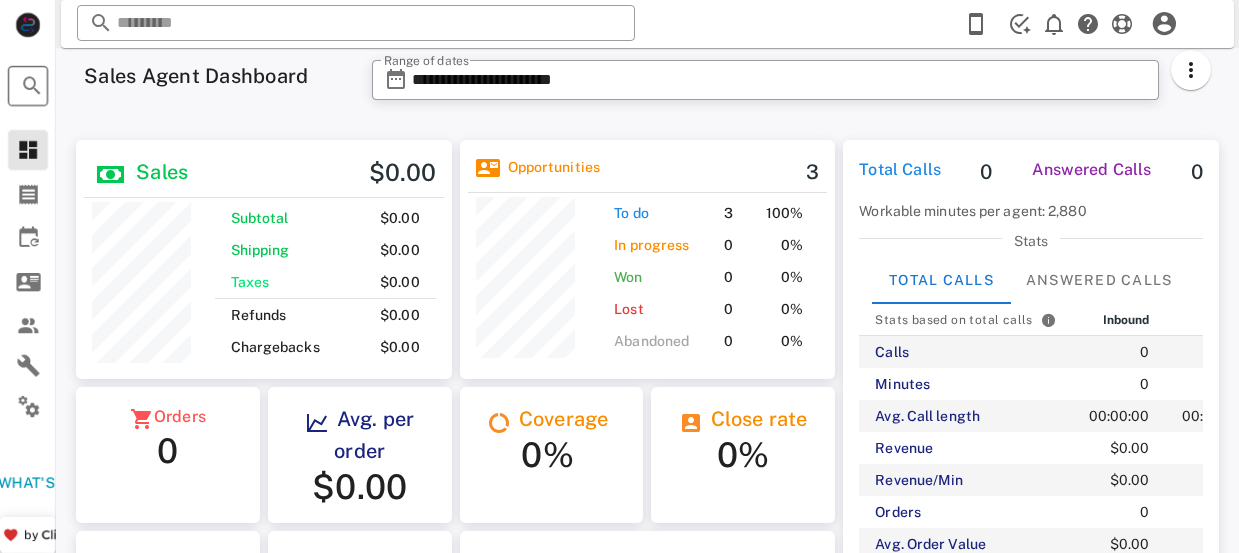 scroll, scrollTop: 255, scrollLeft: 309, axis: both 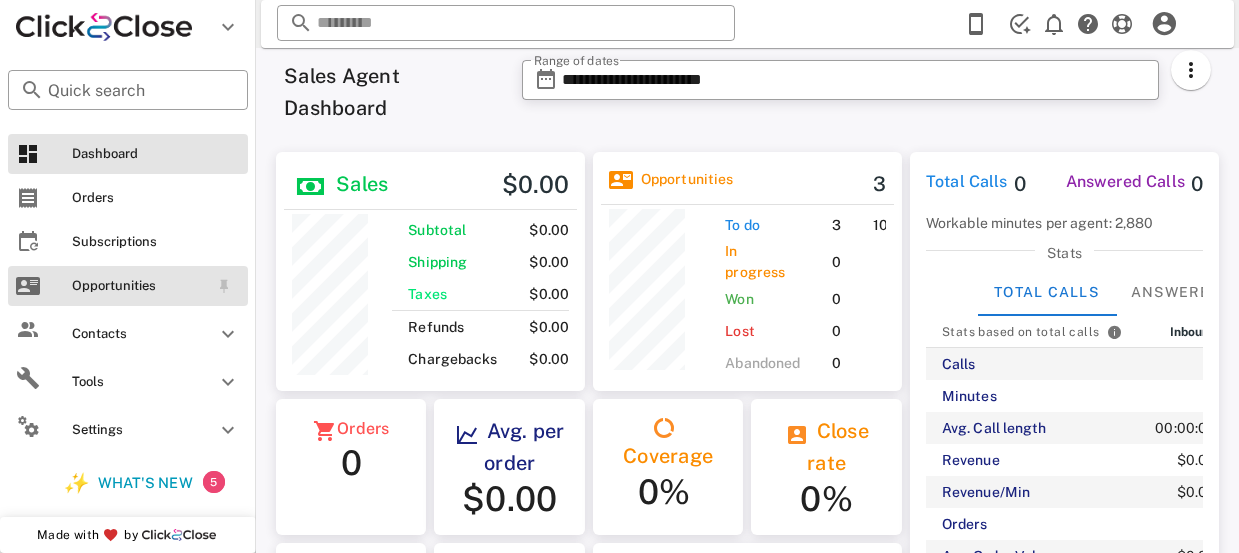 click on "Opportunities" at bounding box center (140, 286) 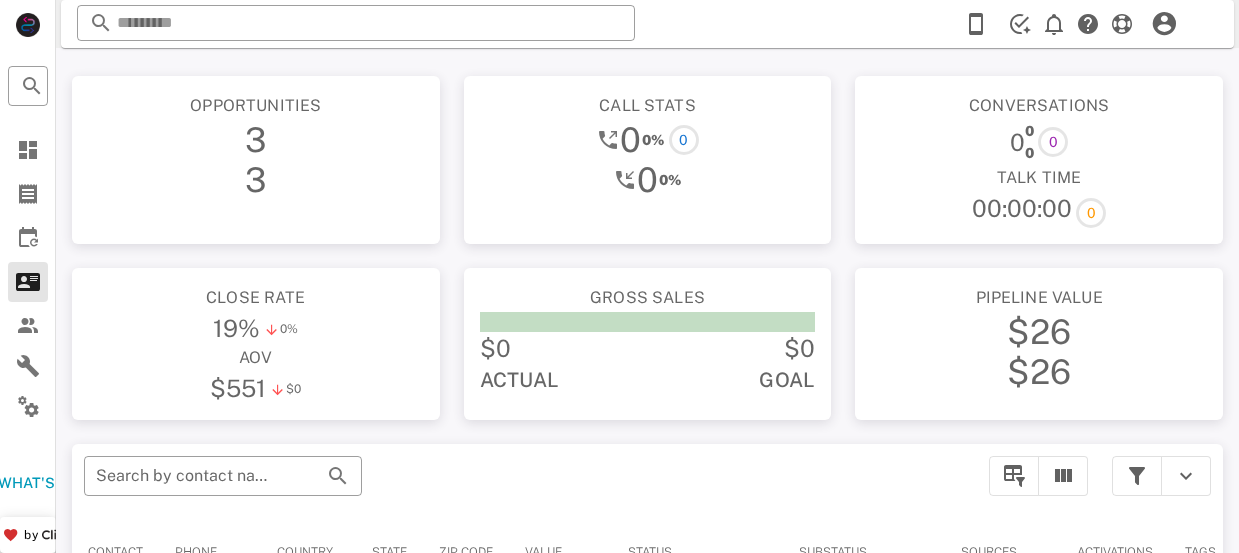 click on "?" at bounding box center (1204, 508) 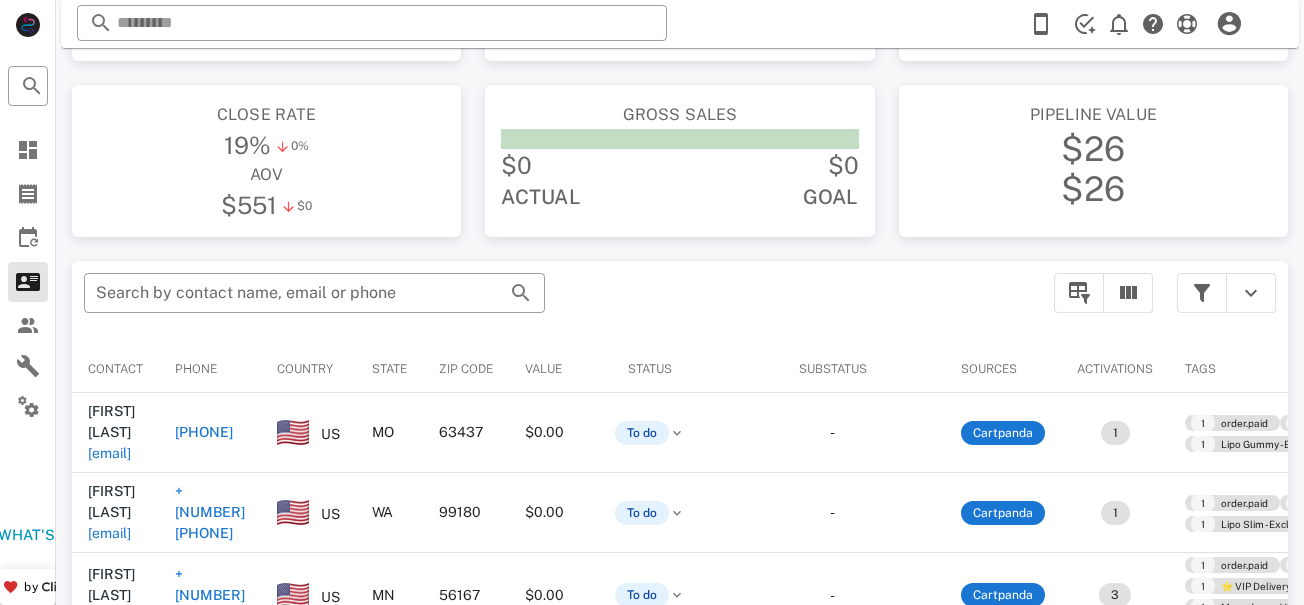 scroll, scrollTop: 186, scrollLeft: 0, axis: vertical 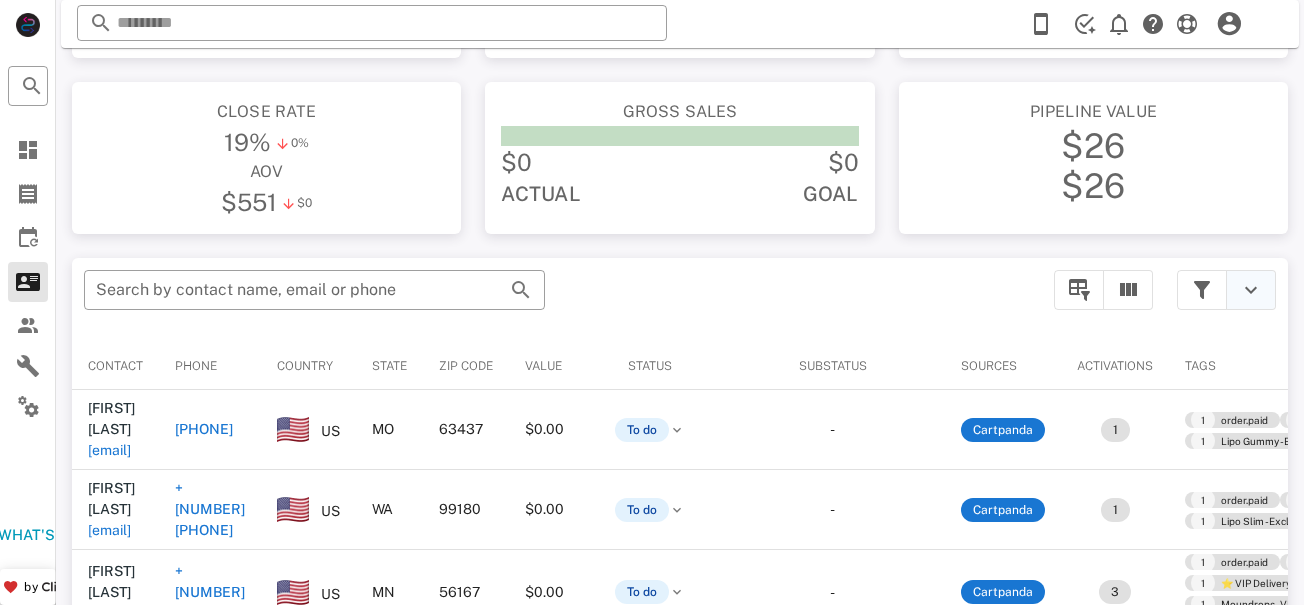 click at bounding box center (1251, 290) 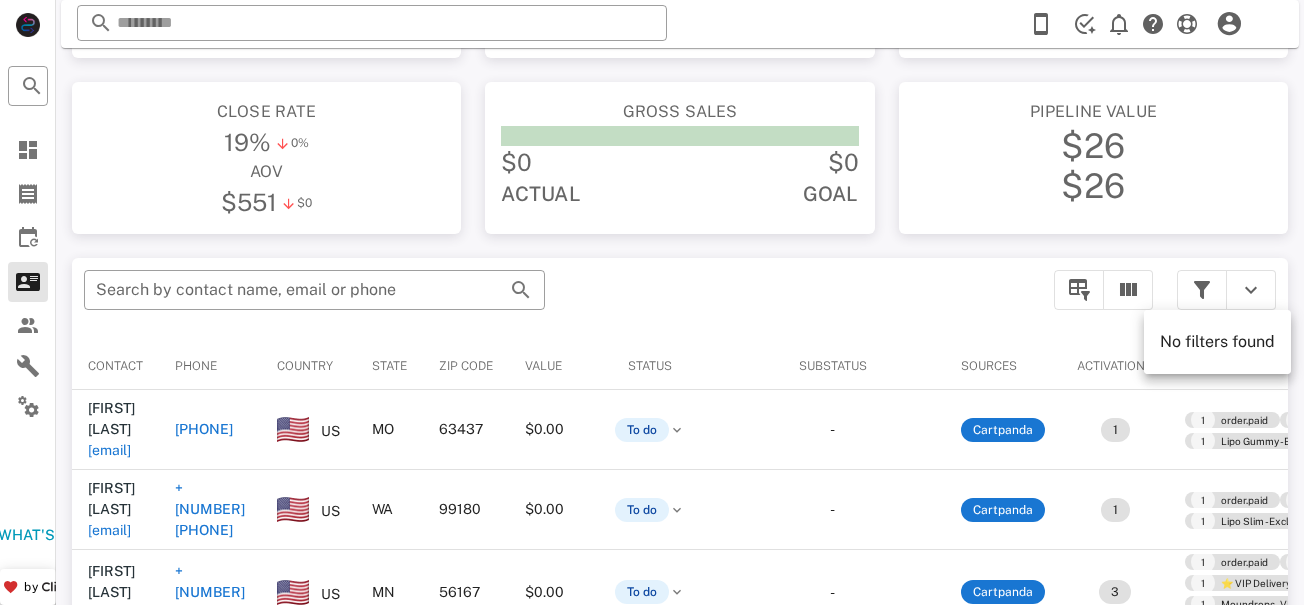 drag, startPoint x: 1191, startPoint y: 301, endPoint x: 751, endPoint y: 292, distance: 440.09204 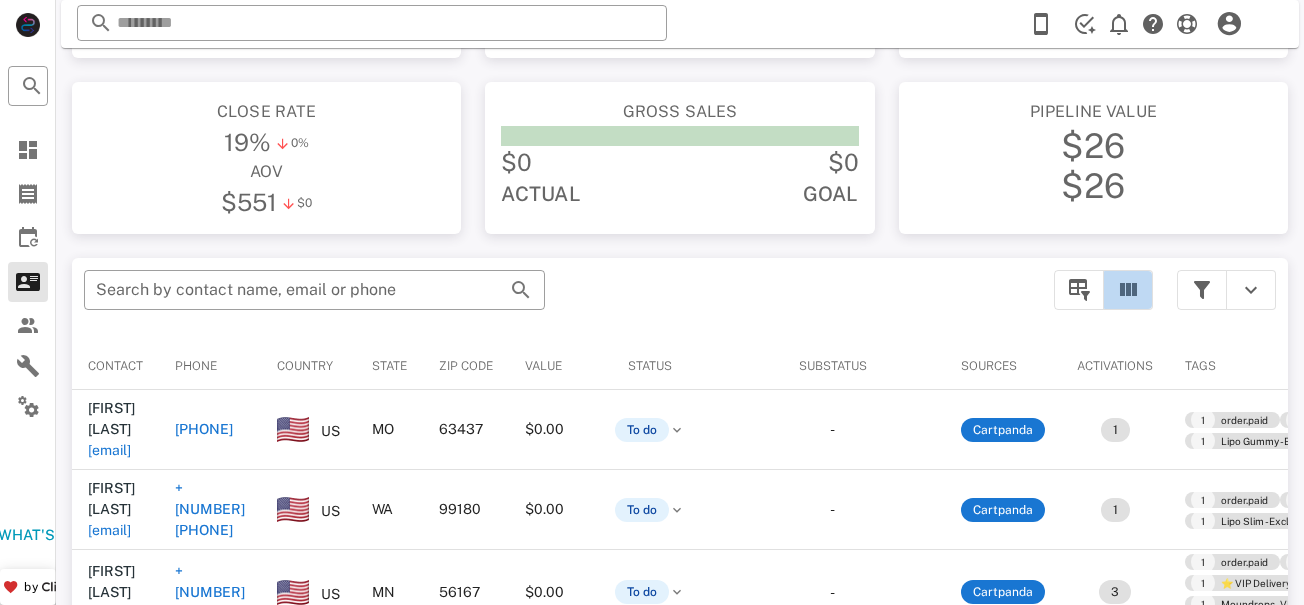 click at bounding box center (1128, 290) 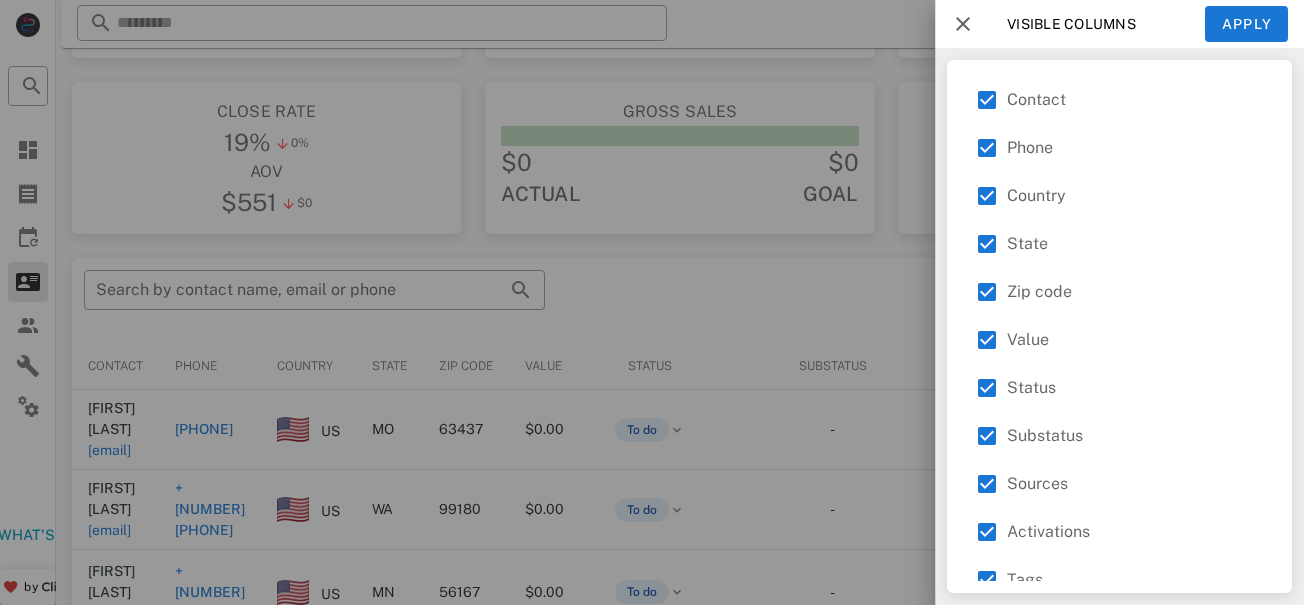 scroll, scrollTop: 71, scrollLeft: 0, axis: vertical 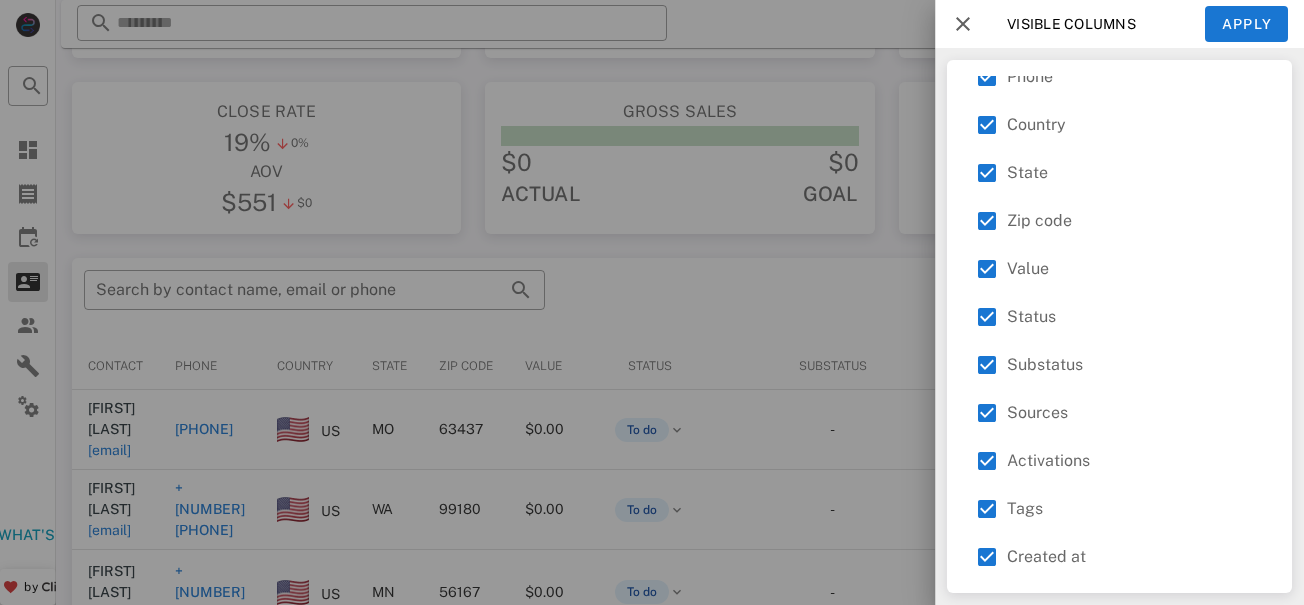 click at bounding box center [652, 302] 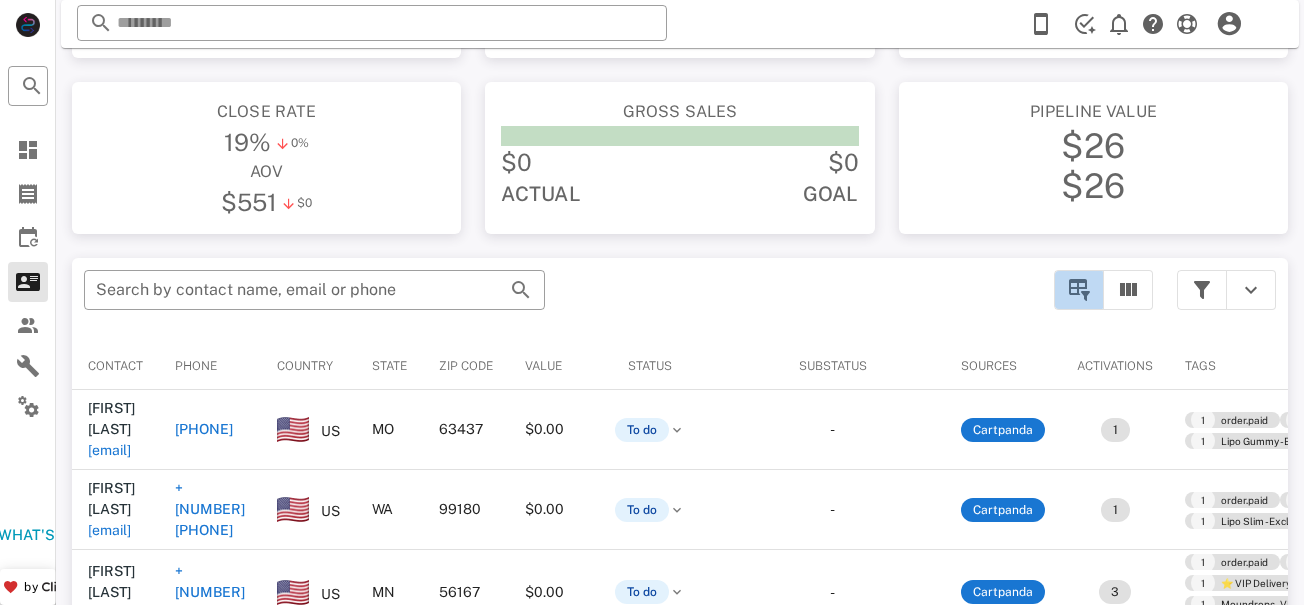 click at bounding box center (1079, 290) 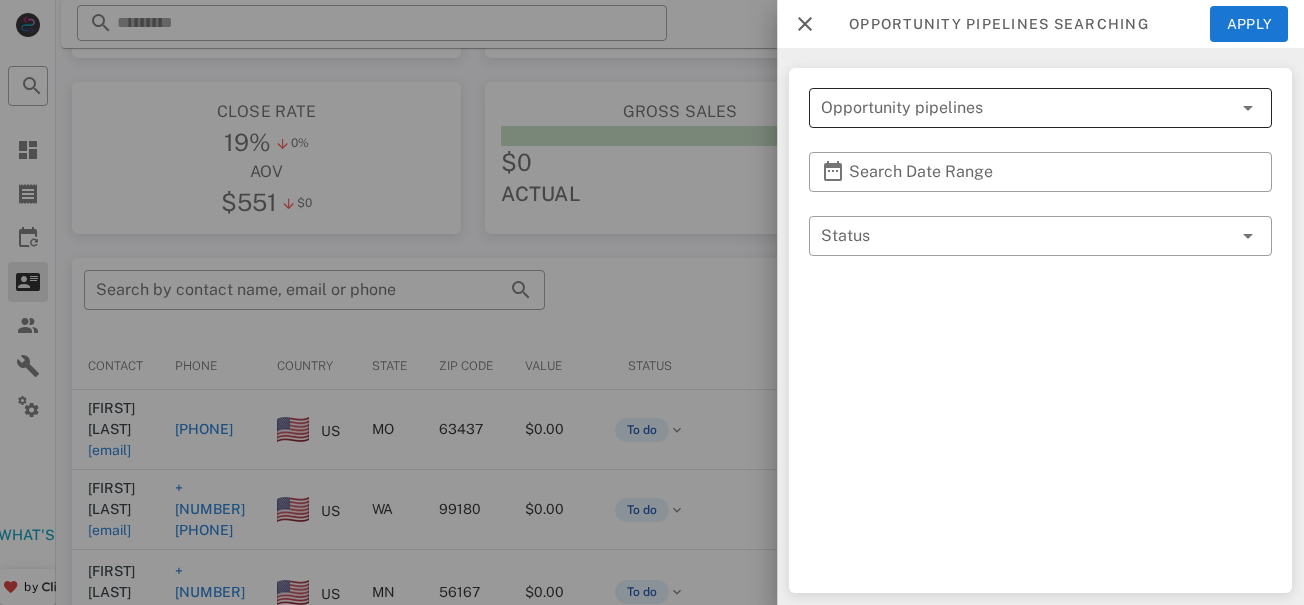 click at bounding box center (1220, 108) 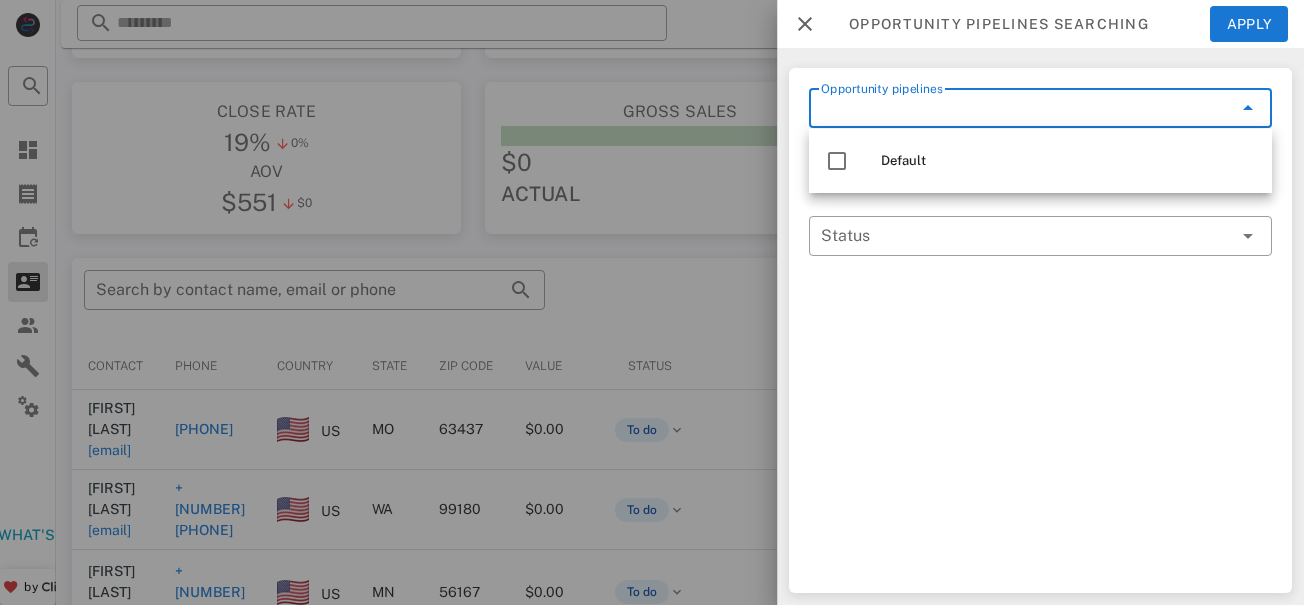 click at bounding box center [1248, 108] 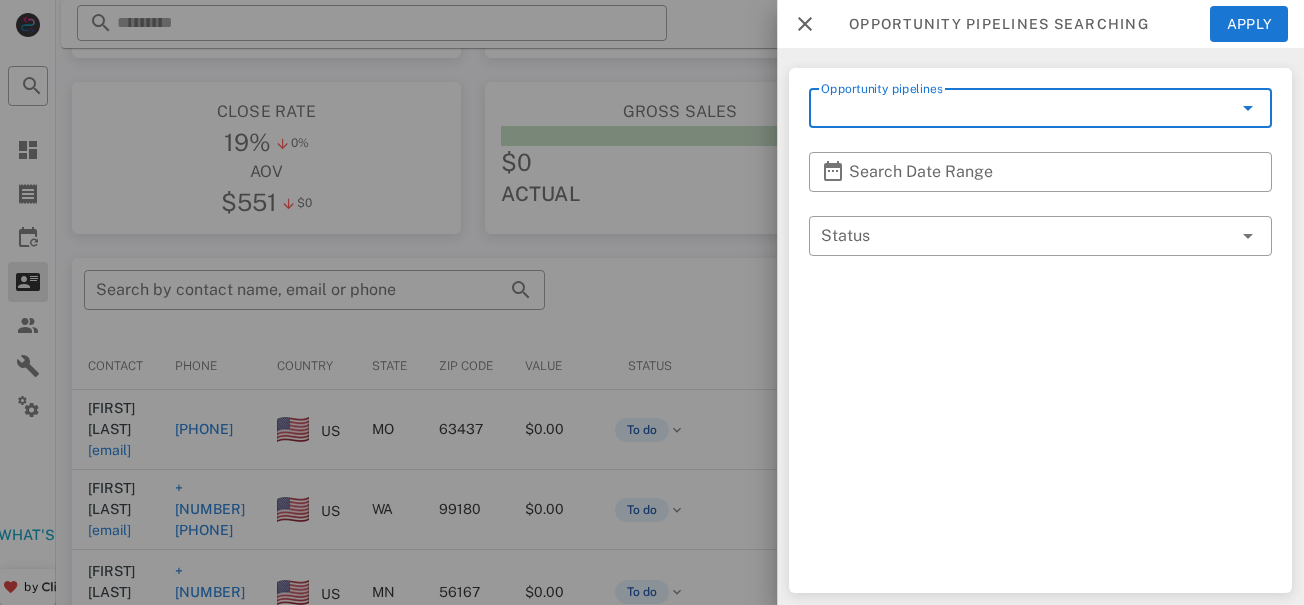 click on "​ Opportunity pipelines ​ Search Date Range ​ Status" at bounding box center (1040, 330) 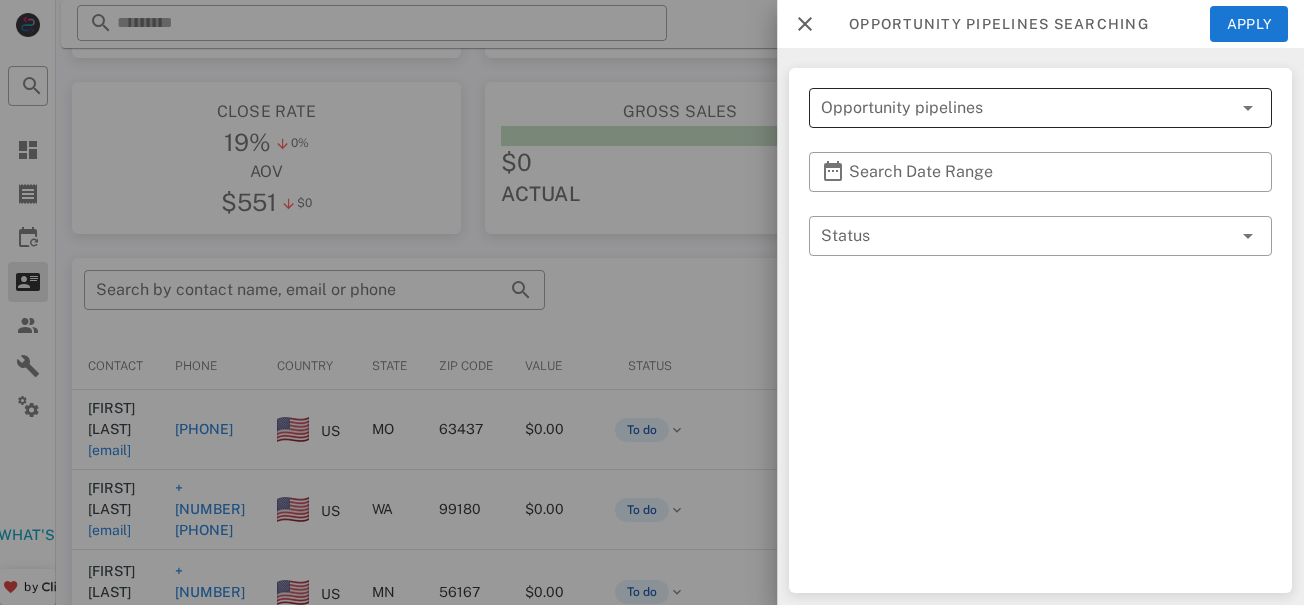 click at bounding box center [1248, 108] 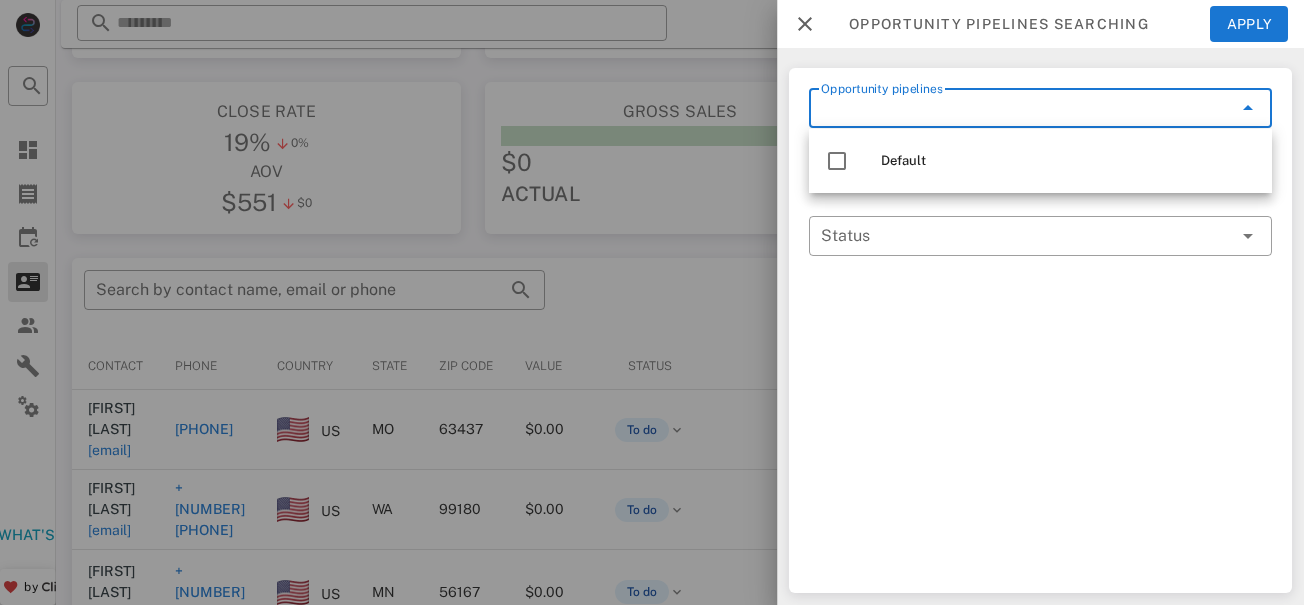 click on "​ Opportunity pipelines ​ Search Date Range ​ Status" at bounding box center [1040, 330] 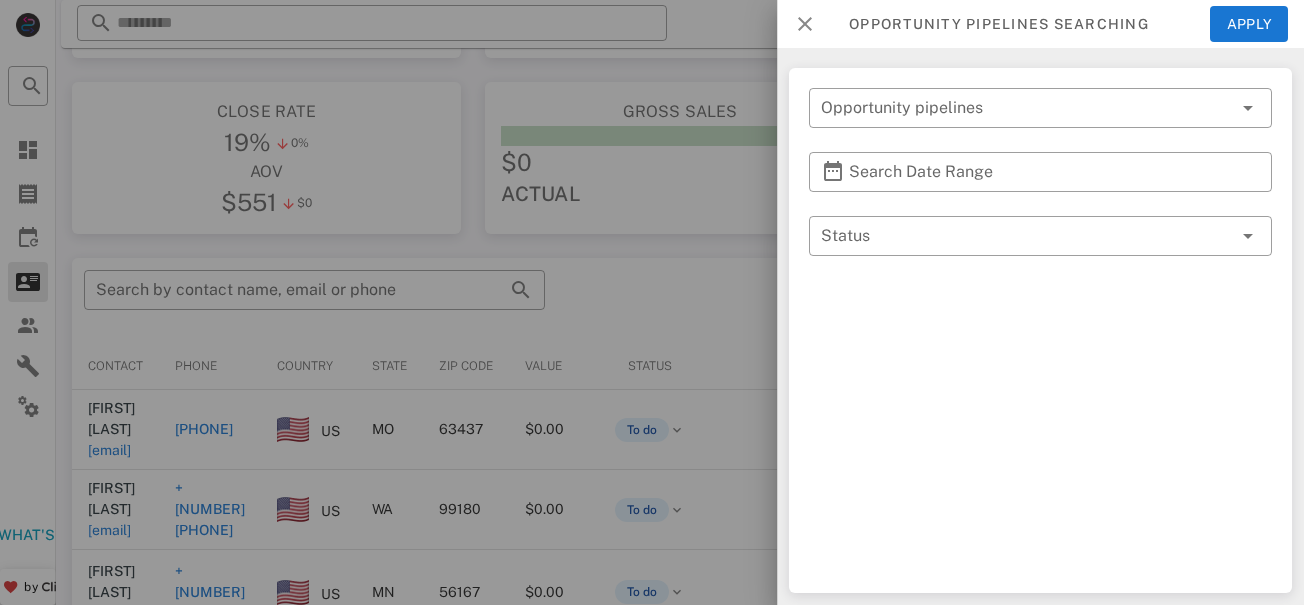 click at bounding box center [805, 24] 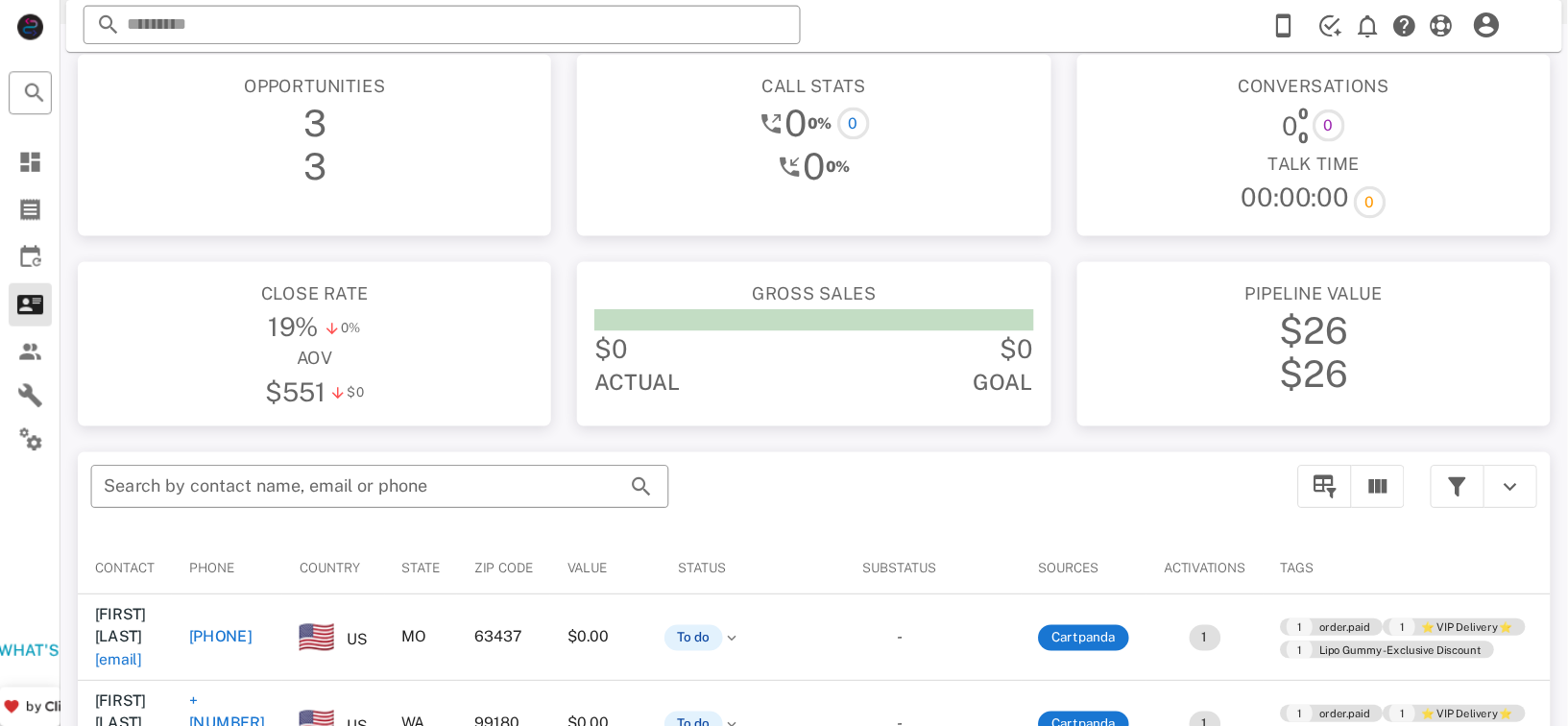 scroll, scrollTop: 0, scrollLeft: 0, axis: both 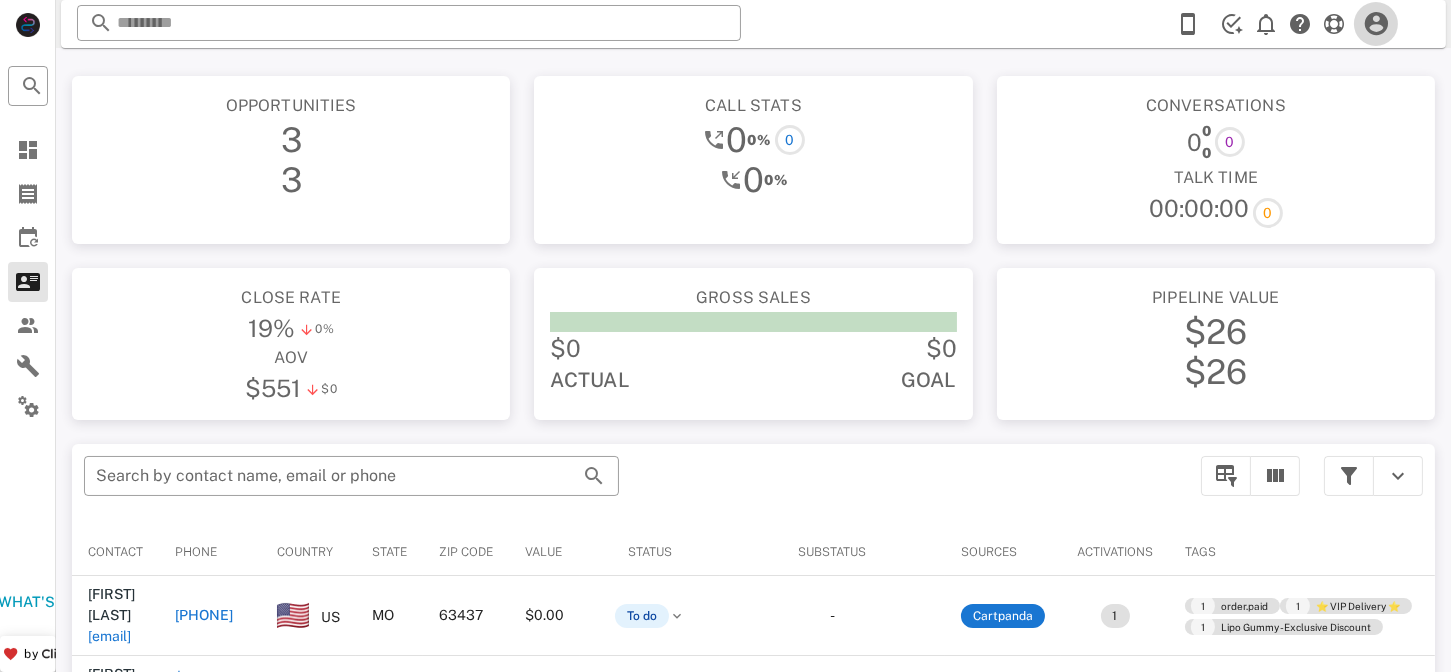 click at bounding box center (1376, 24) 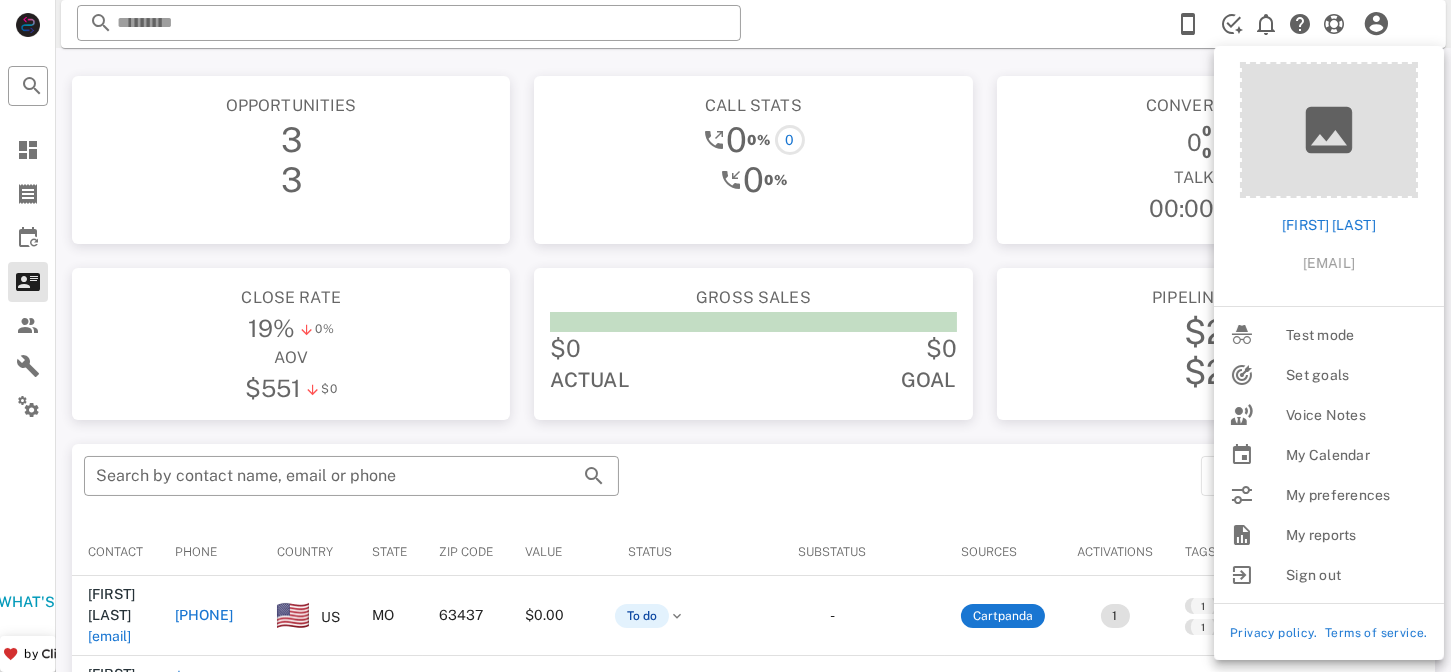 click on "Call stats 0 0%  0  0 0%" at bounding box center (753, 160) 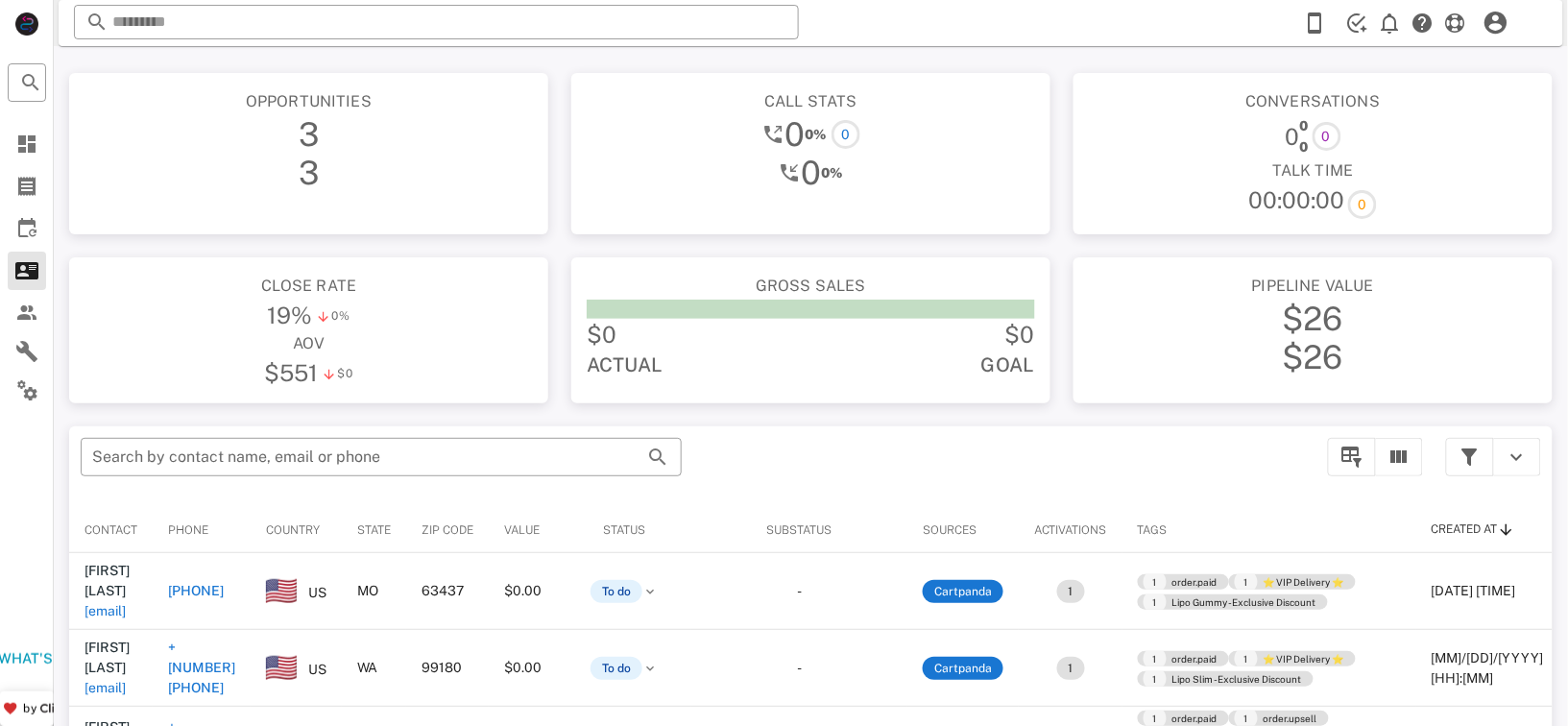 drag, startPoint x: 1321, startPoint y: 1, endPoint x: 894, endPoint y: 409, distance: 590.587 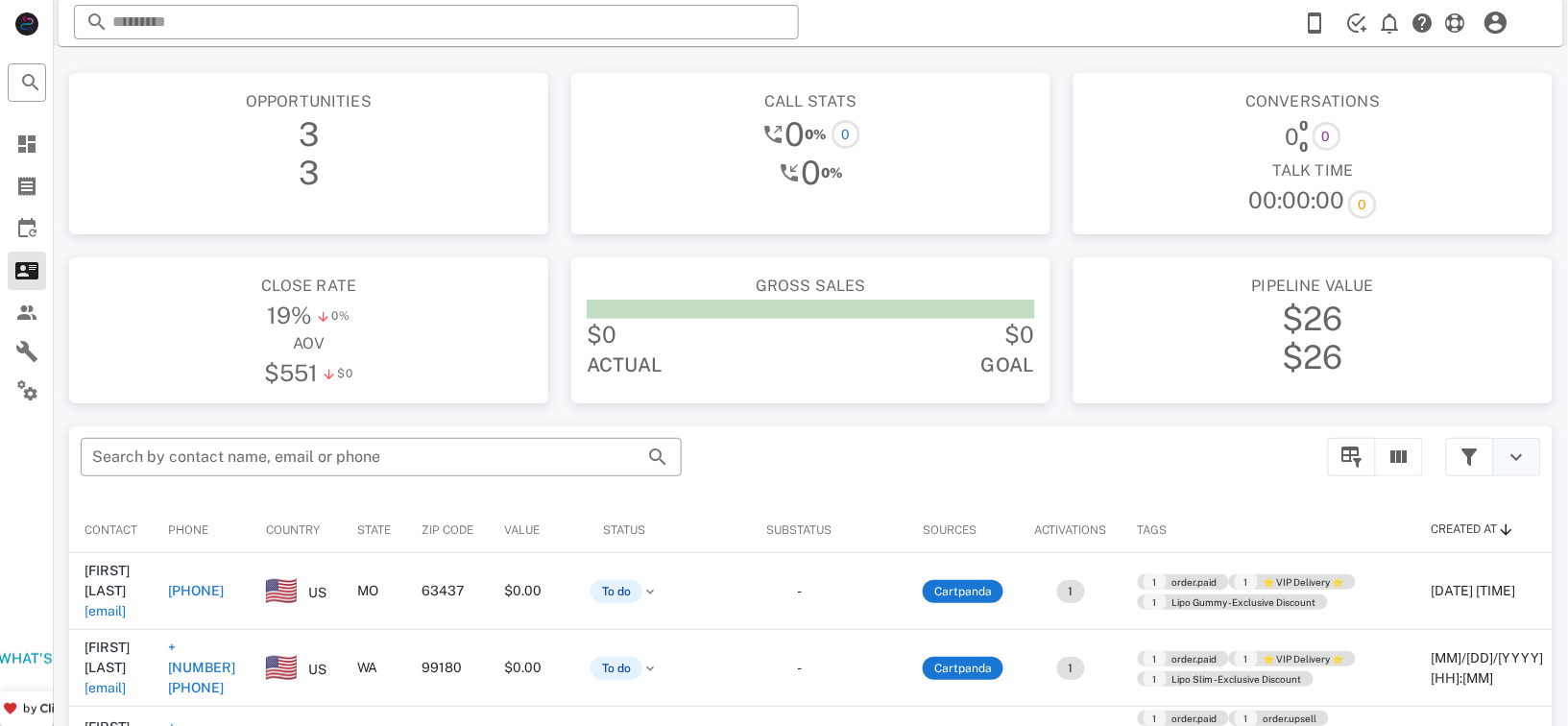 click at bounding box center [1517, 457] 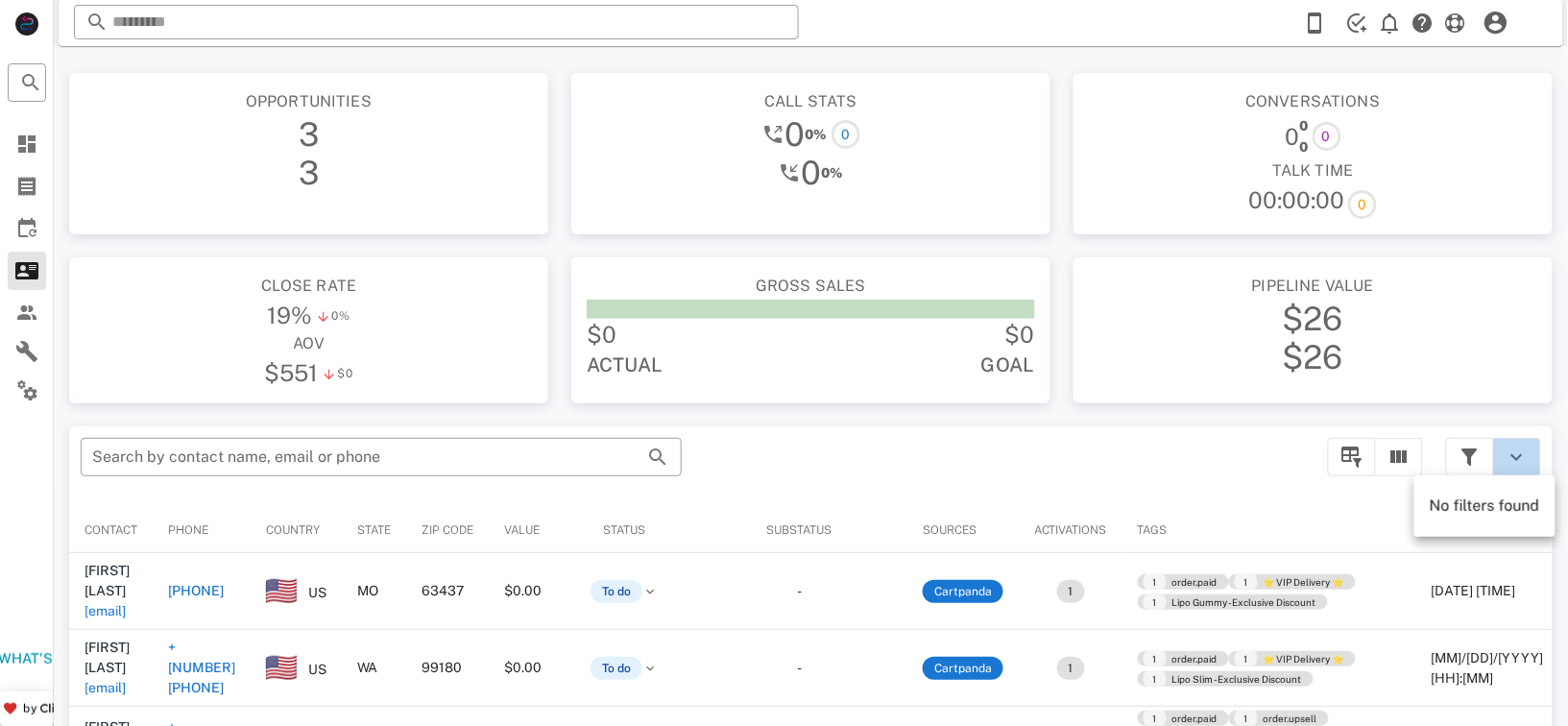 click at bounding box center (1517, 457) 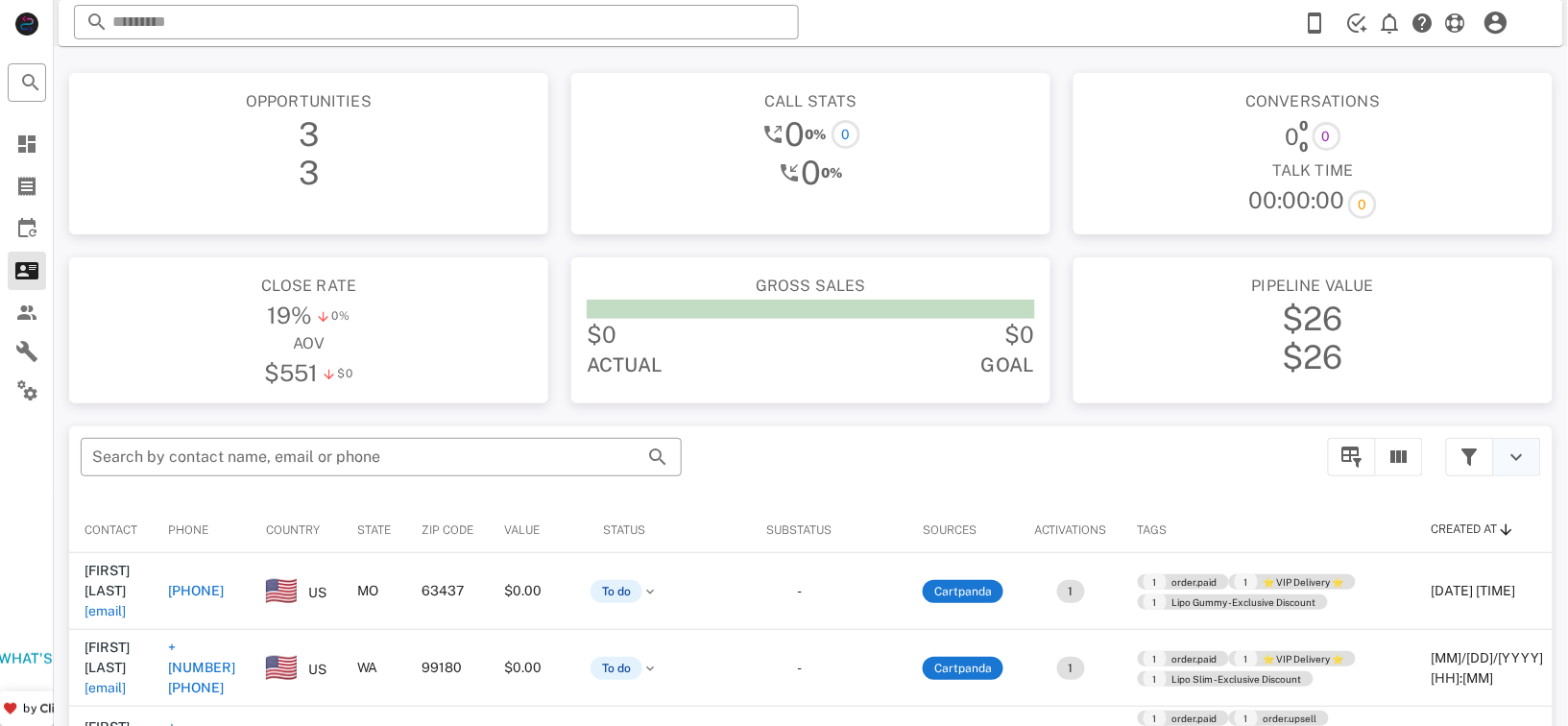 click at bounding box center (1517, 457) 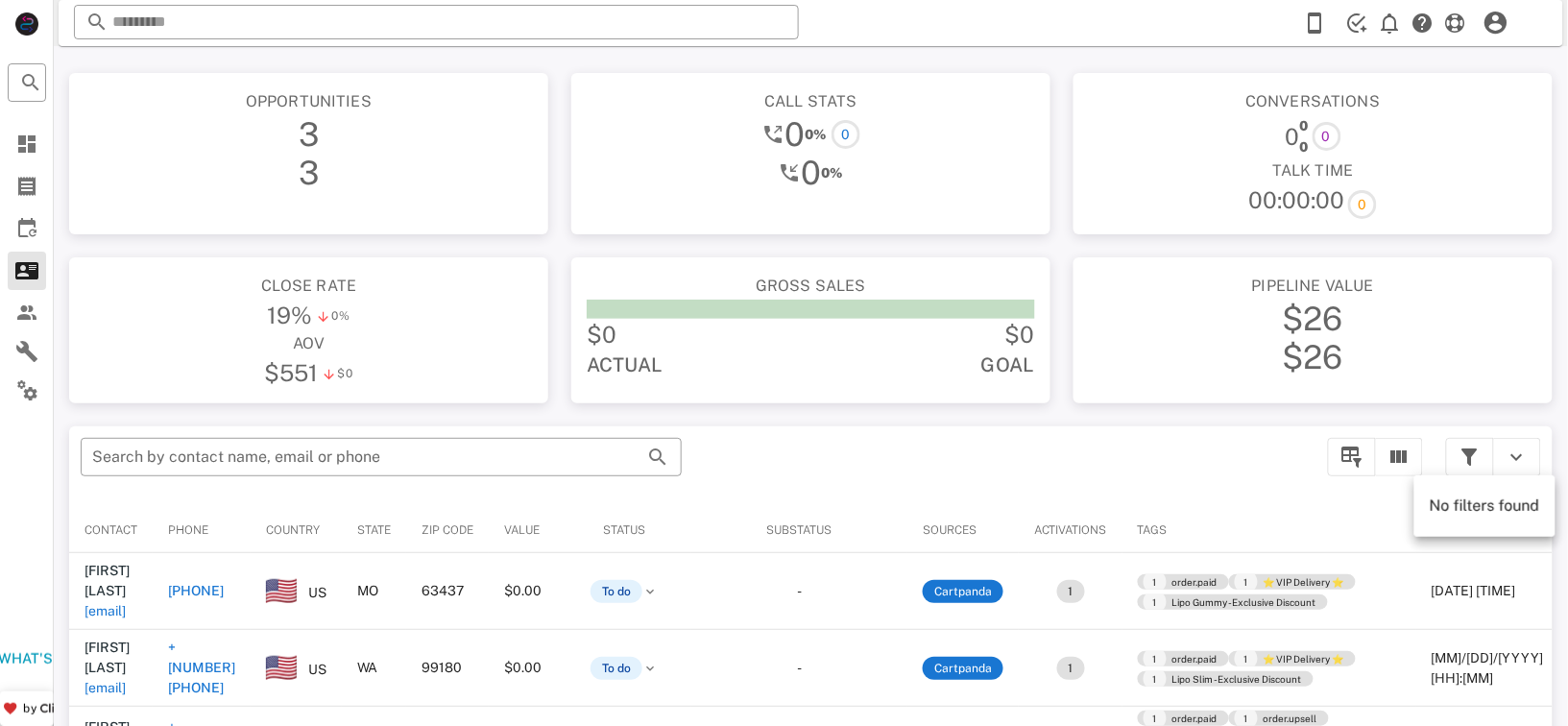 click on "No filters found" at bounding box center (1484, 505) 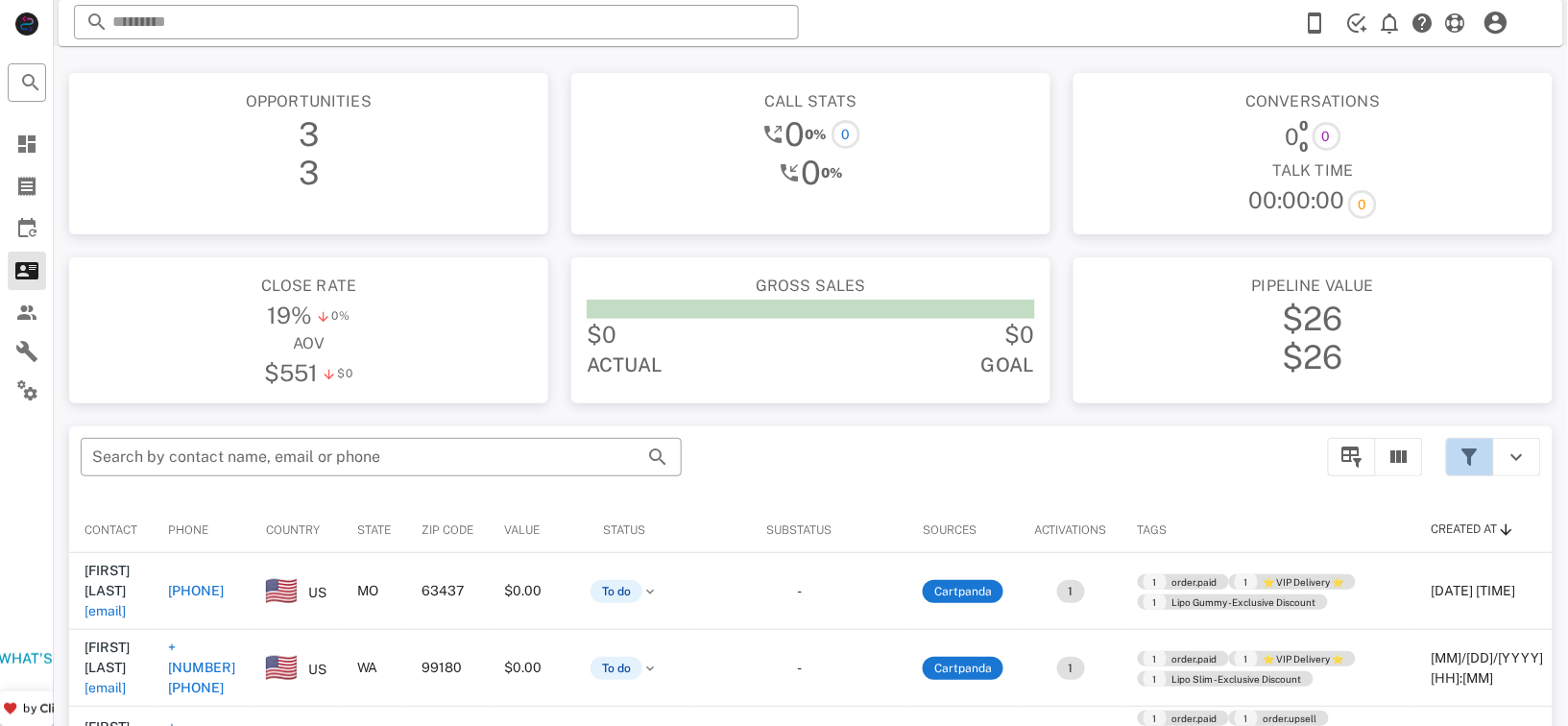 click at bounding box center [1470, 457] 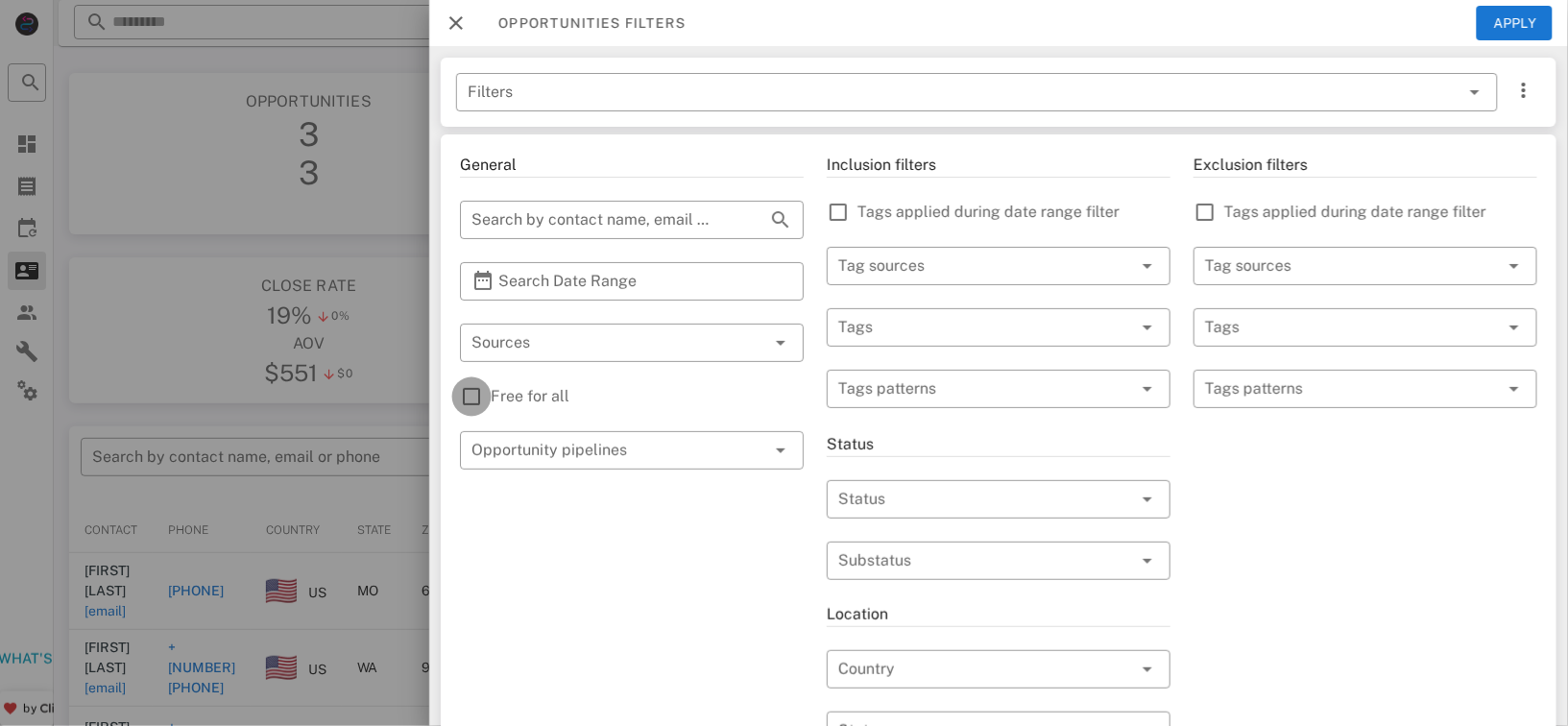 click at bounding box center (471, 397) 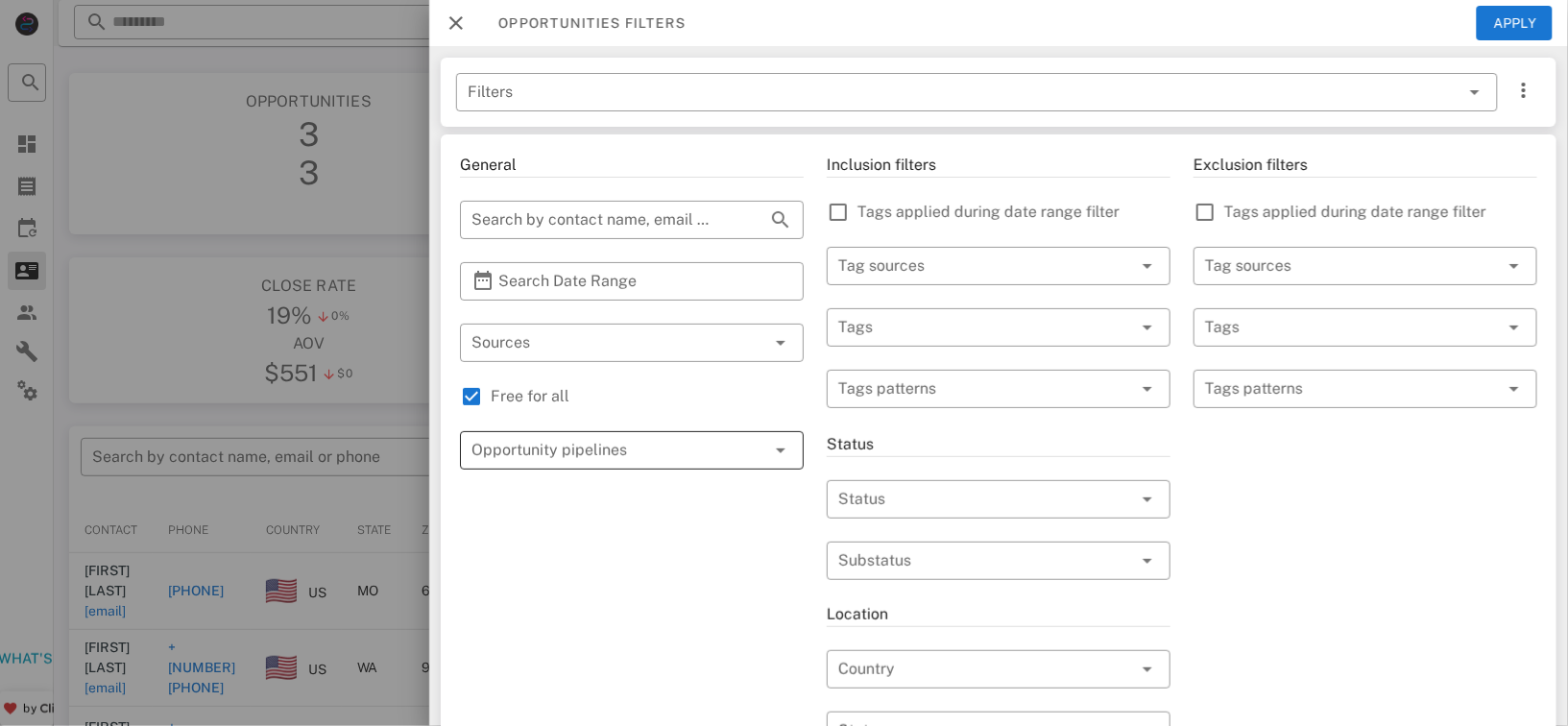 click at bounding box center [781, 450] 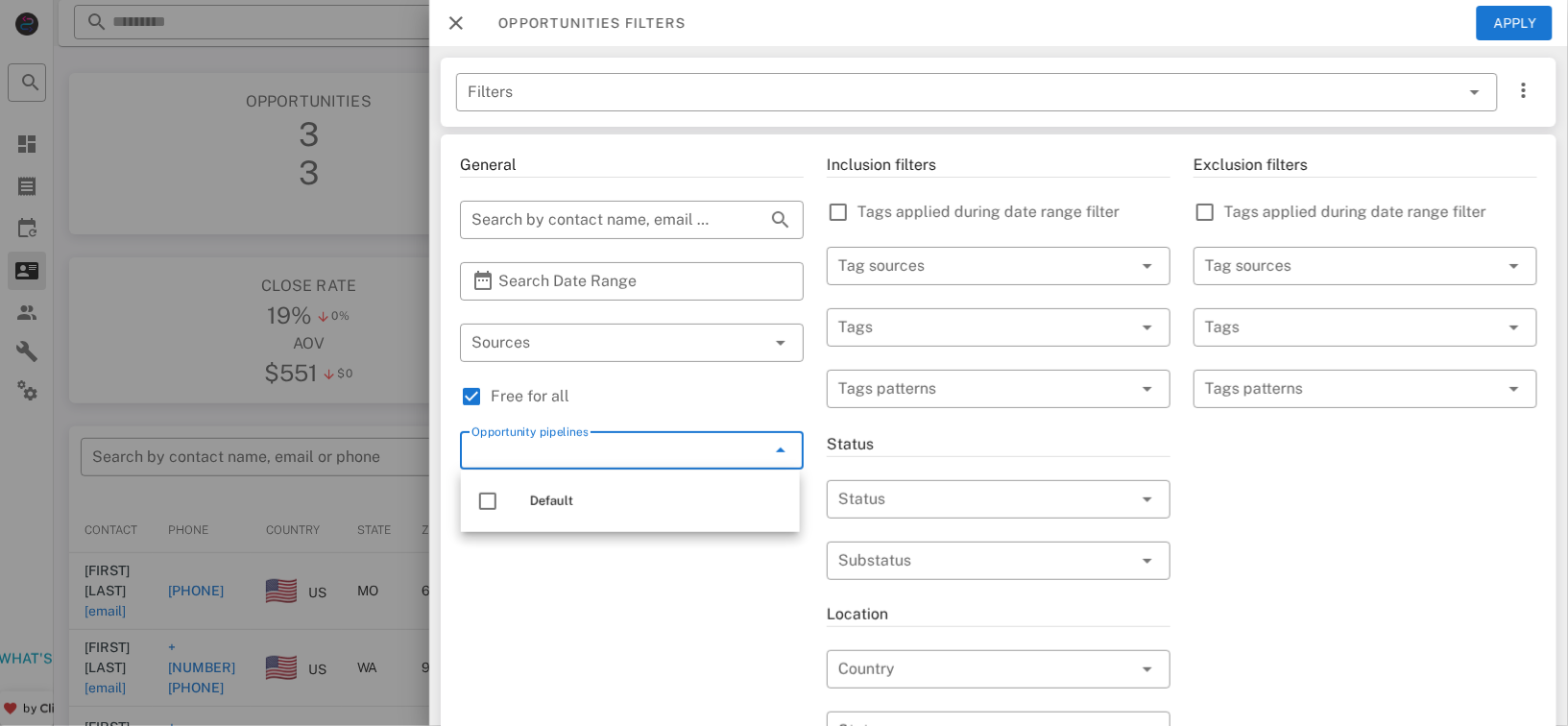 click on "General ​ Search by contact name, email or phone ​ Search Date Range ​ Sources Free for all ​ Opportunity pipelines" at bounding box center (632, 681) 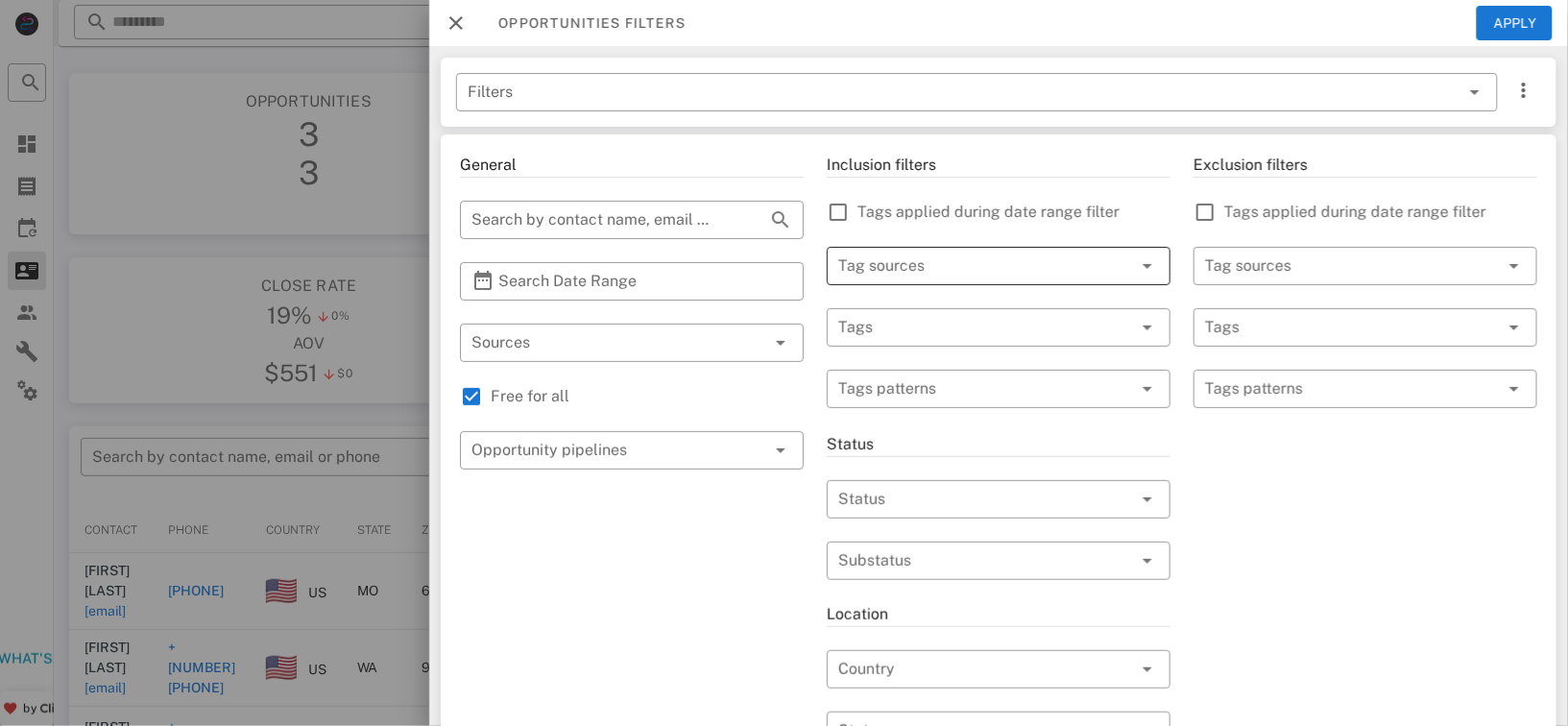 click at bounding box center [1147, 266] 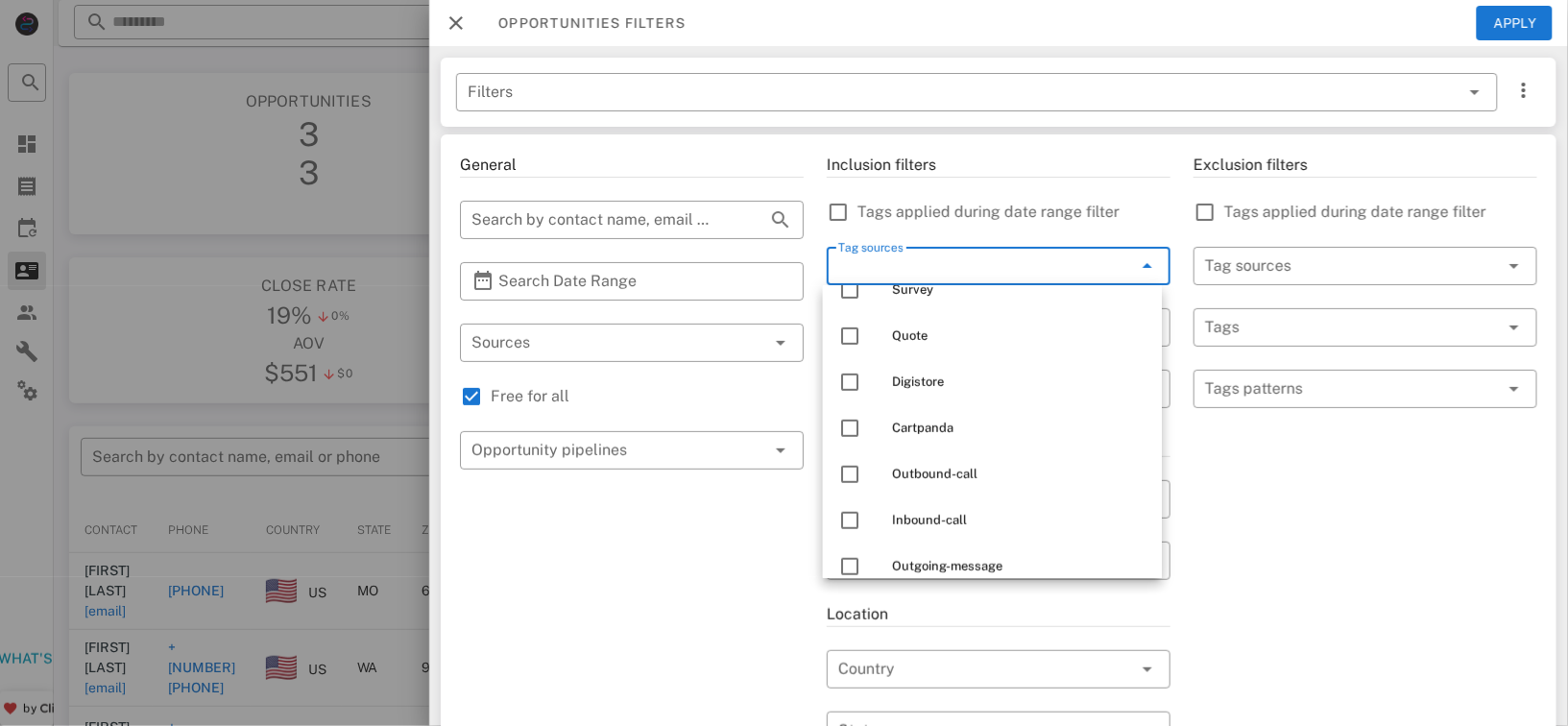 scroll, scrollTop: 323, scrollLeft: 0, axis: vertical 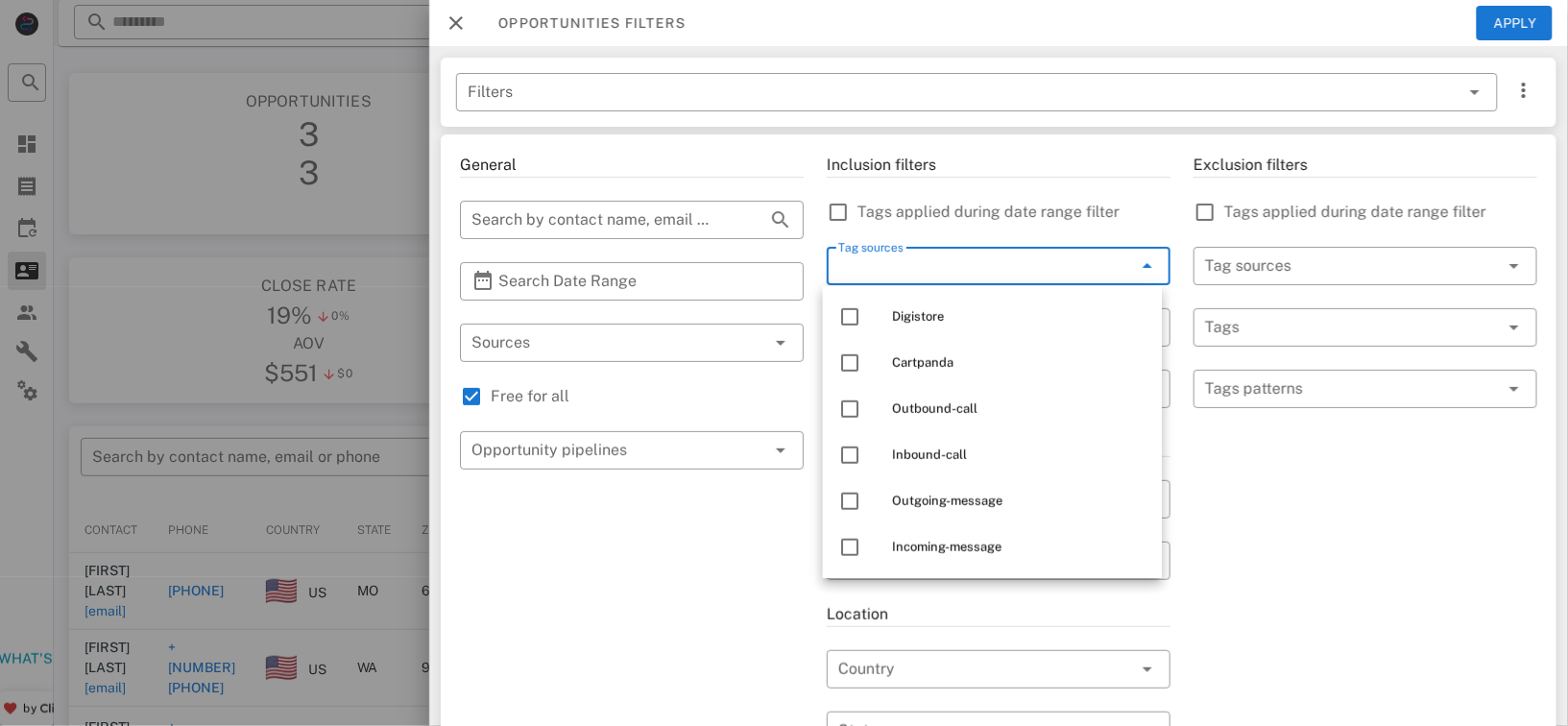 click on "Exclusion filters Tags applied during date range filter ​ Tag sources ​ Tags ​ Tags patterns" at bounding box center (1365, 681) 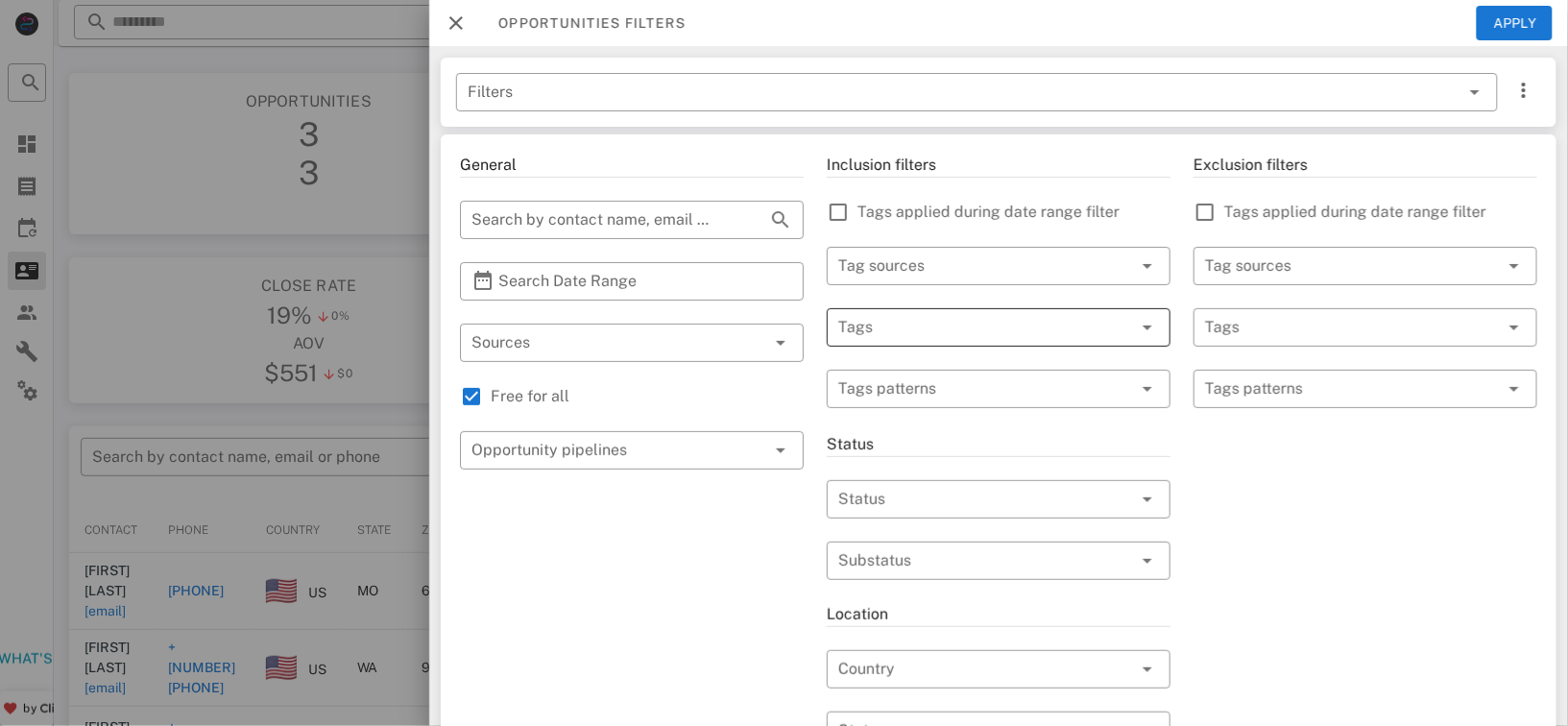 click on "Tags" at bounding box center [999, 327] 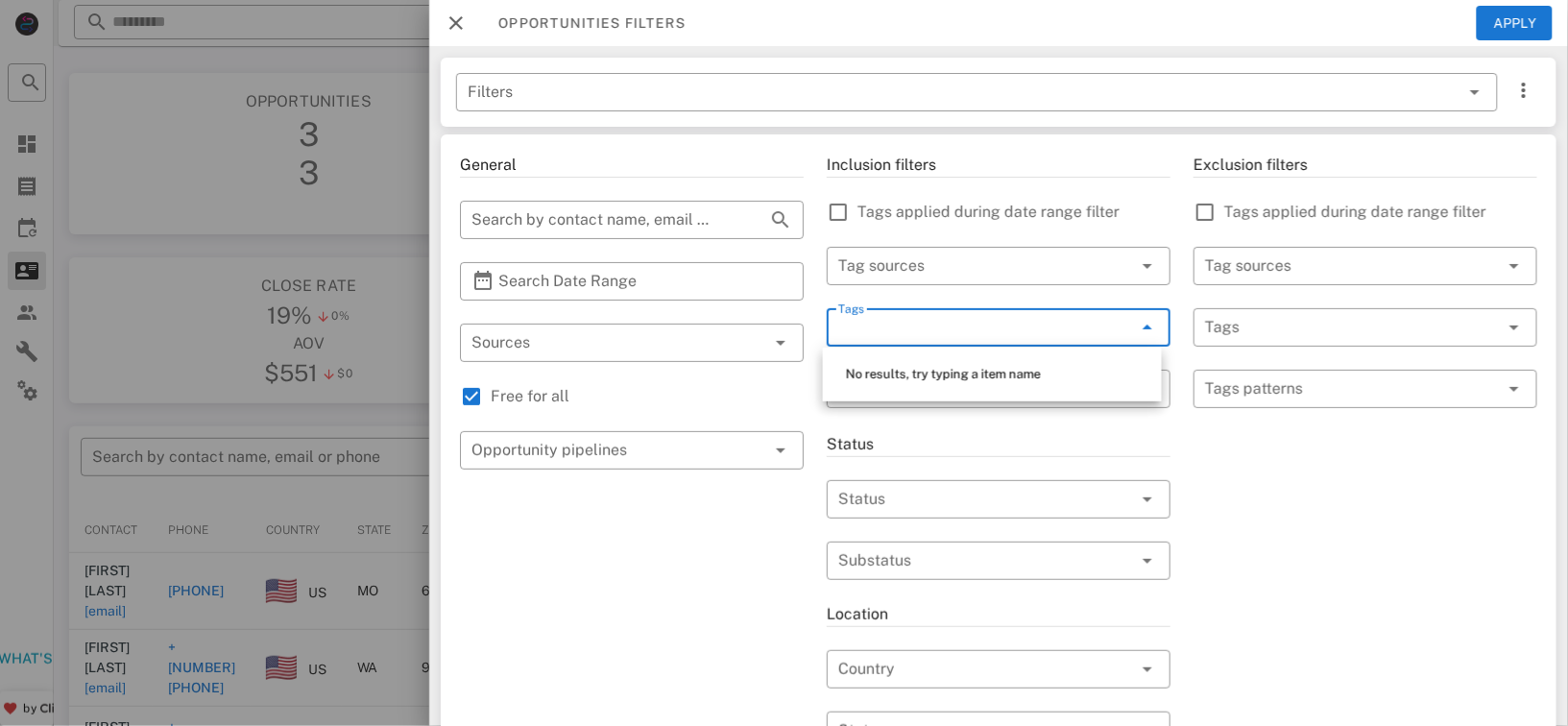 click on "Exclusion filters Tags applied during date range filter ​ Tag sources ​ Tags ​ Tags patterns" at bounding box center [1365, 681] 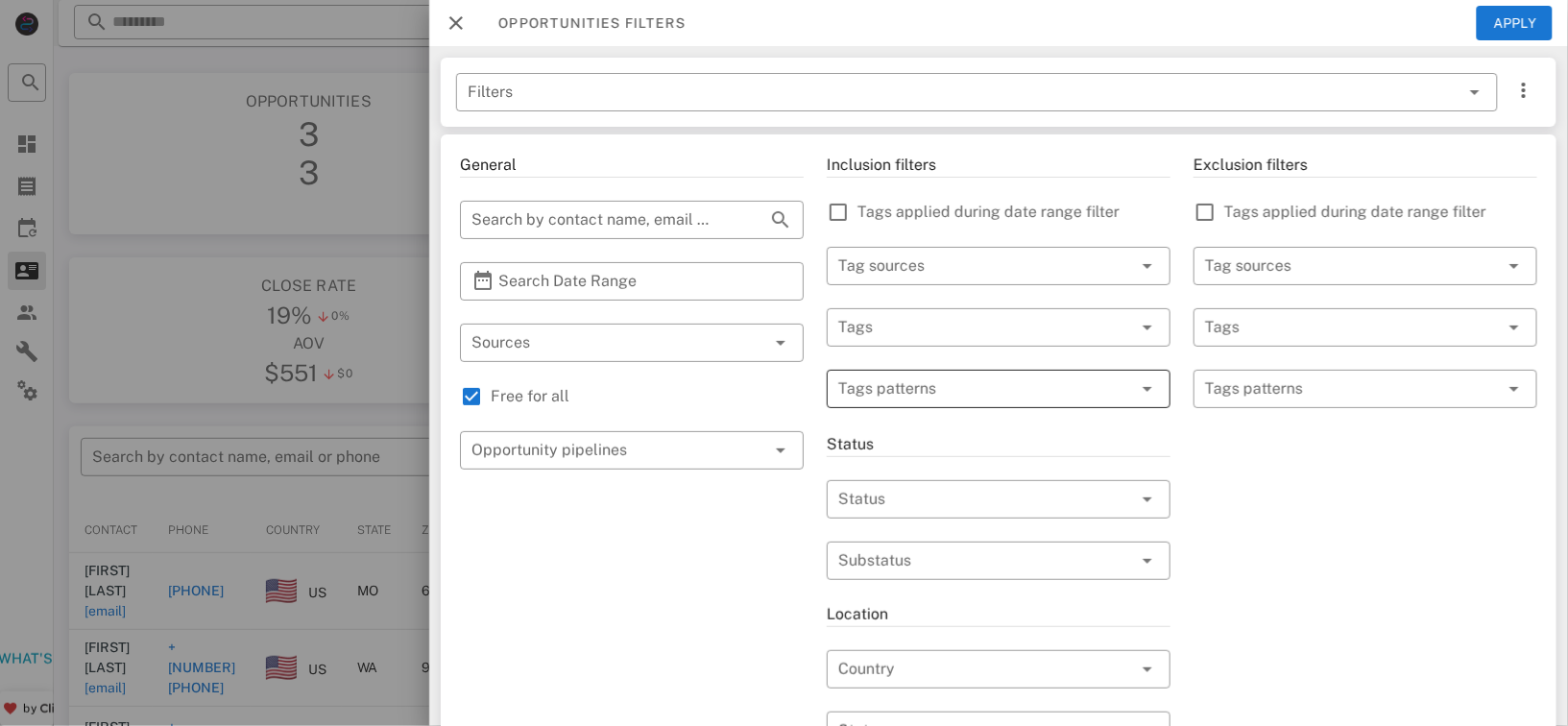 click at bounding box center (1147, 389) 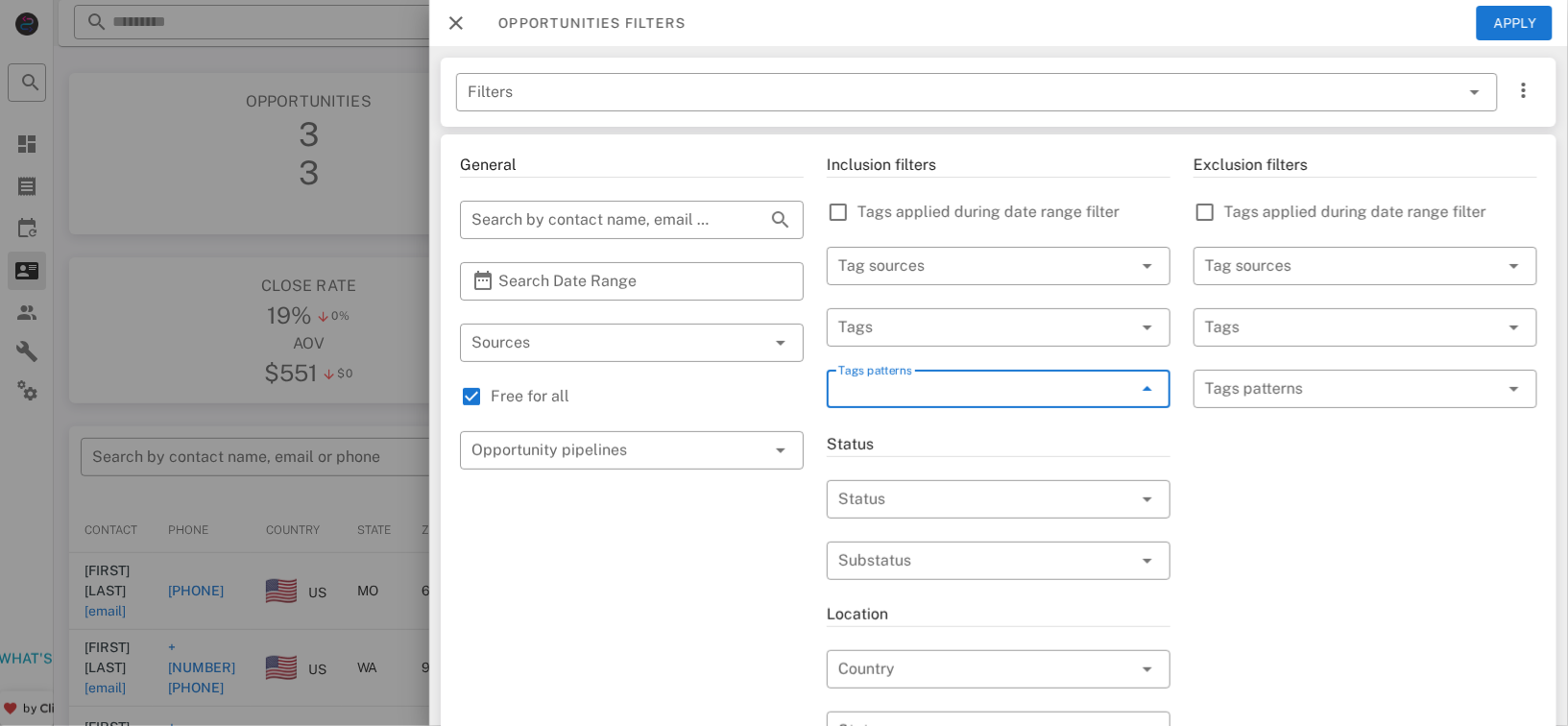click at bounding box center (1147, 389) 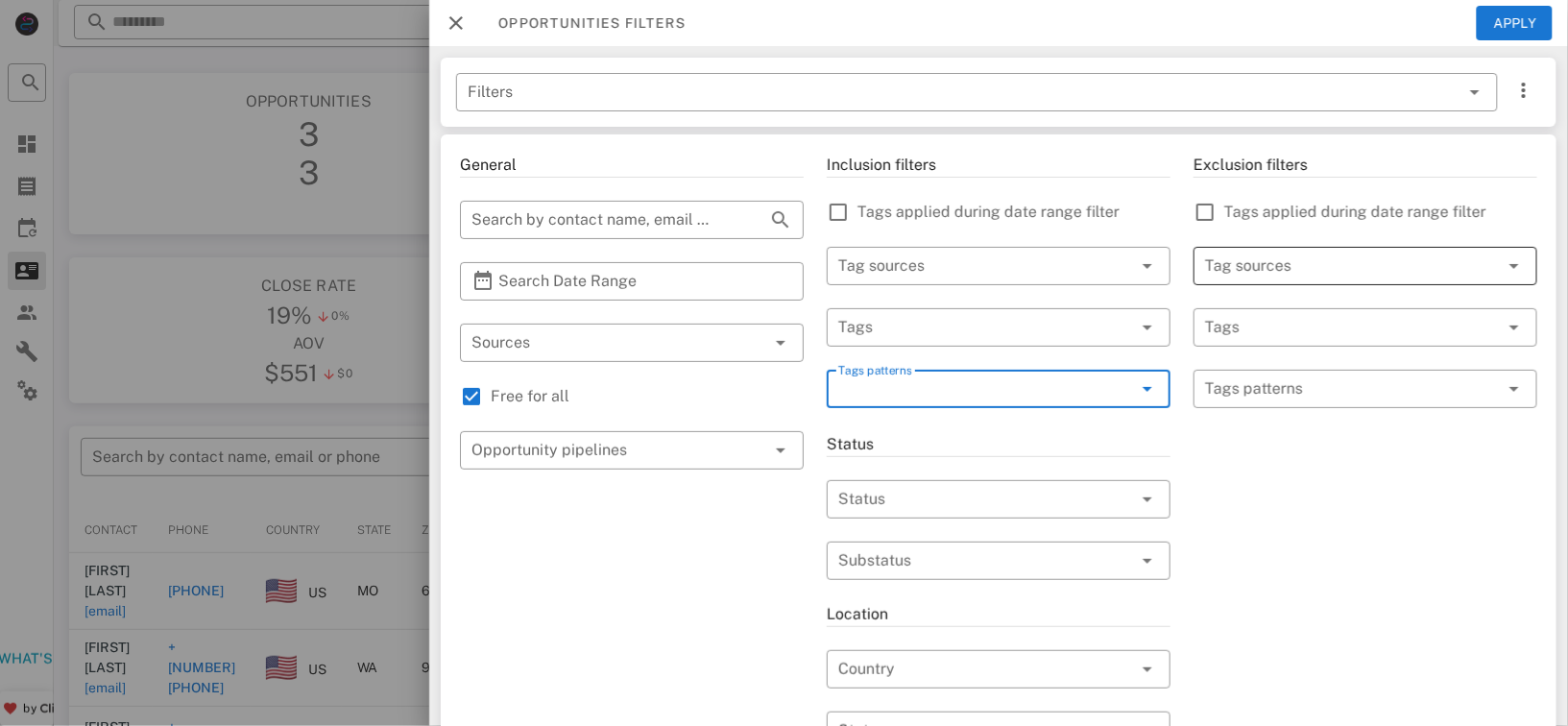 click at bounding box center [1514, 266] 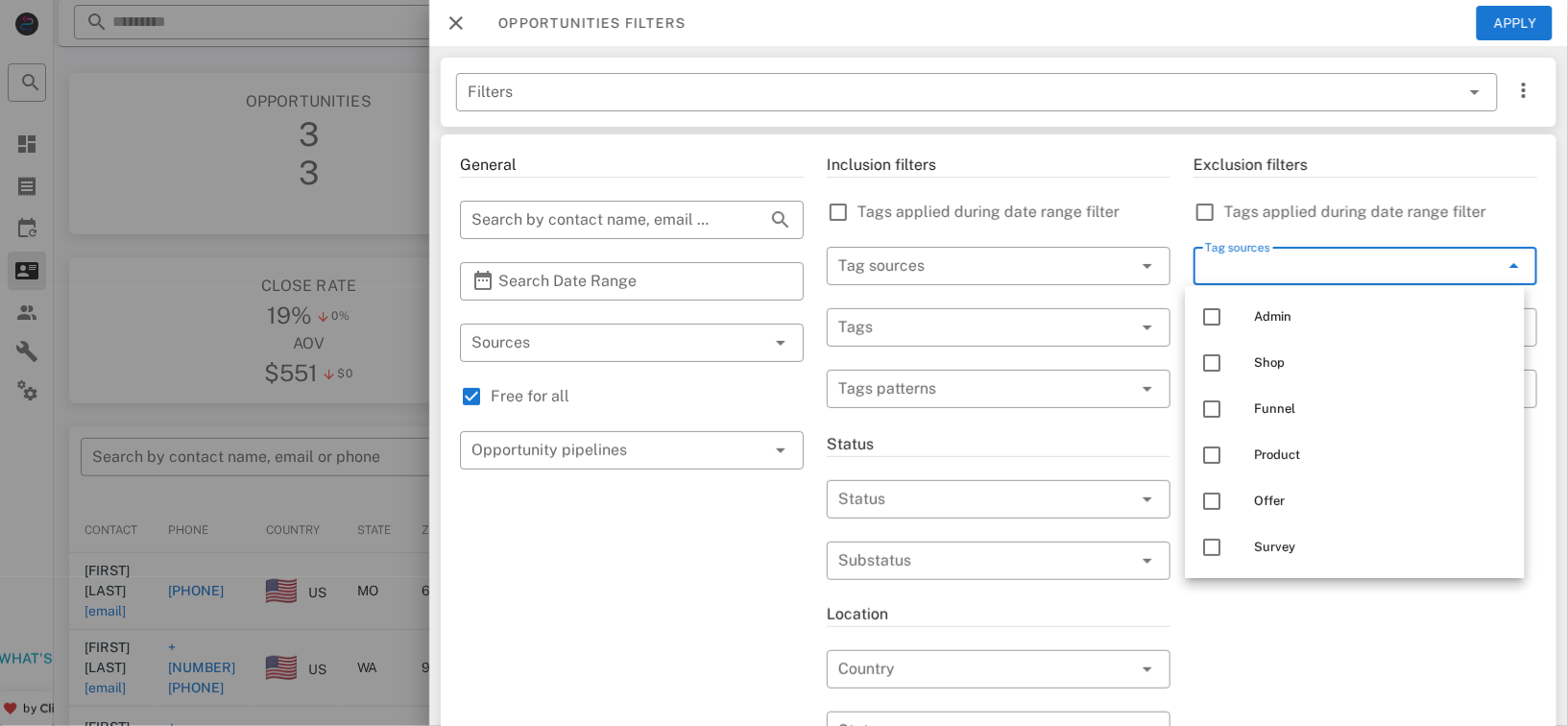 drag, startPoint x: 1498, startPoint y: 272, endPoint x: 587, endPoint y: 631, distance: 979.1844 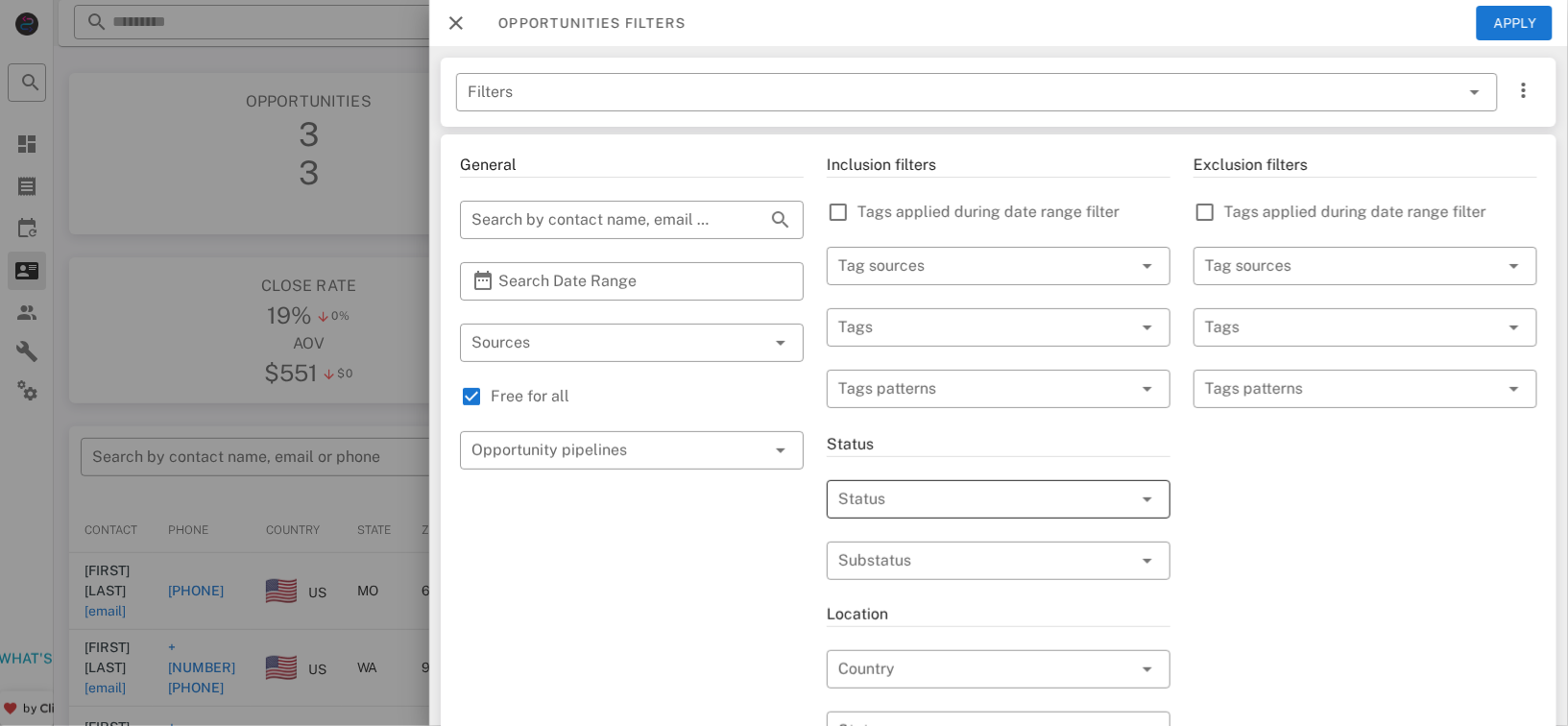 click at bounding box center [1121, 499] 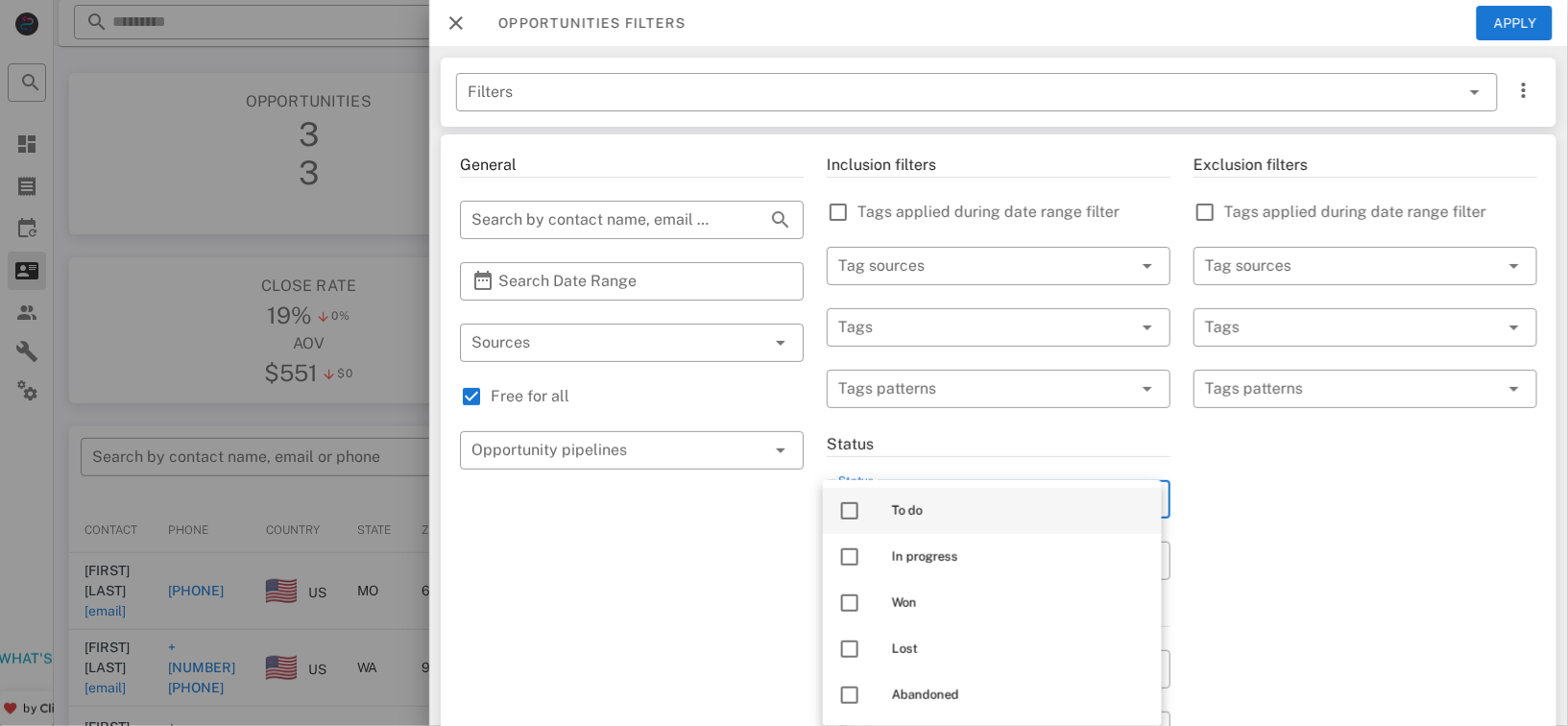 click on "To do" at bounding box center [1019, 511] 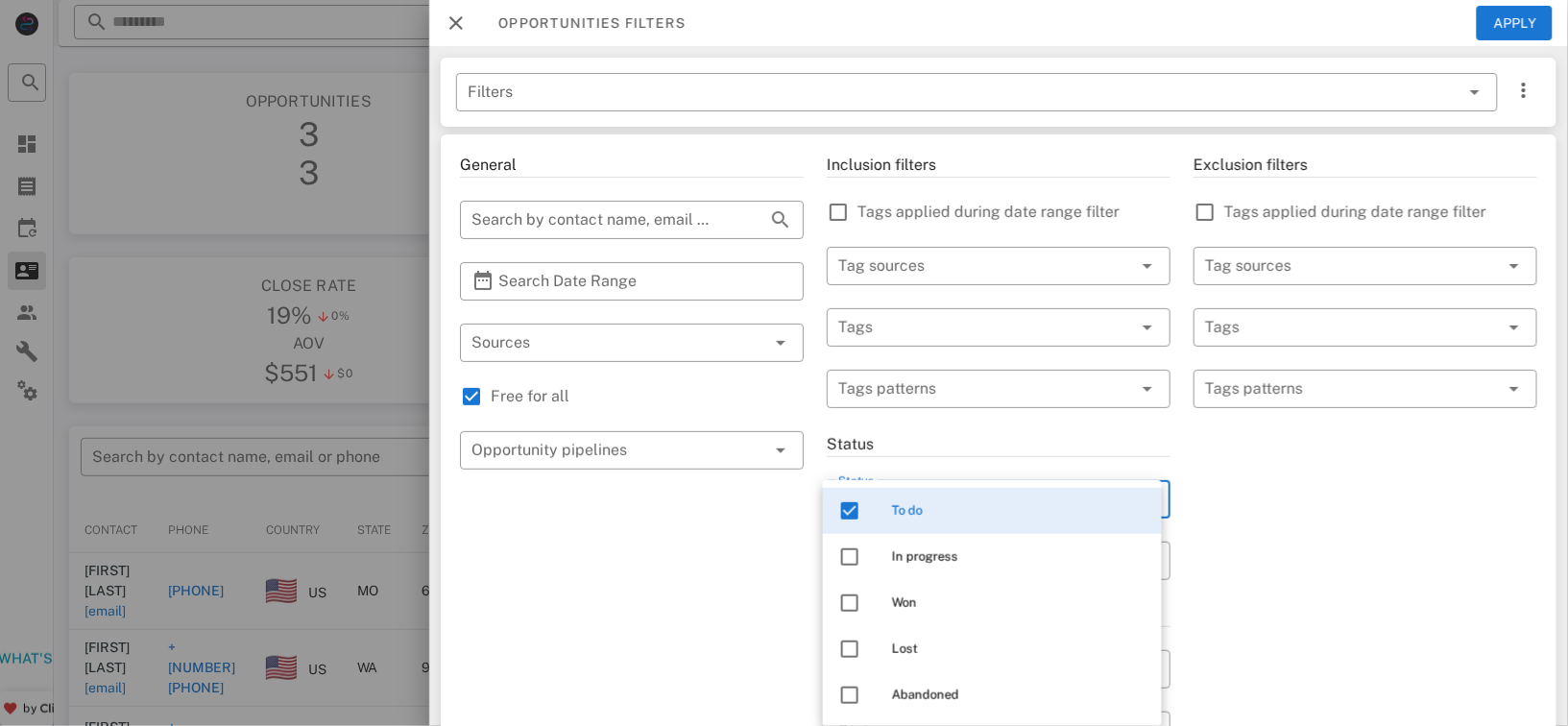 drag, startPoint x: 1280, startPoint y: 526, endPoint x: 1359, endPoint y: 582, distance: 96.83491 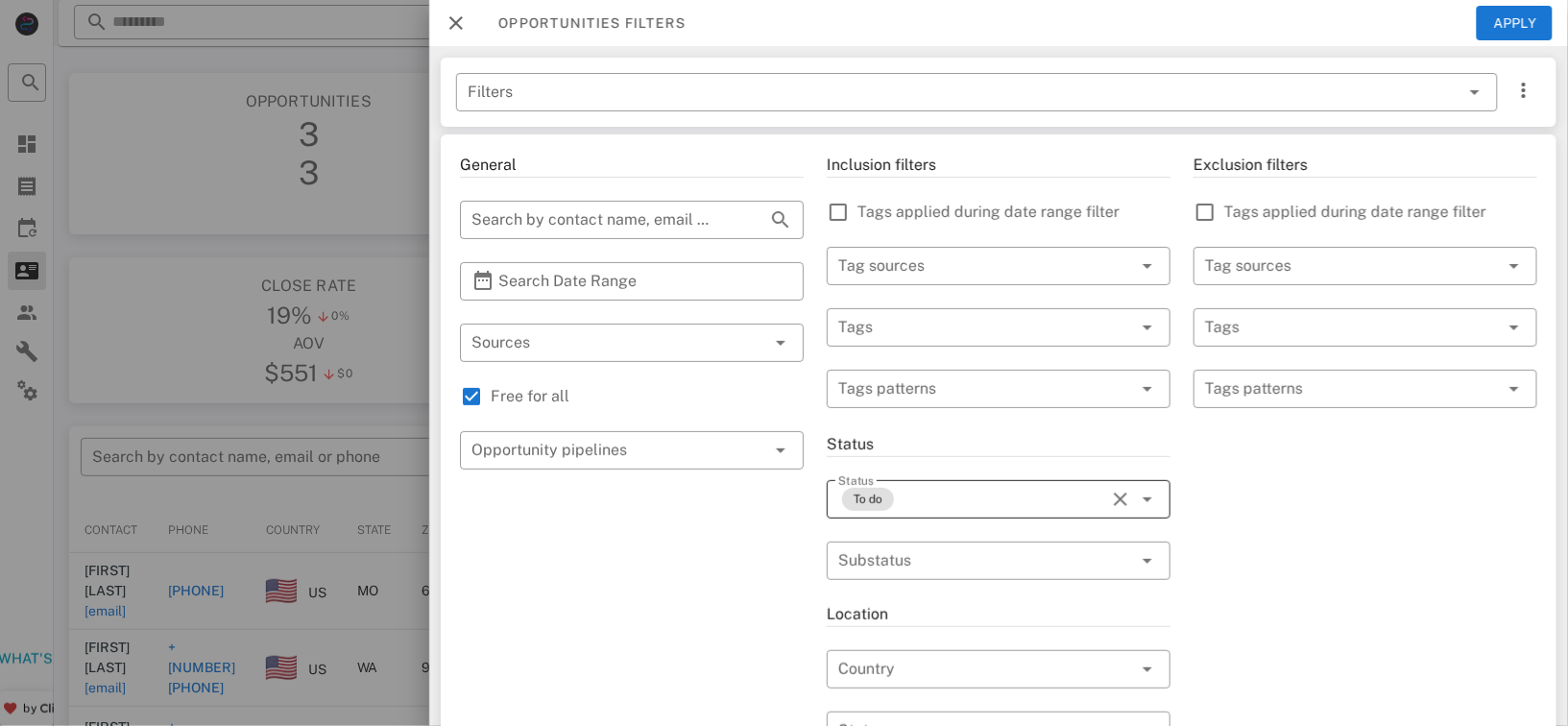 click on "To do" at bounding box center (972, 499) 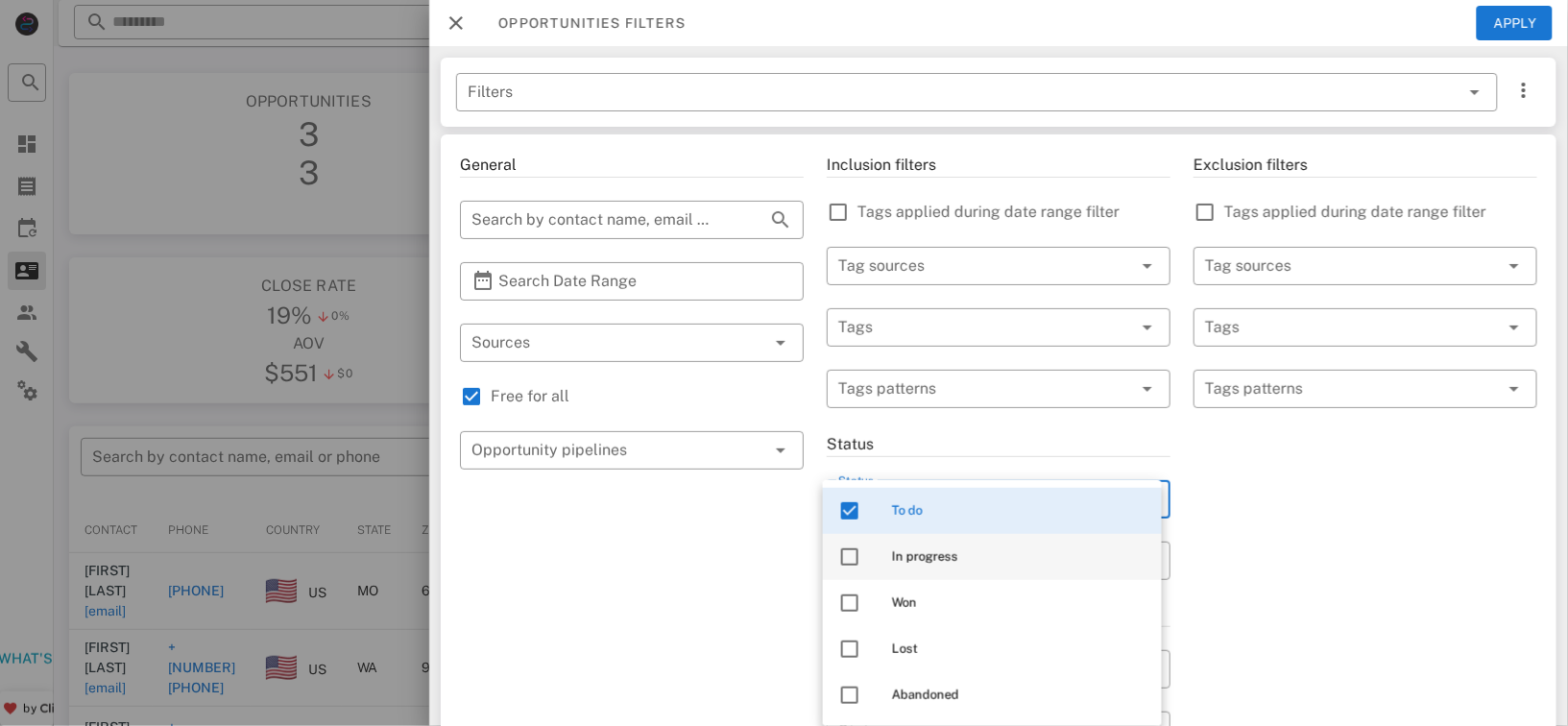 click on "In progress" at bounding box center (992, 557) 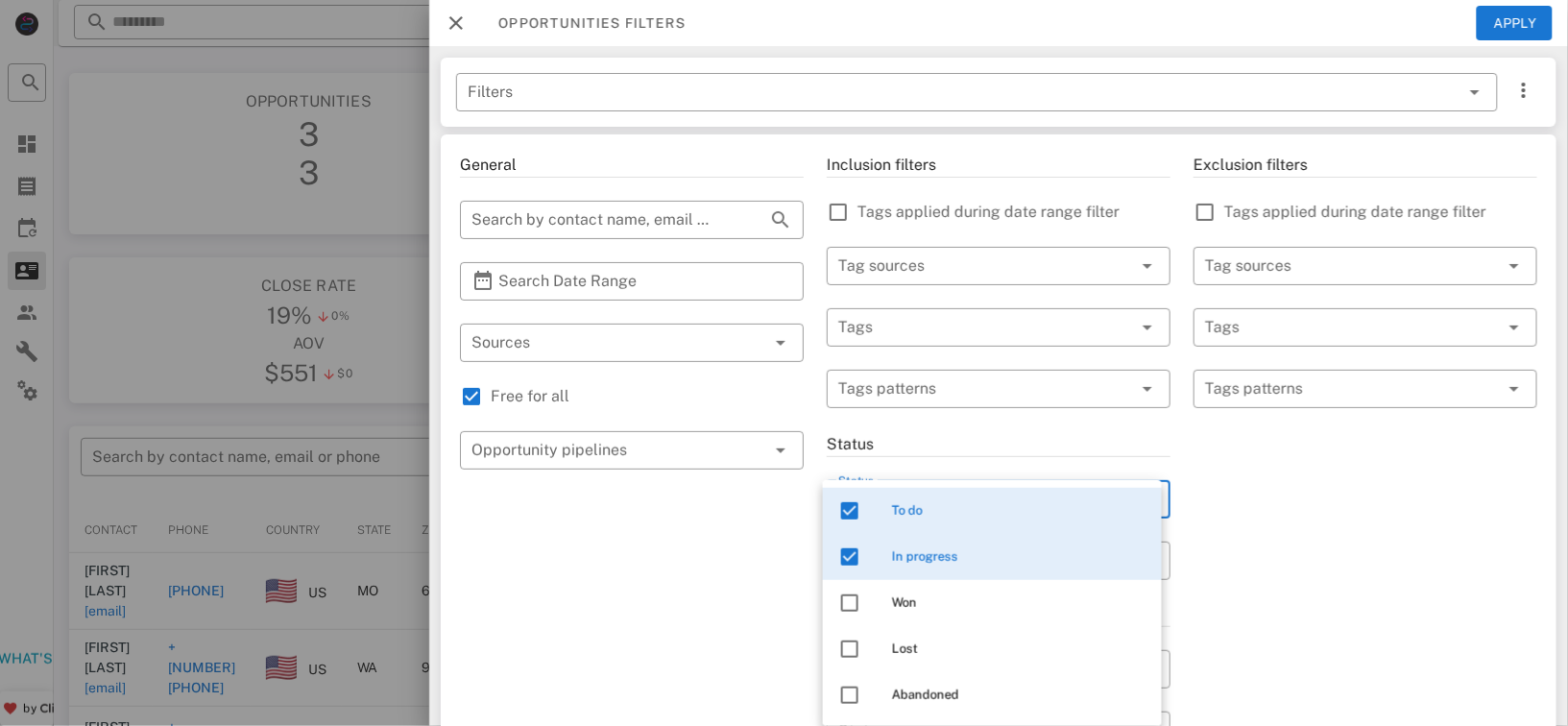 click on "Exclusion filters Tags applied during date range filter ​ Tag sources ​ Tags ​ Tags patterns" at bounding box center [1365, 681] 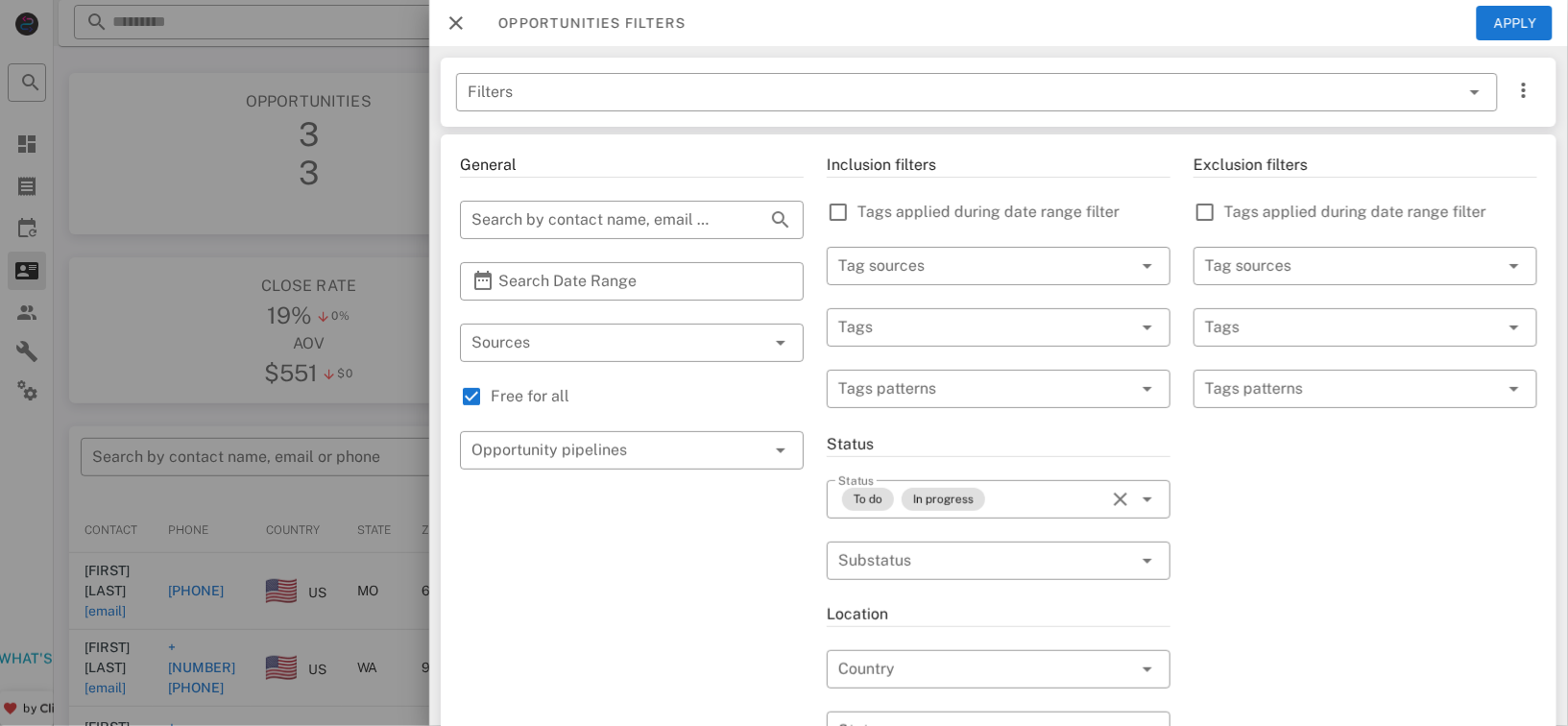 click at bounding box center (784, 363) 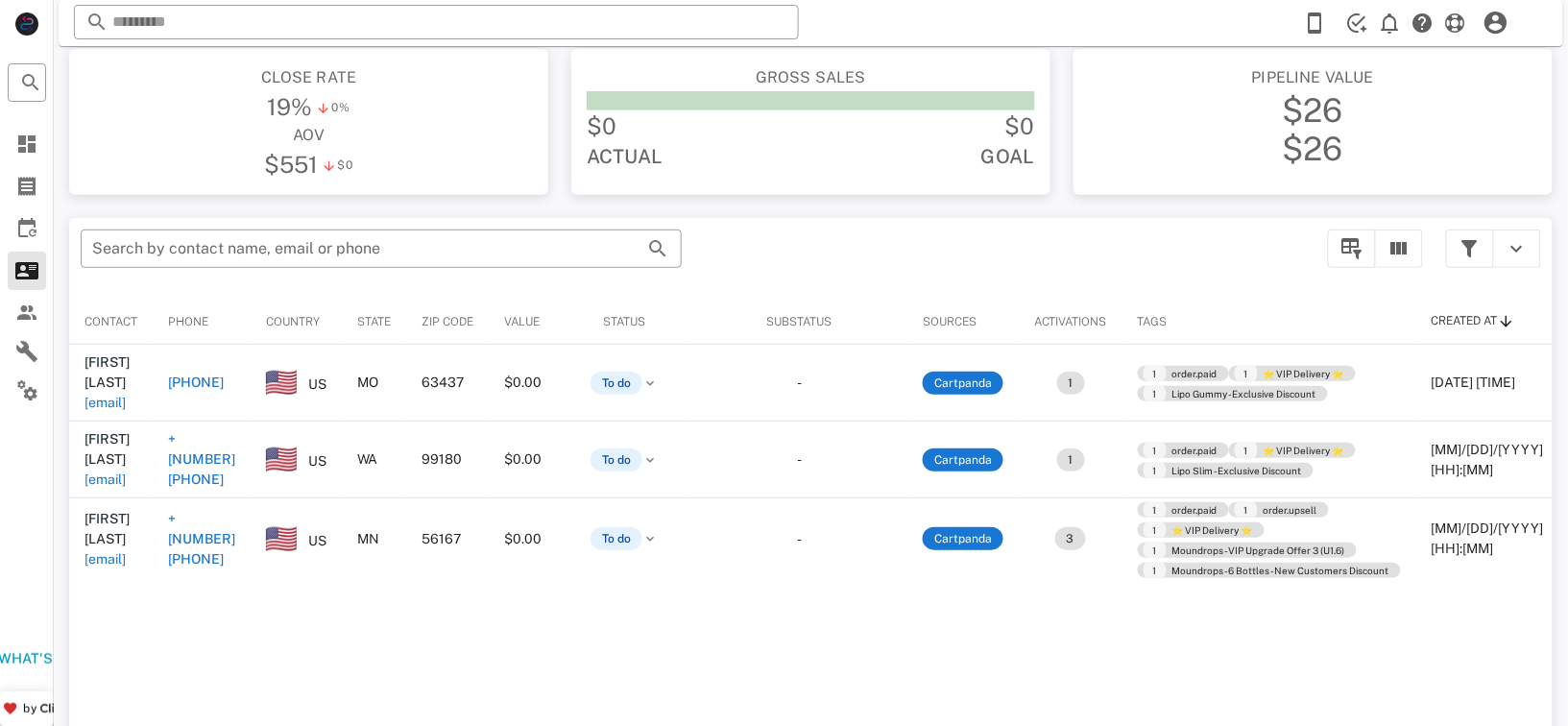 scroll, scrollTop: 170, scrollLeft: 0, axis: vertical 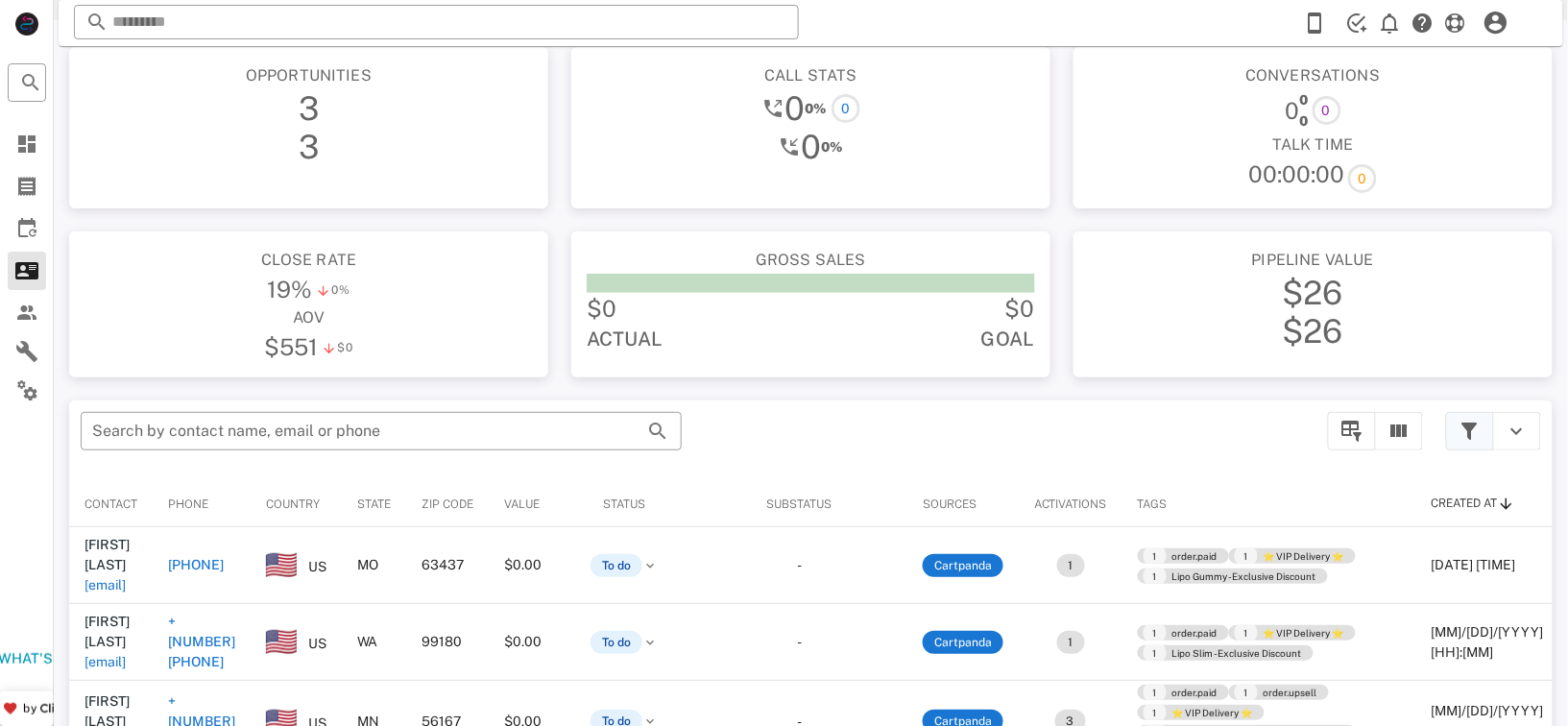 click at bounding box center [1470, 431] 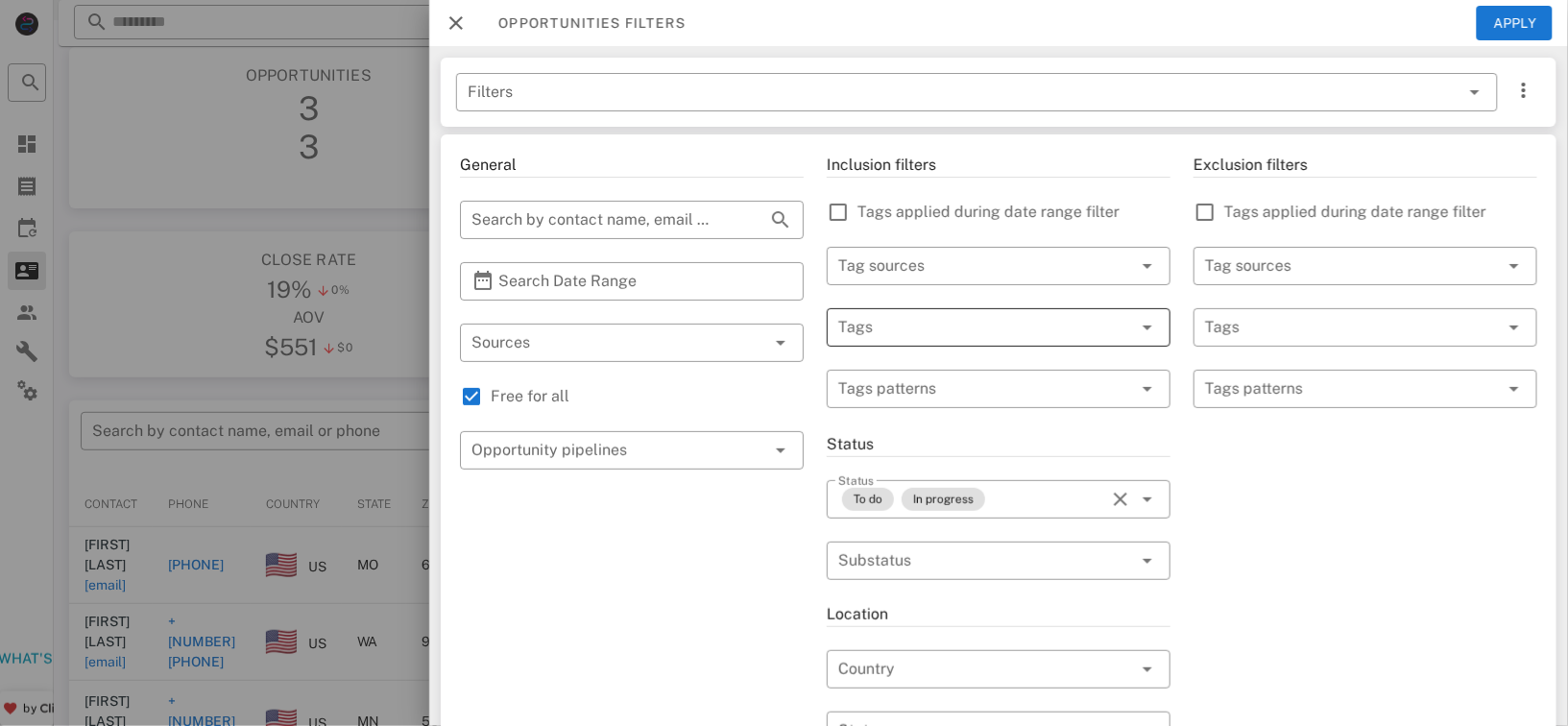click at bounding box center (1147, 327) 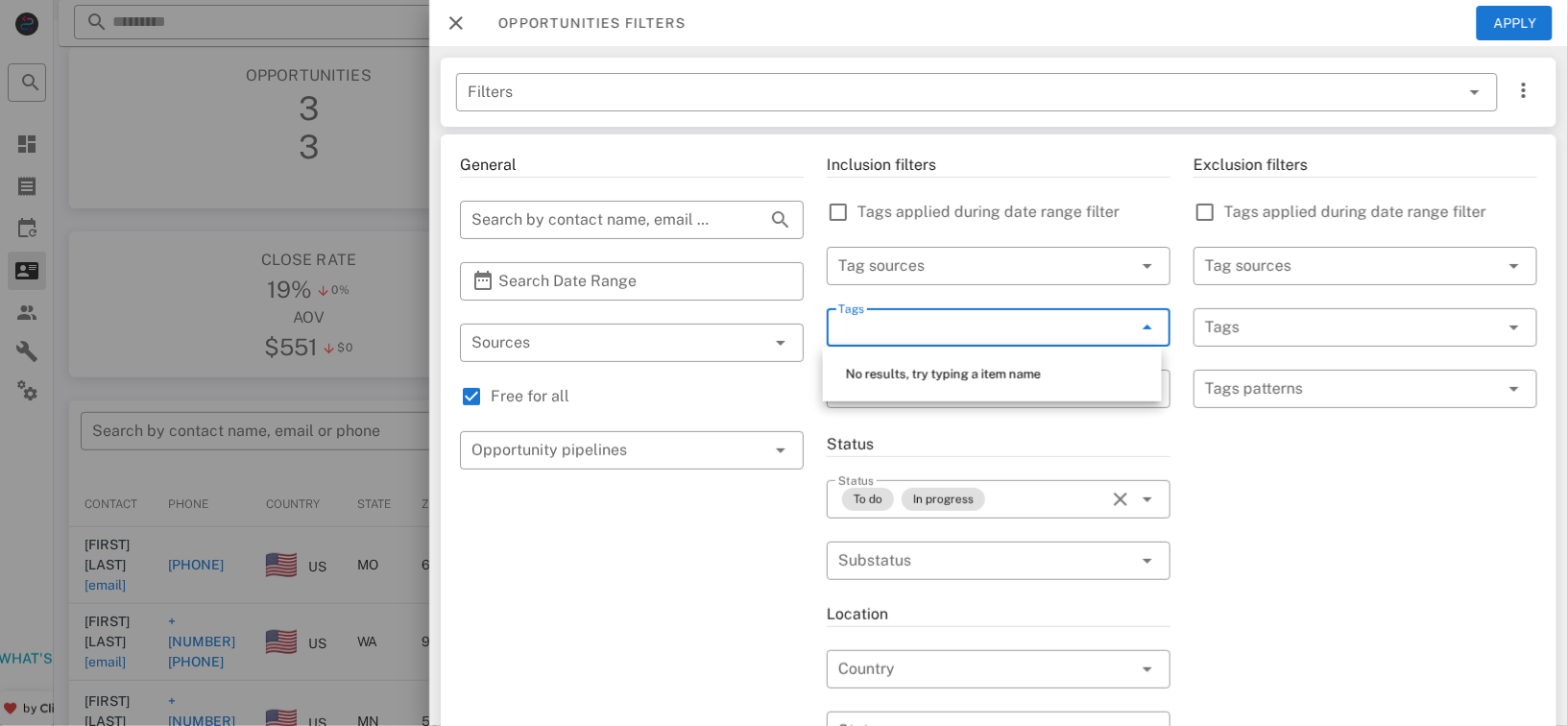 click on "No results, try typing a item name" at bounding box center (992, 375) 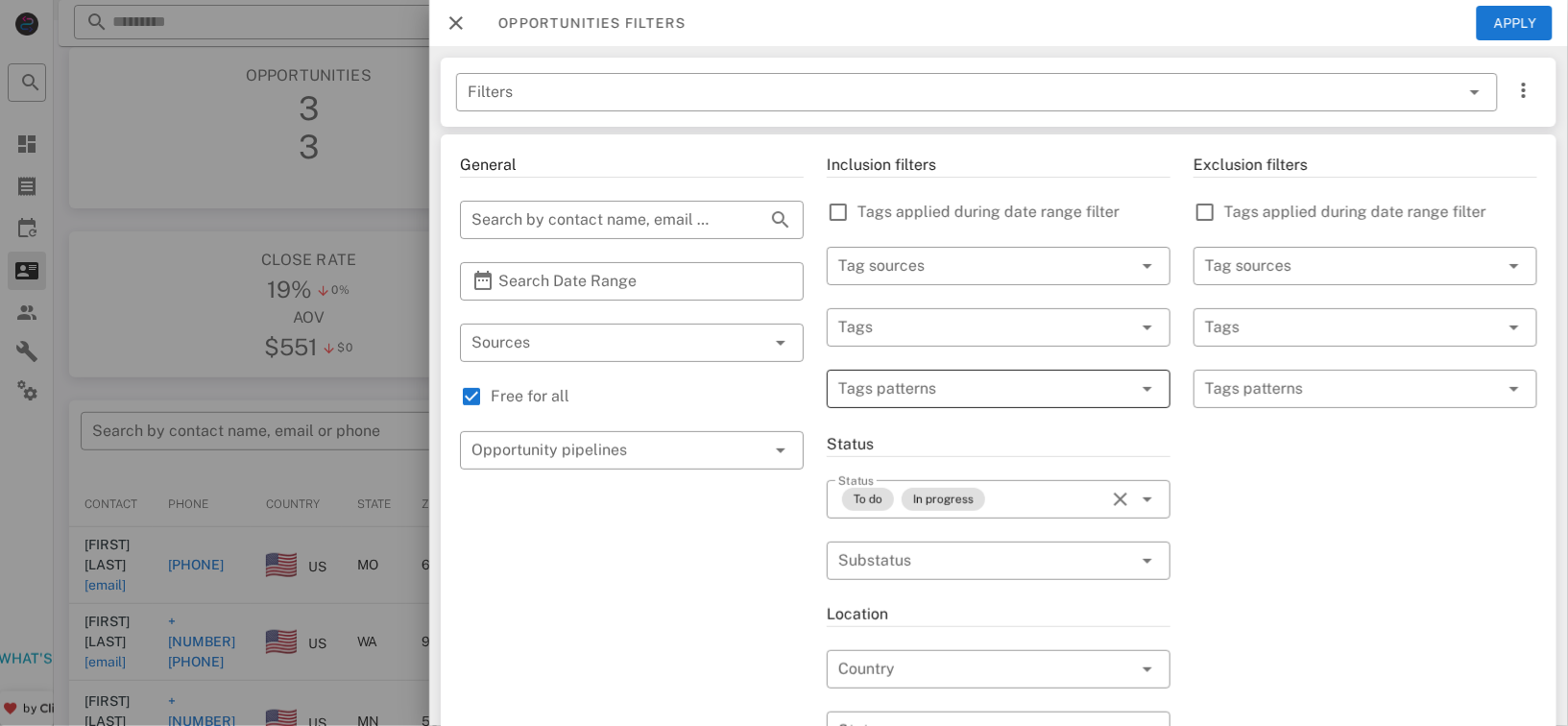 click at bounding box center (985, 389) 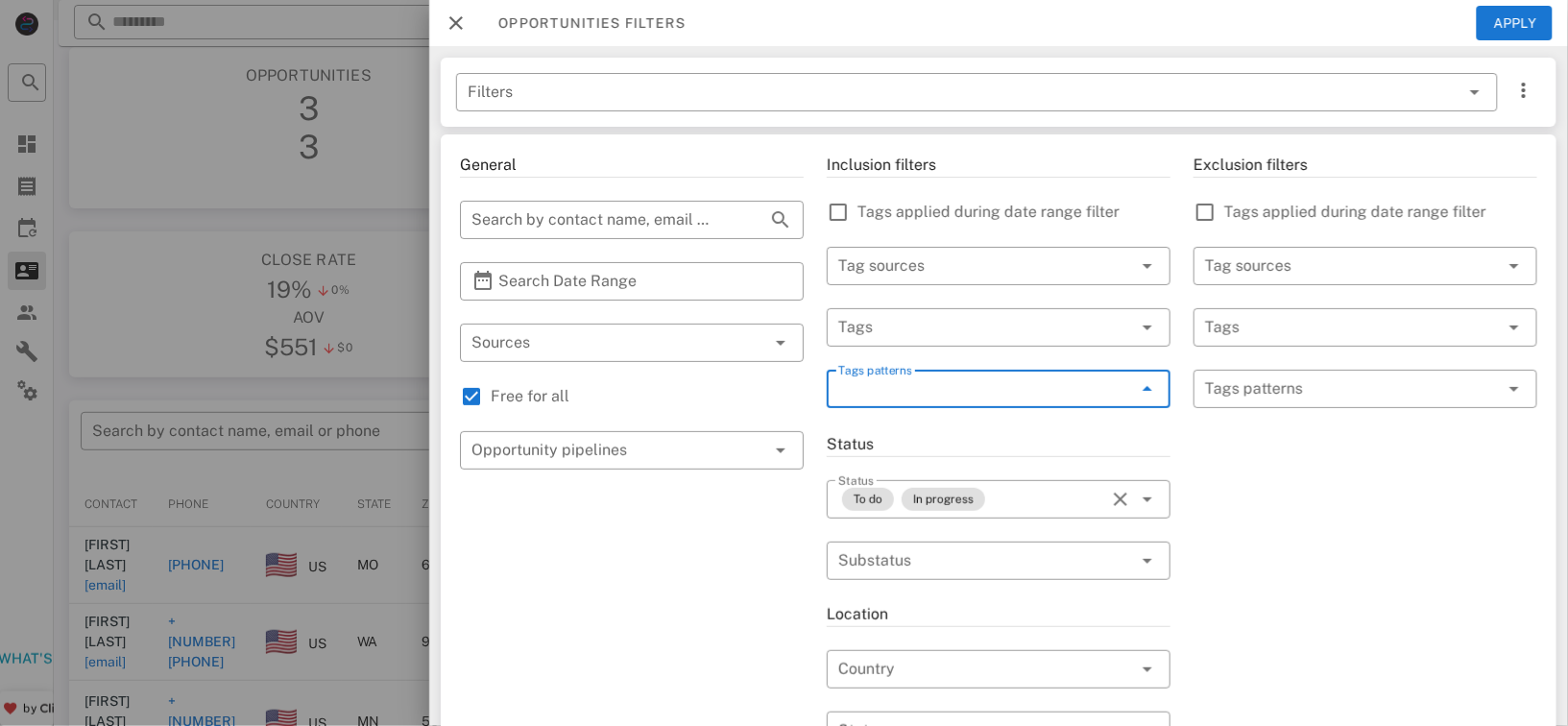 click at bounding box center [1147, 389] 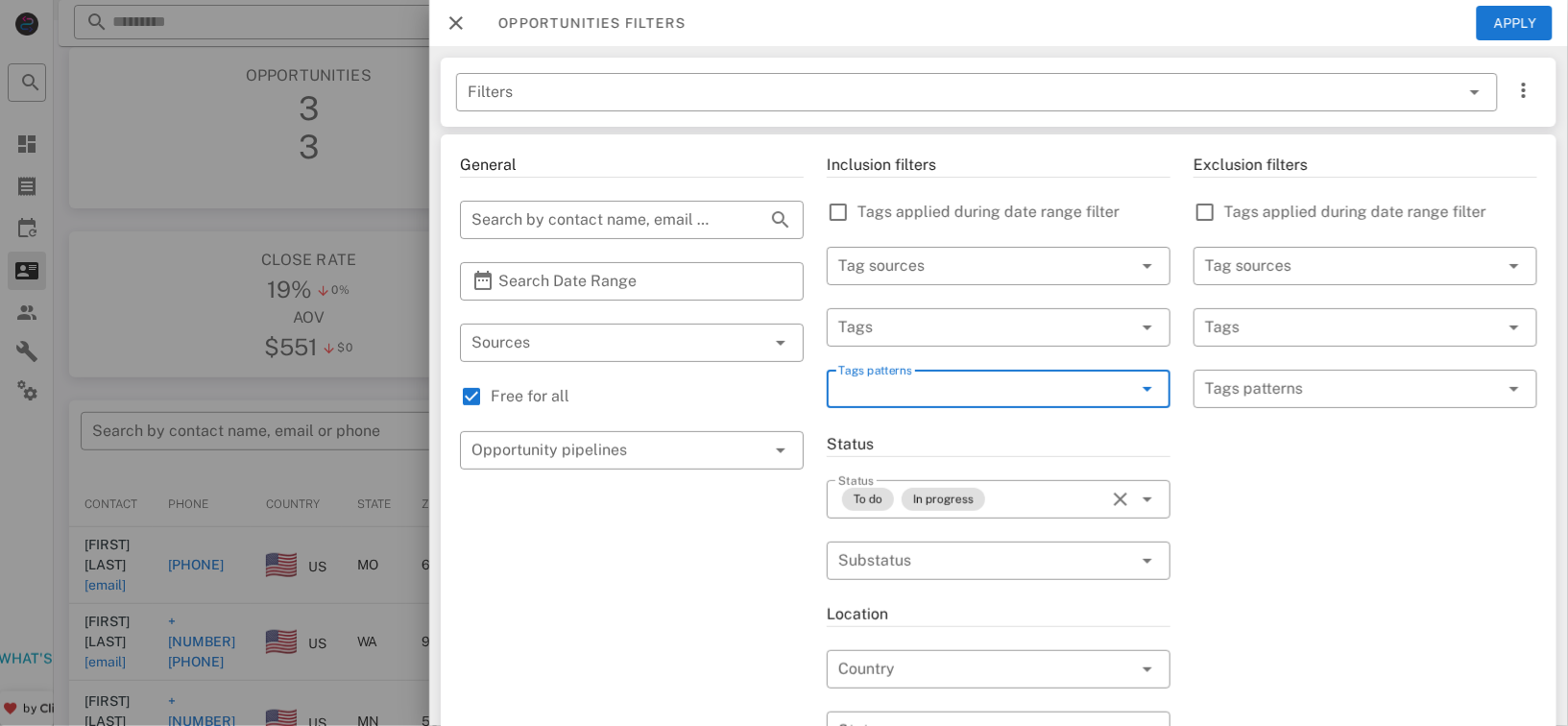 click on "Tags patterns" at bounding box center [985, 389] 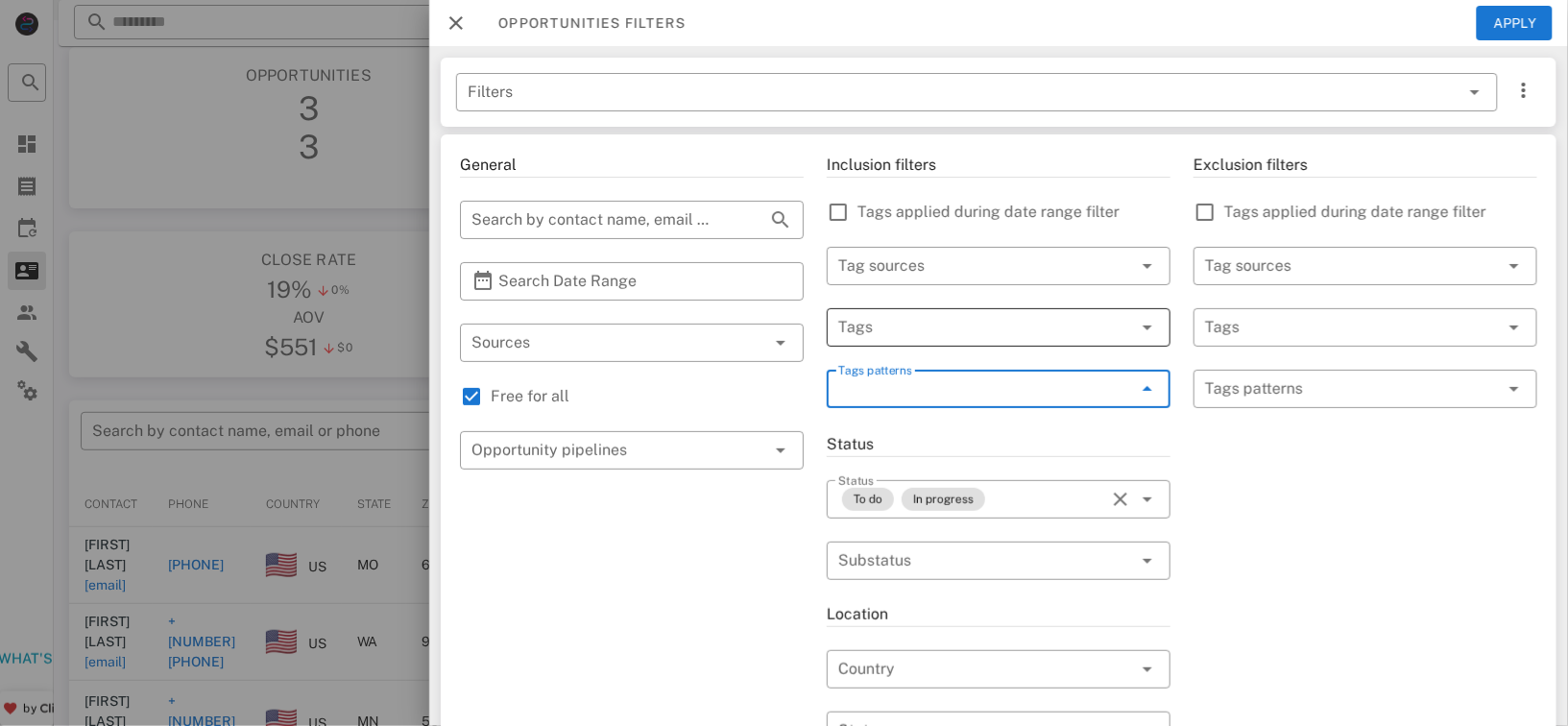 click at bounding box center (972, 327) 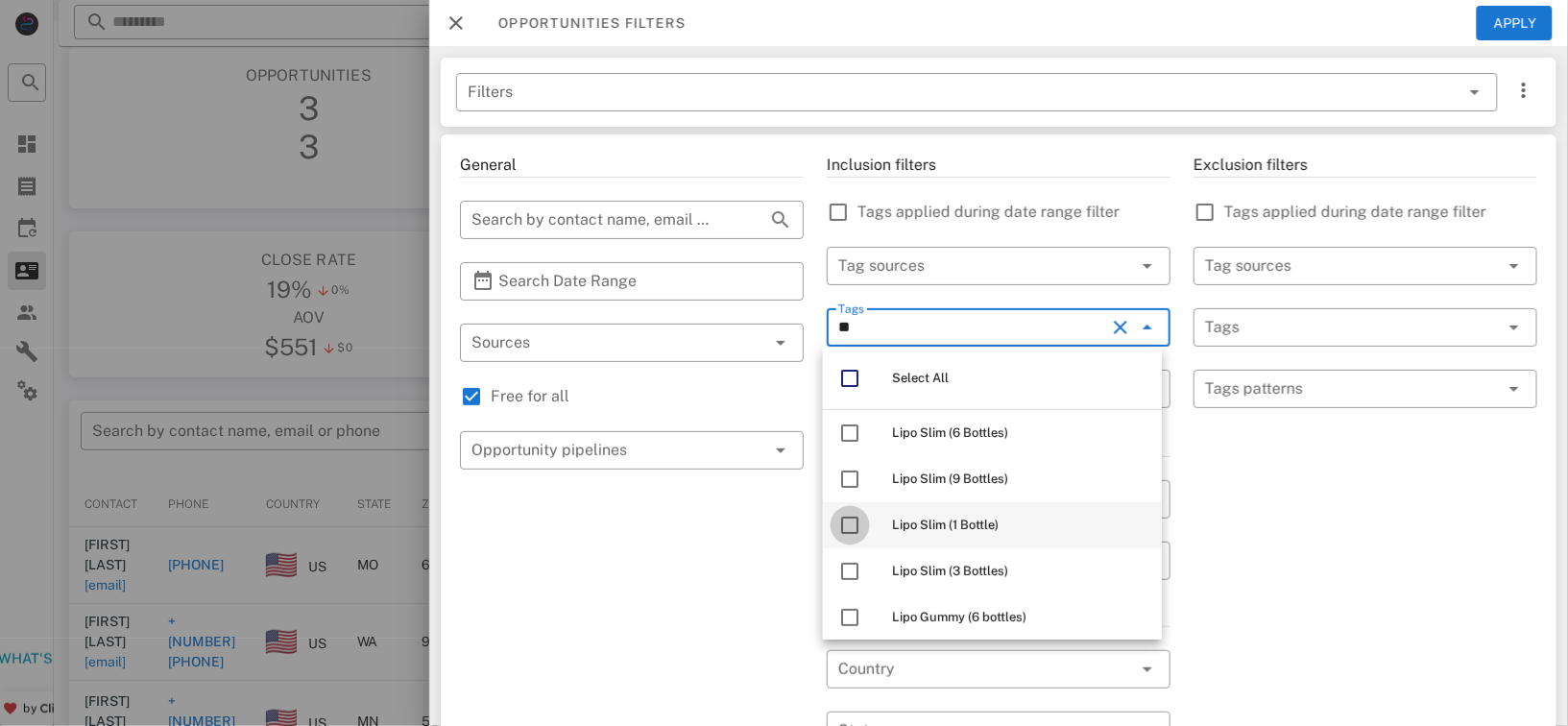 click at bounding box center (850, 525) 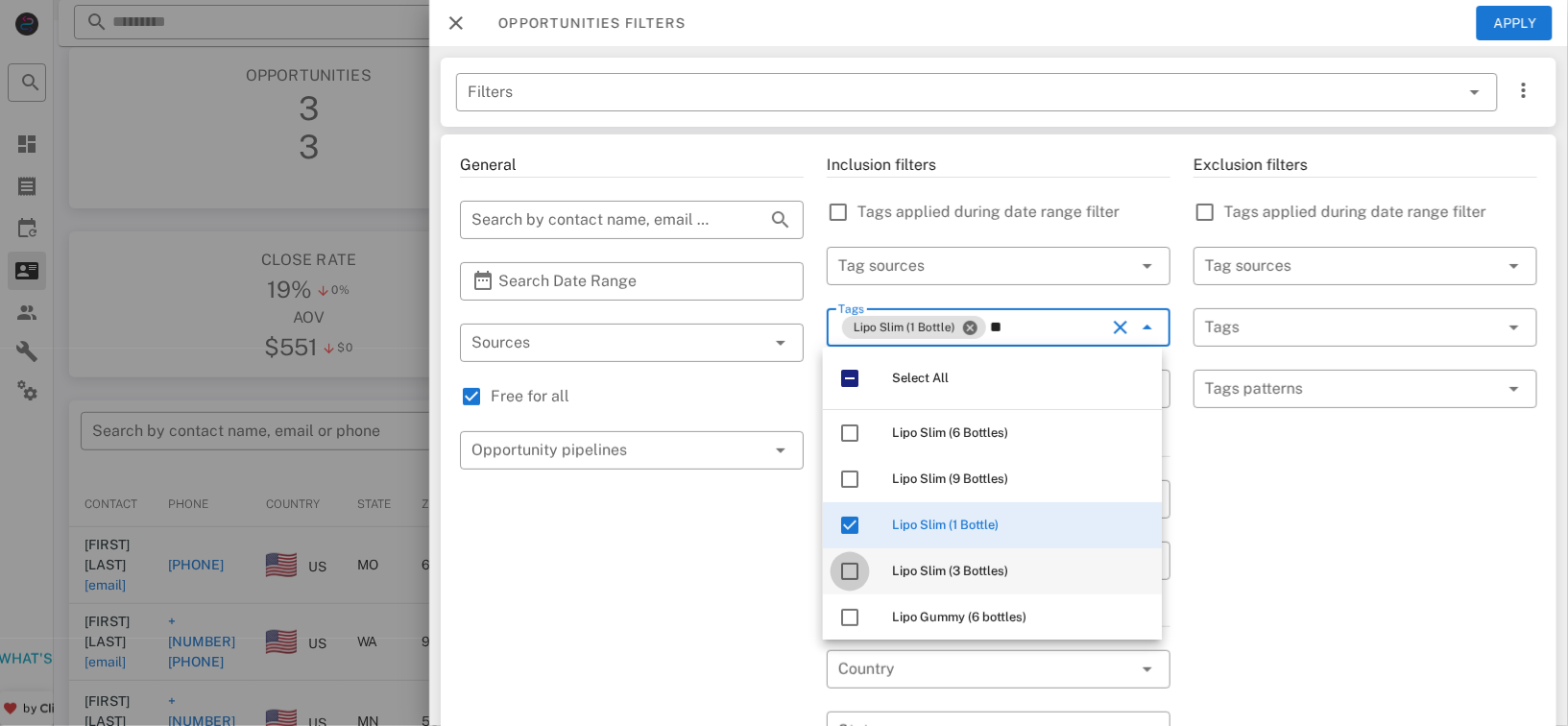 click at bounding box center [850, 571] 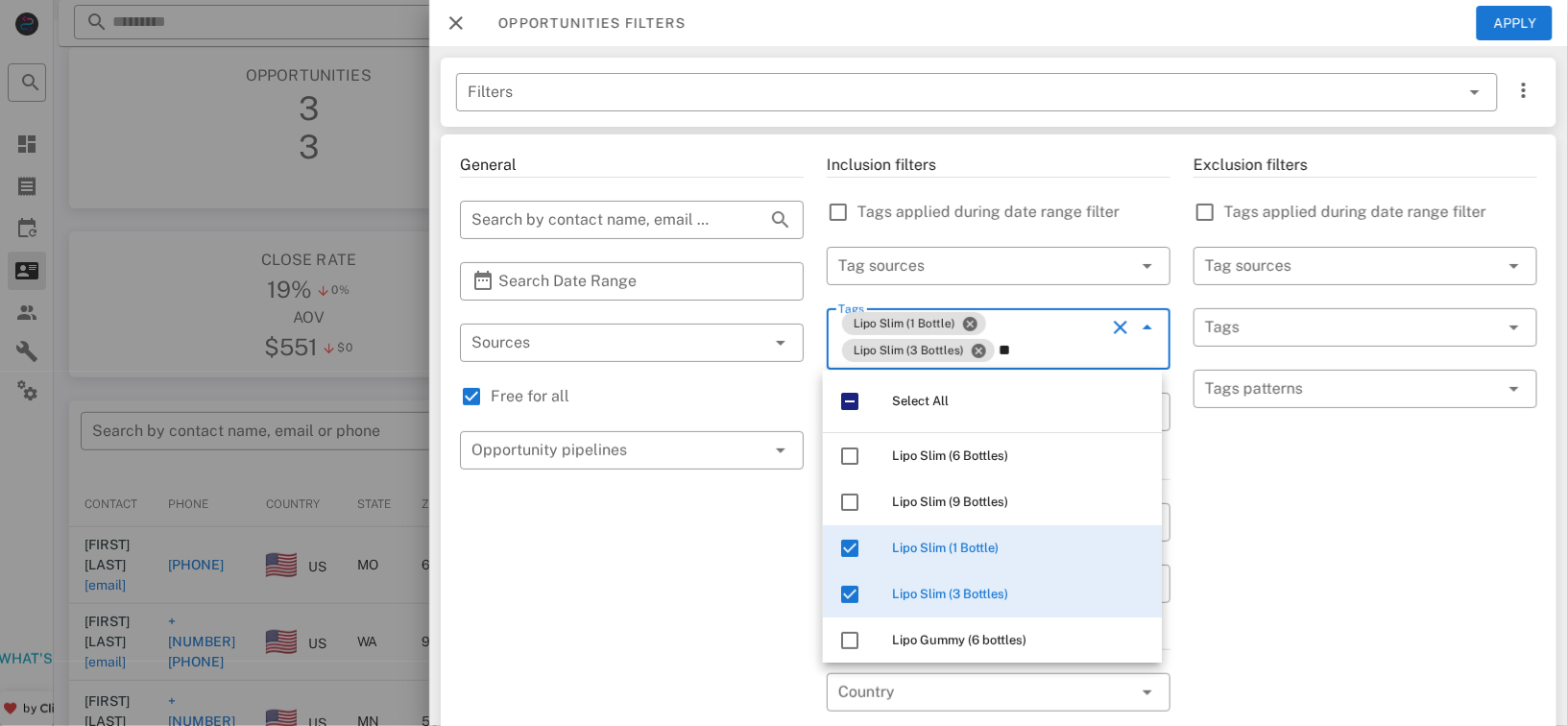 click on "**" at bounding box center (1051, 351) 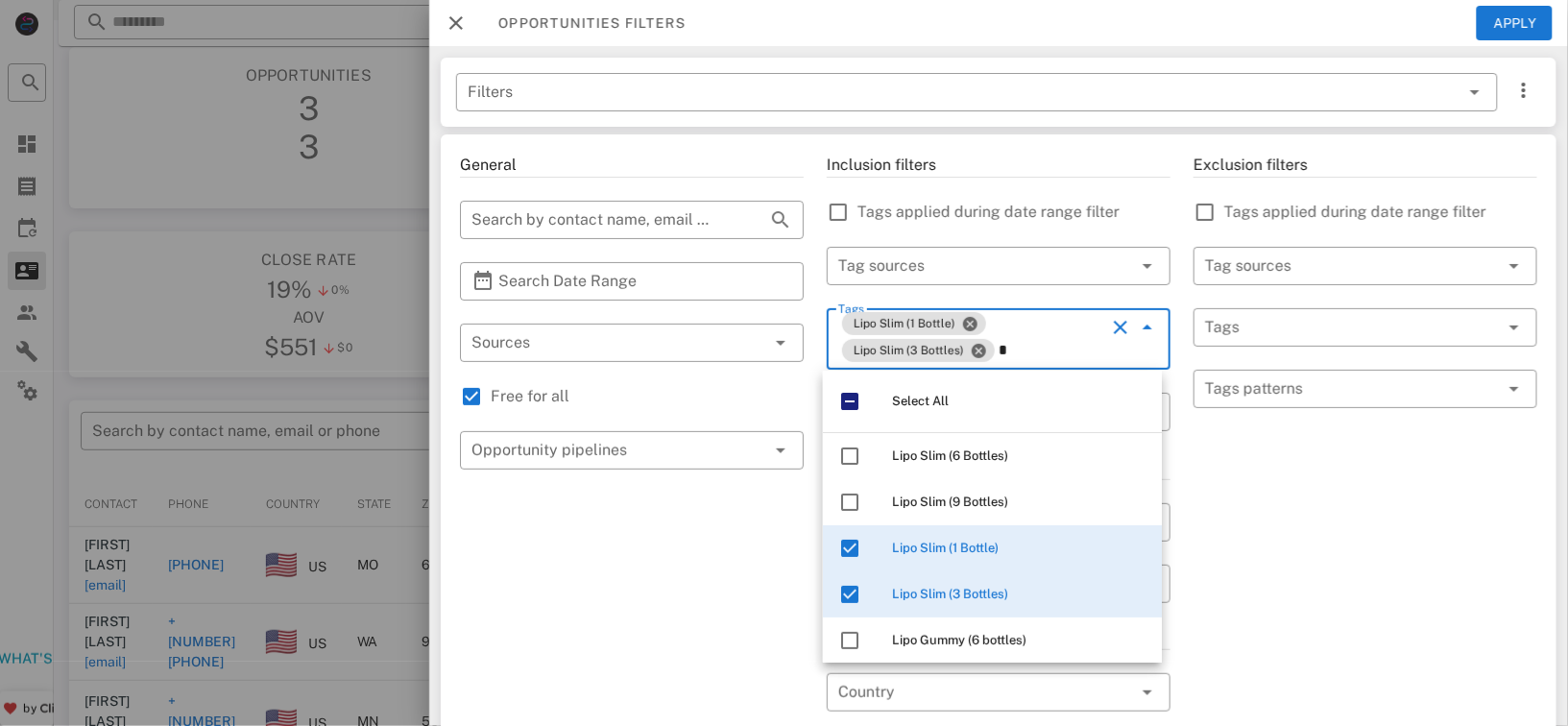 type 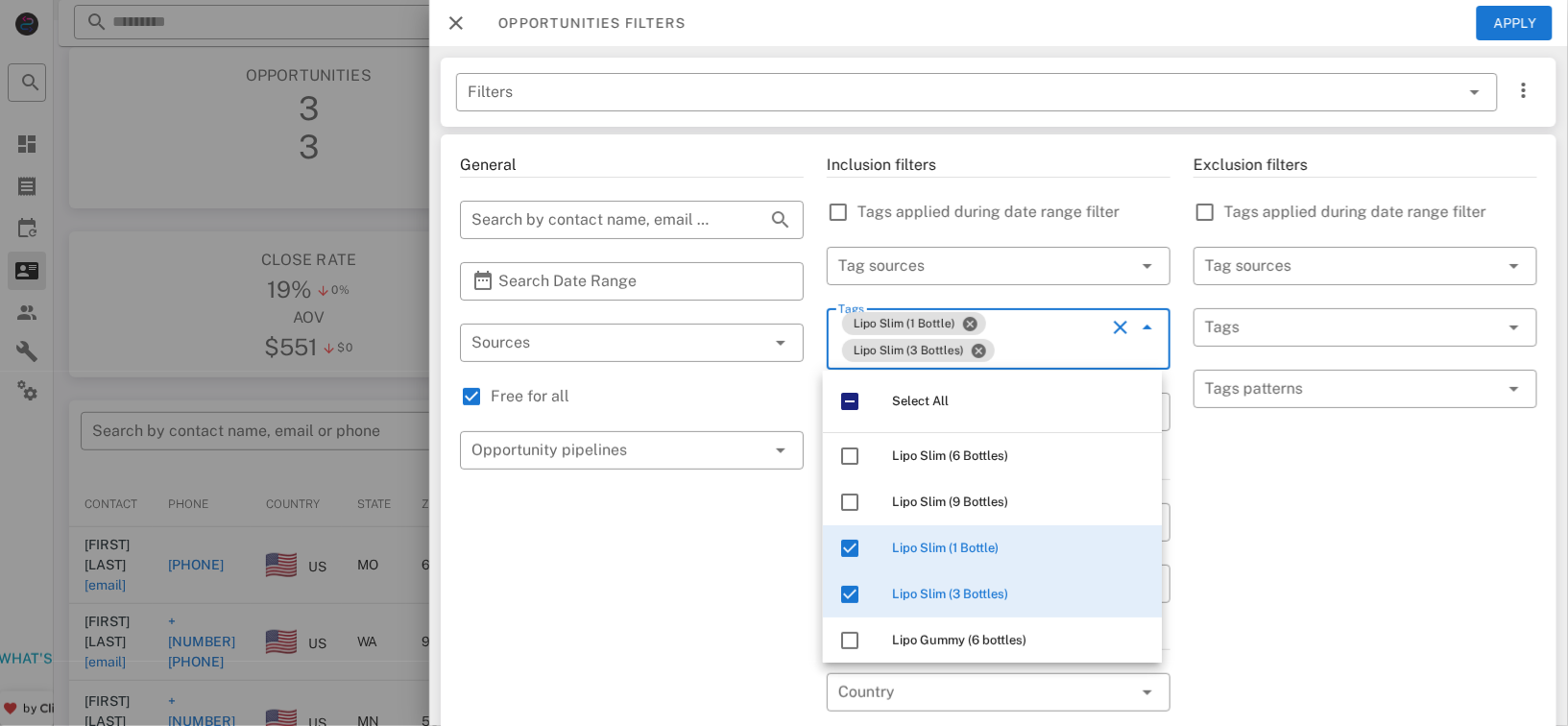 click on "Exclusion filters Tags applied during date range filter ​ Tag sources ​ Tags ​ Tags patterns" at bounding box center [1365, 692] 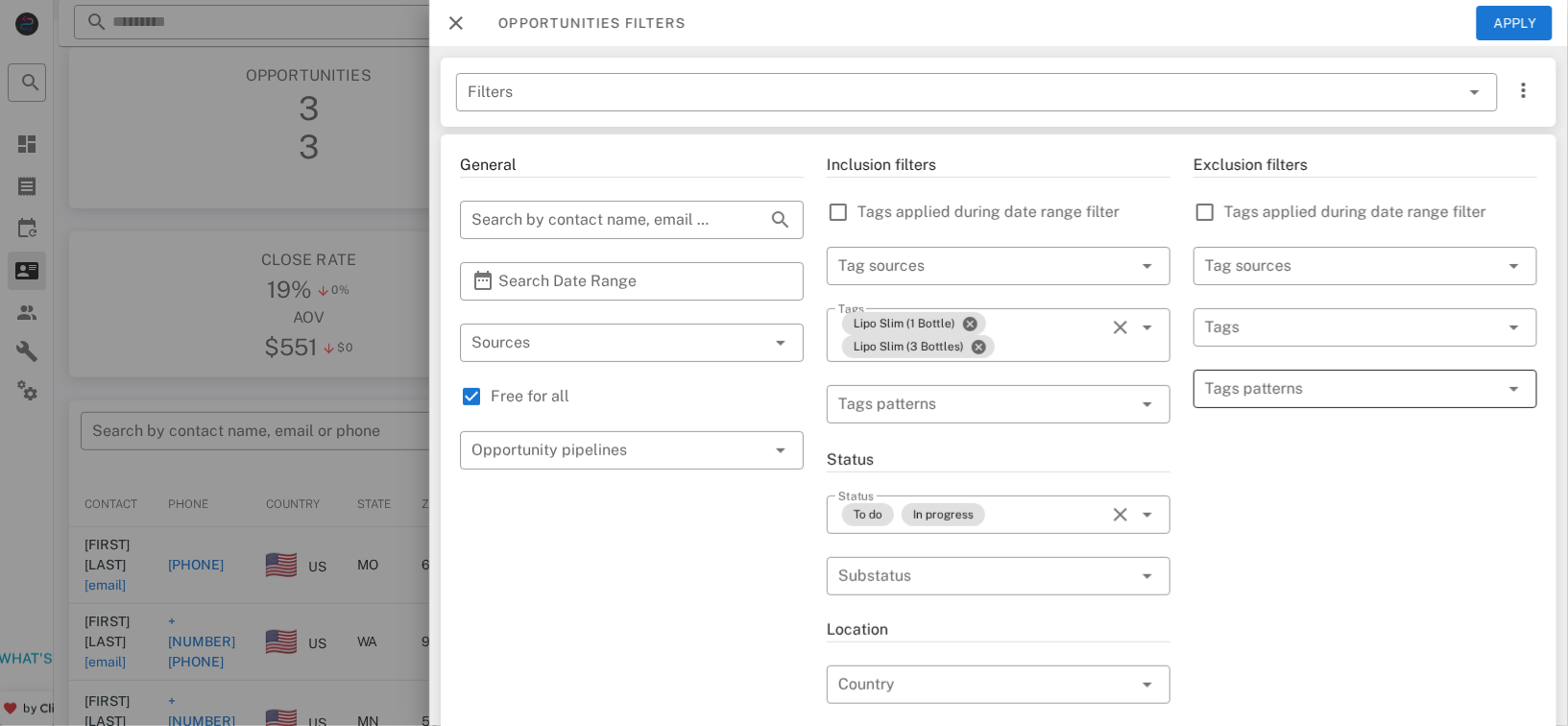 click at bounding box center [1514, 389] 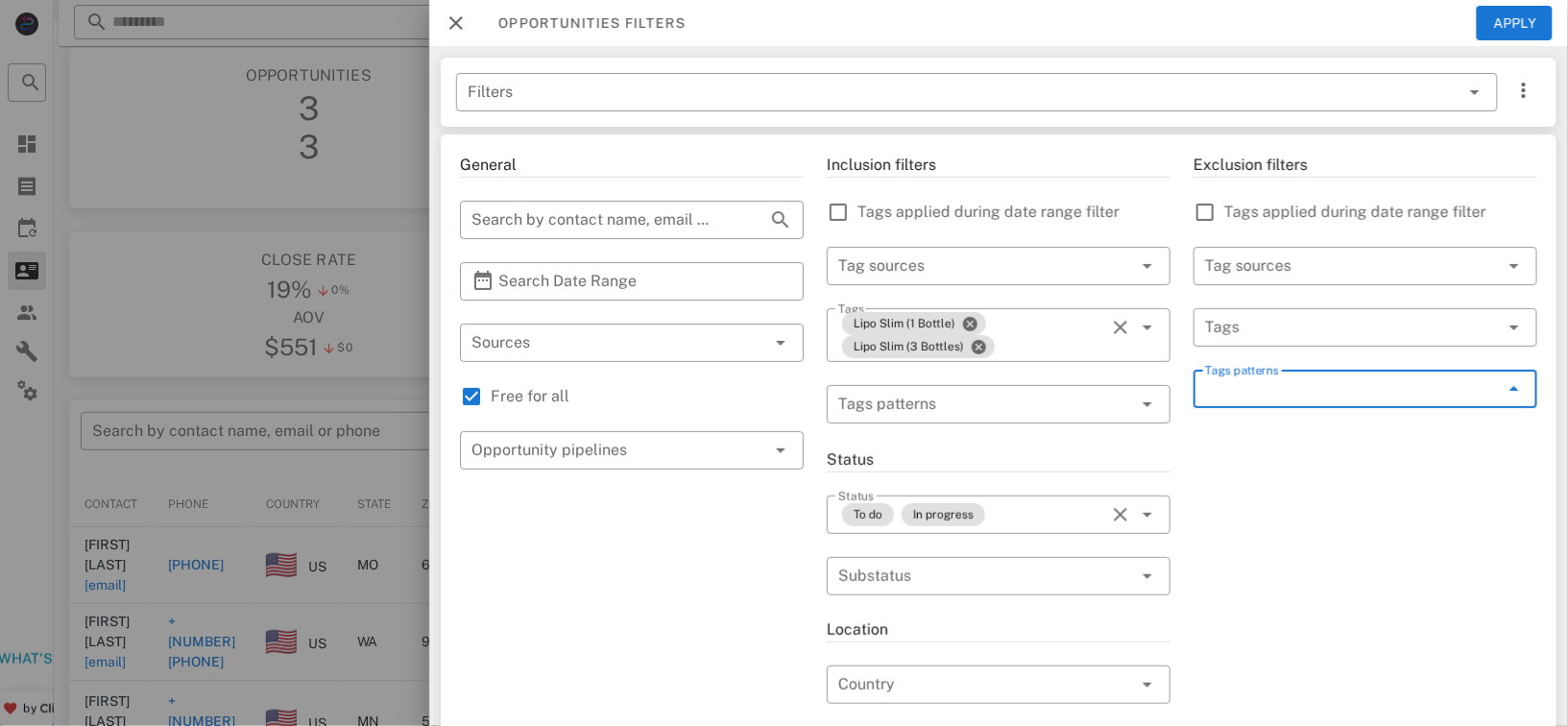click at bounding box center [1514, 389] 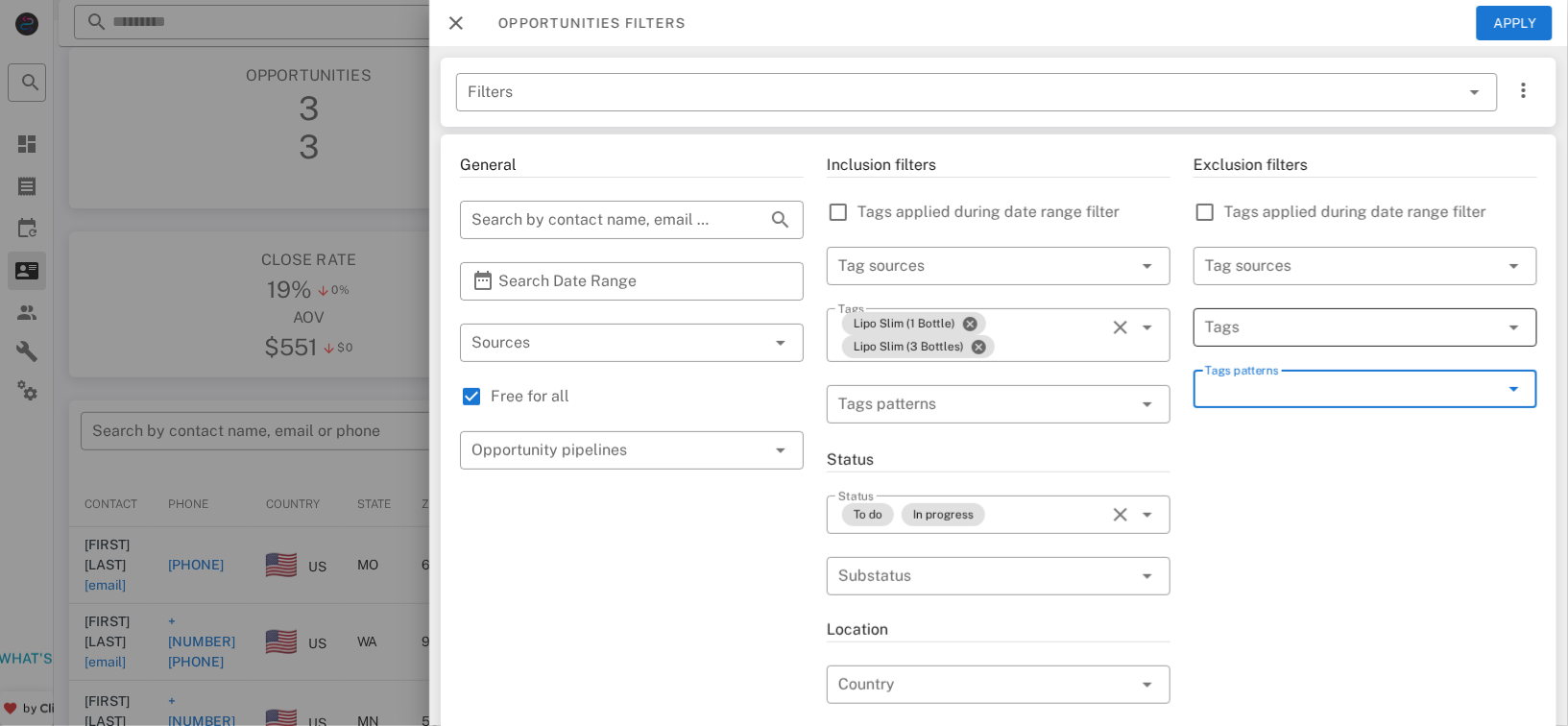 click at bounding box center (1339, 327) 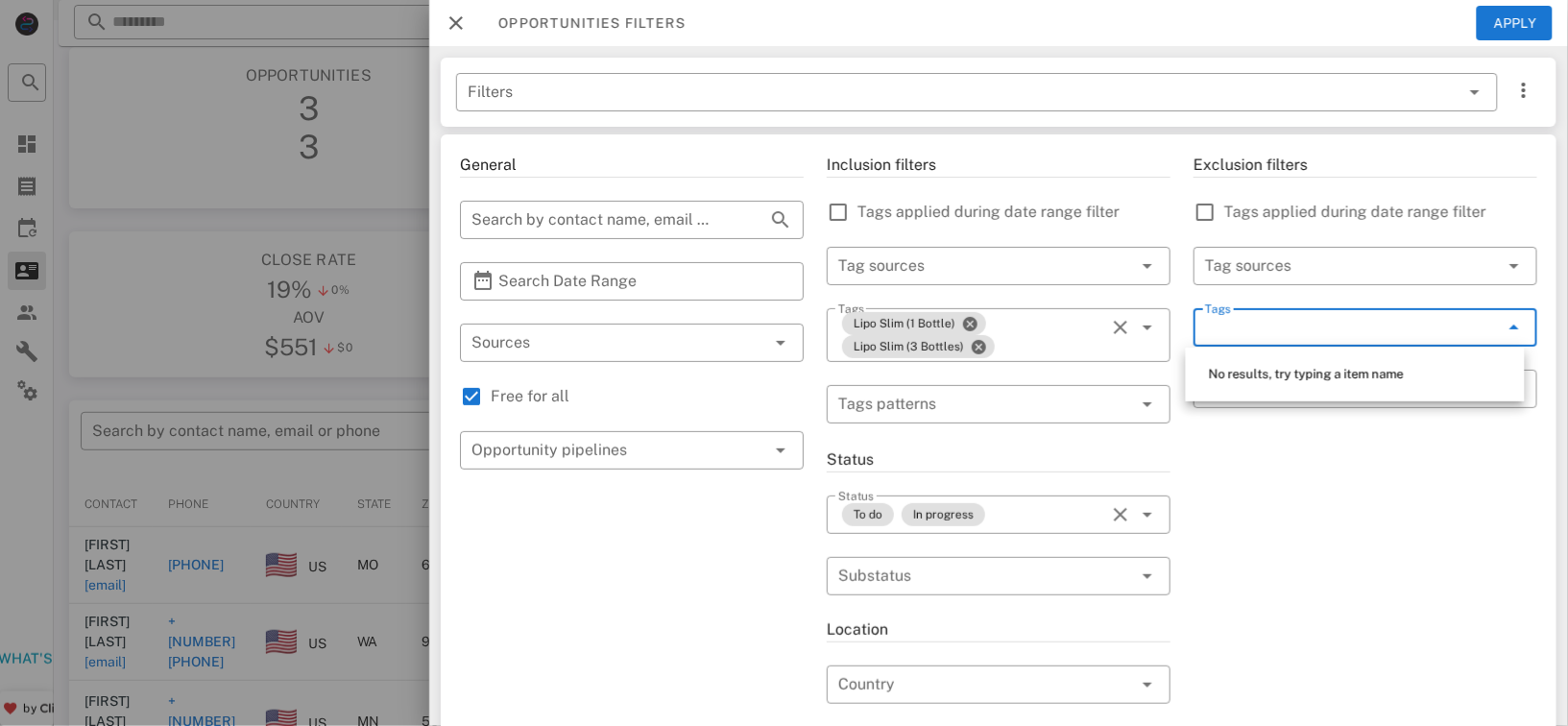 click on "Exclusion filters Tags applied during date range filter ​ Tag sources ​ Tags ​ Tags patterns" at bounding box center (1365, 689) 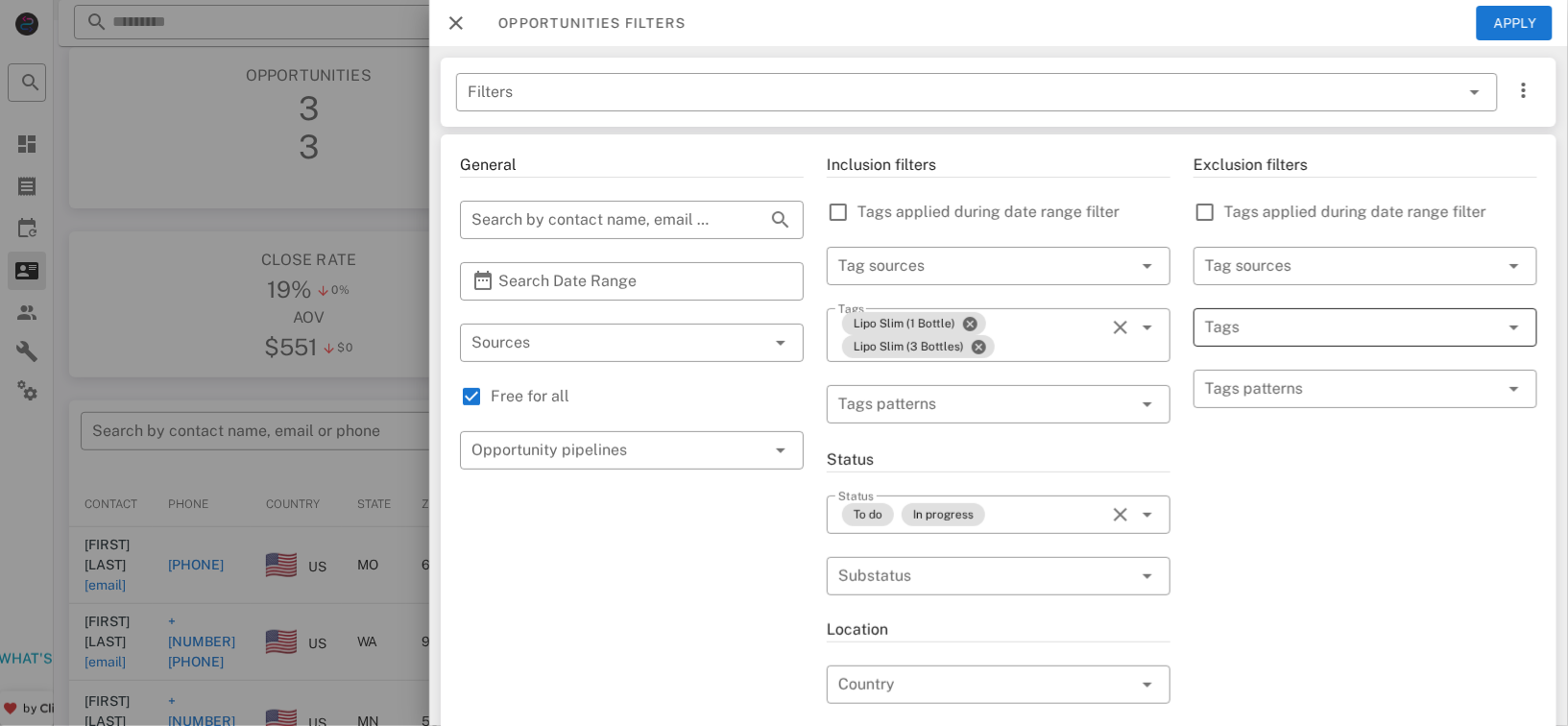 click at bounding box center (1339, 327) 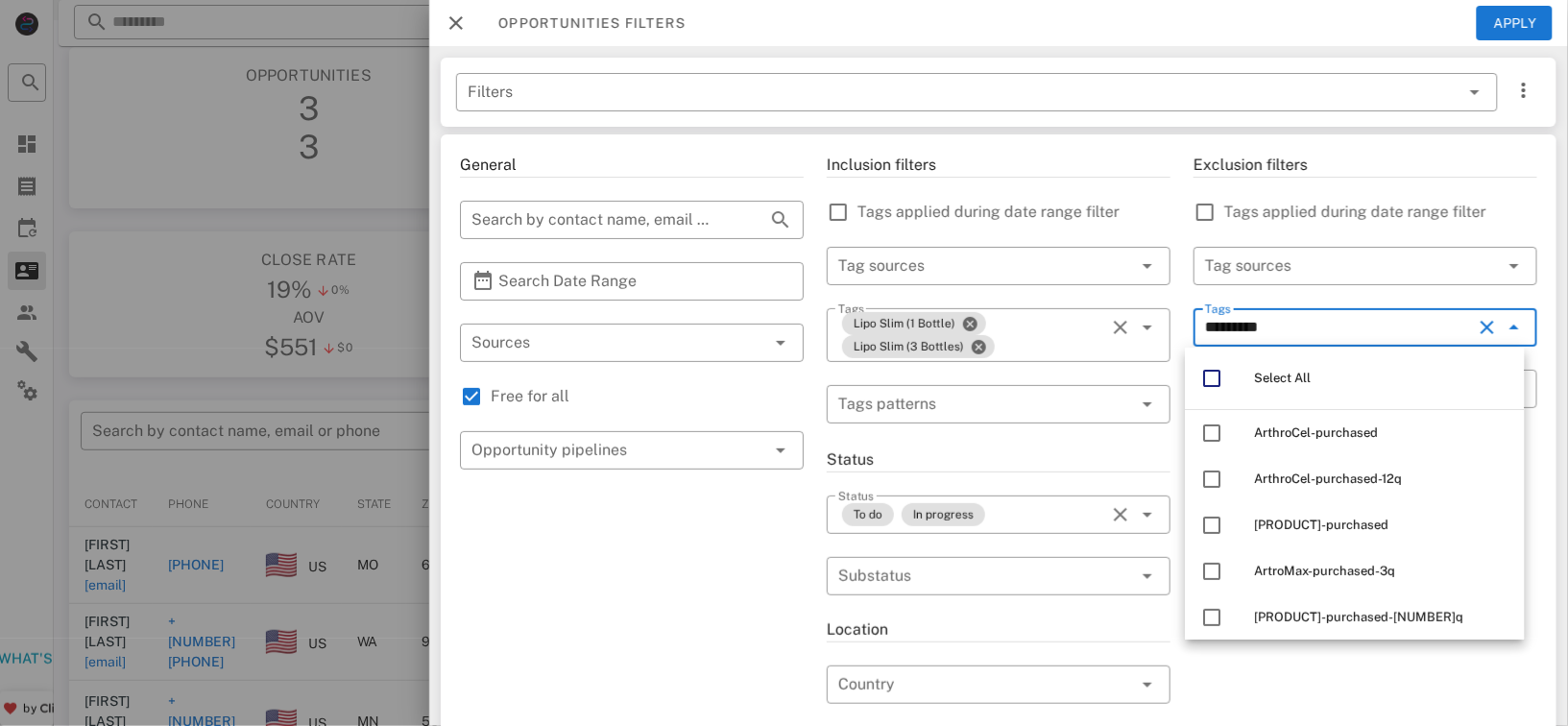 click on "*********" at bounding box center [1339, 327] 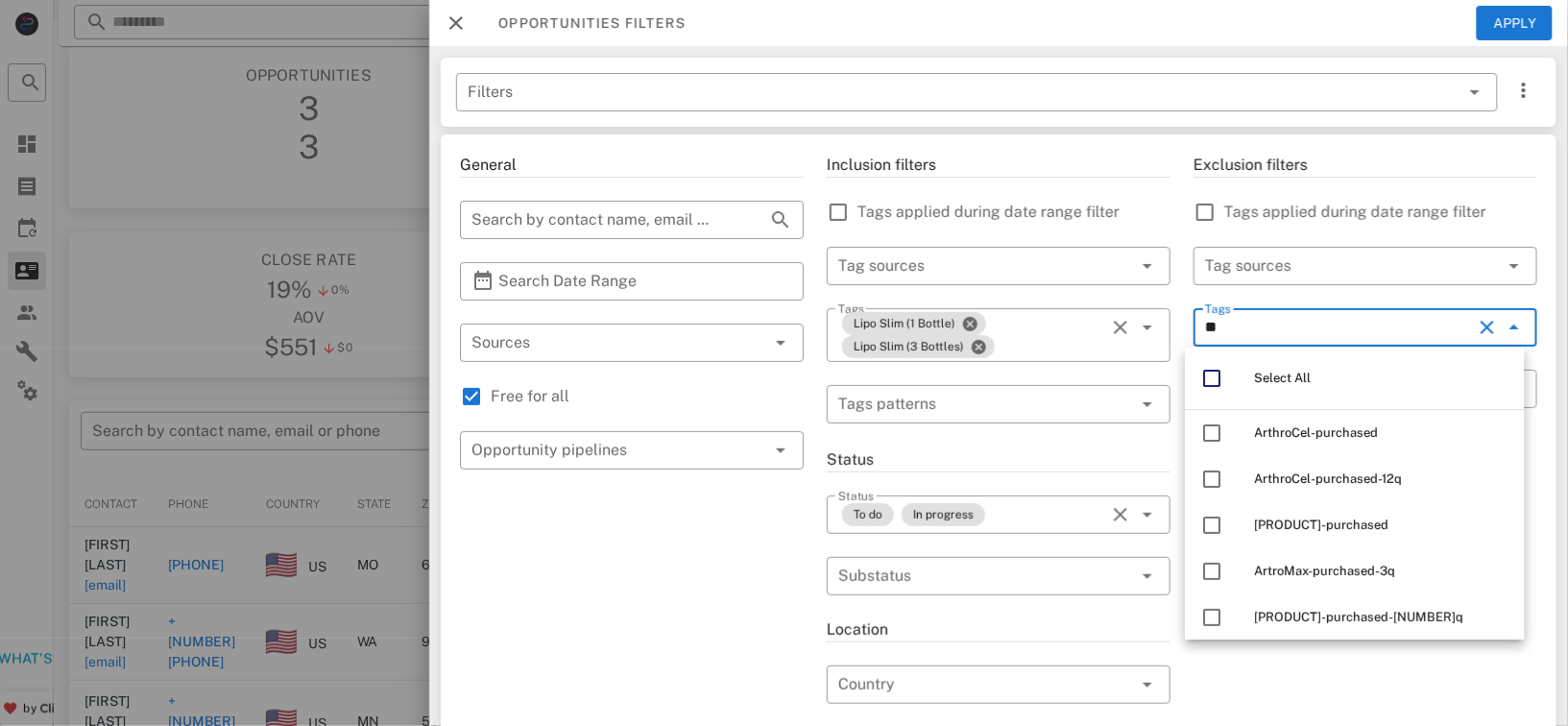 type on "*" 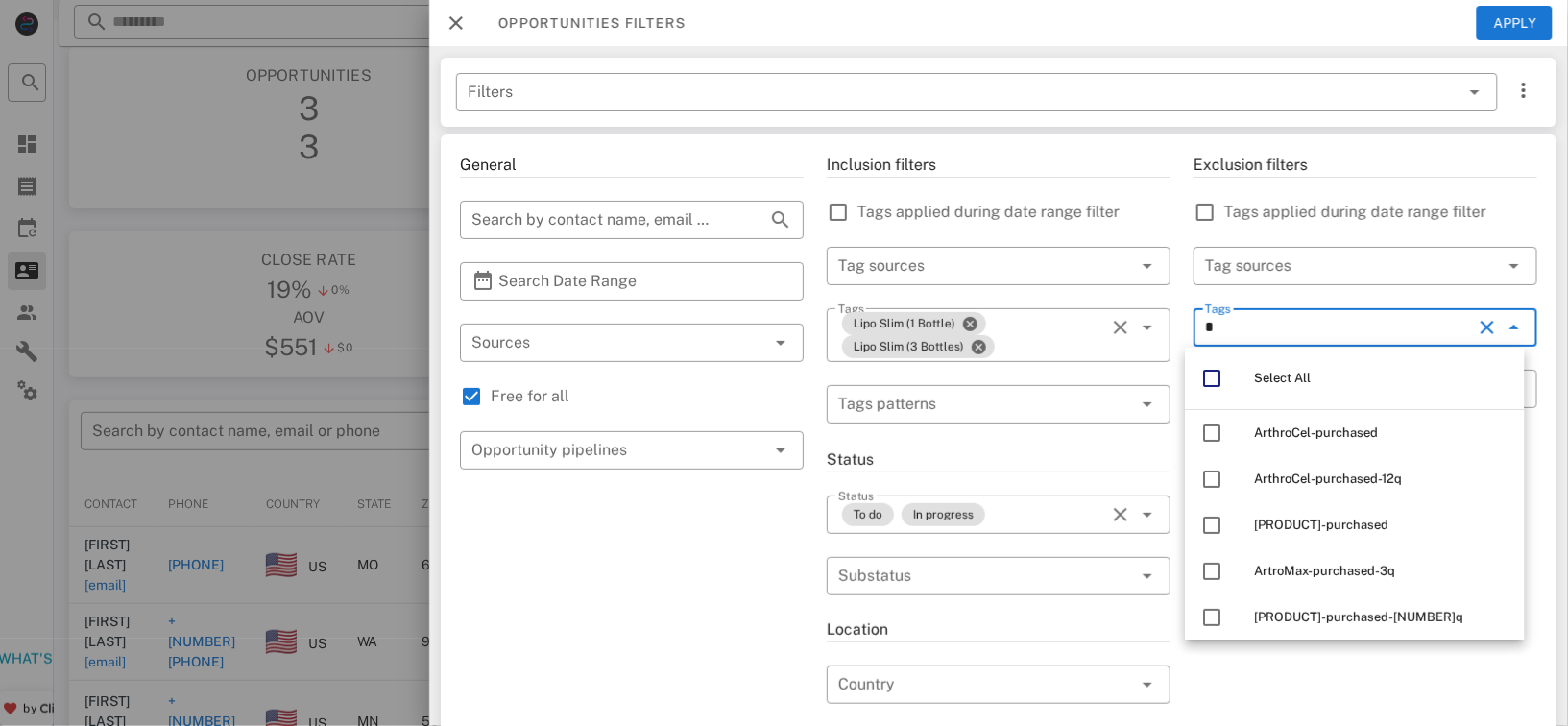 type 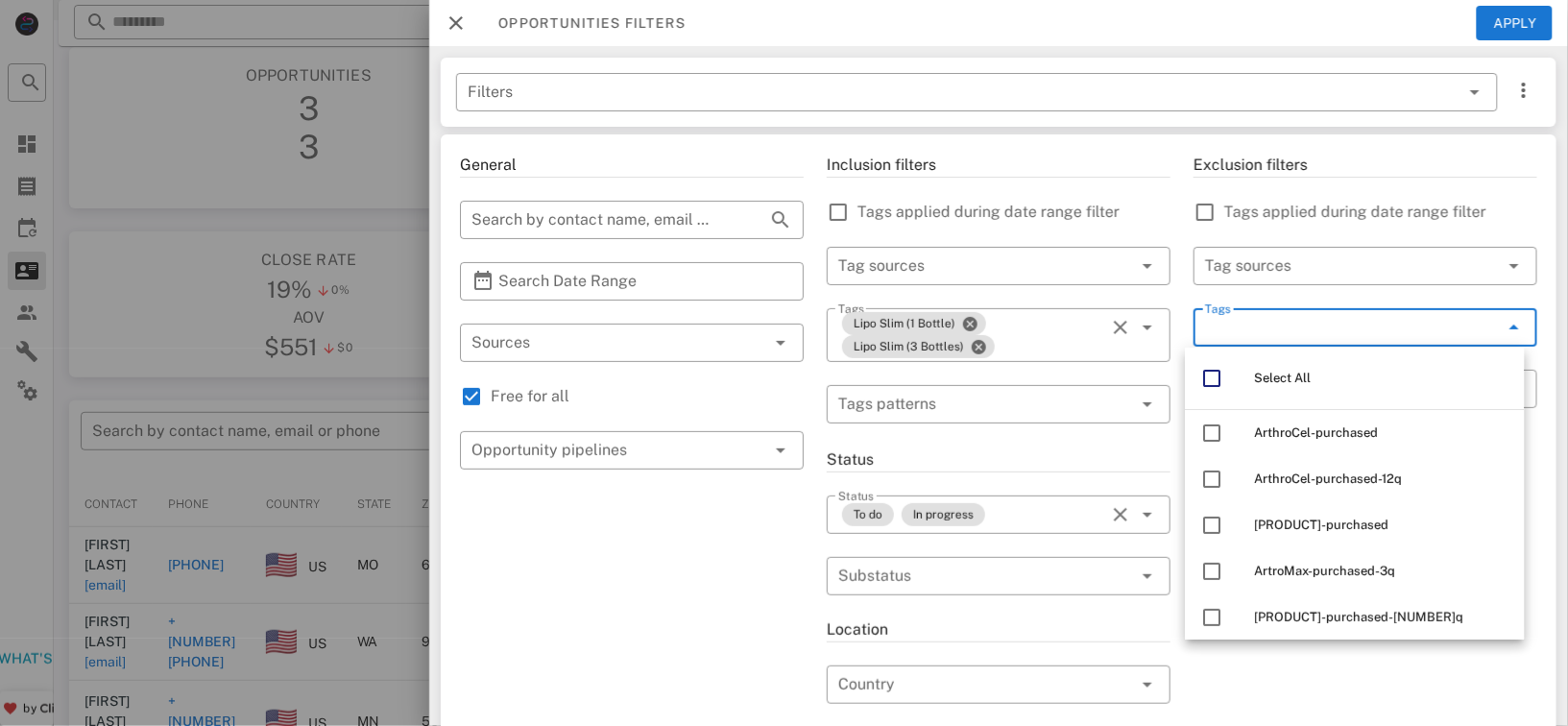 click on "Exclusion filters Tags applied during date range filter ​ Tag sources ​ Tags ​ Tags patterns" at bounding box center [1365, 689] 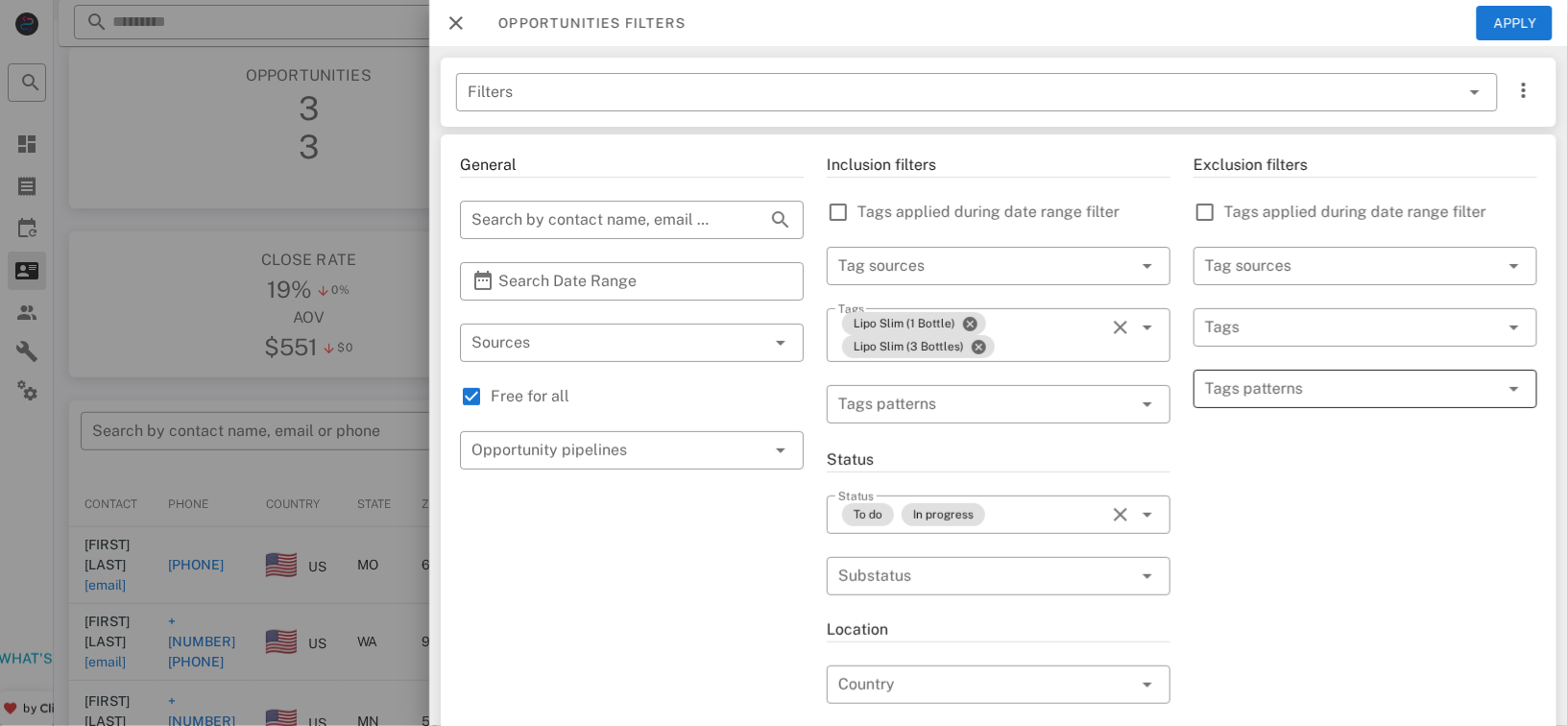click at bounding box center (1352, 389) 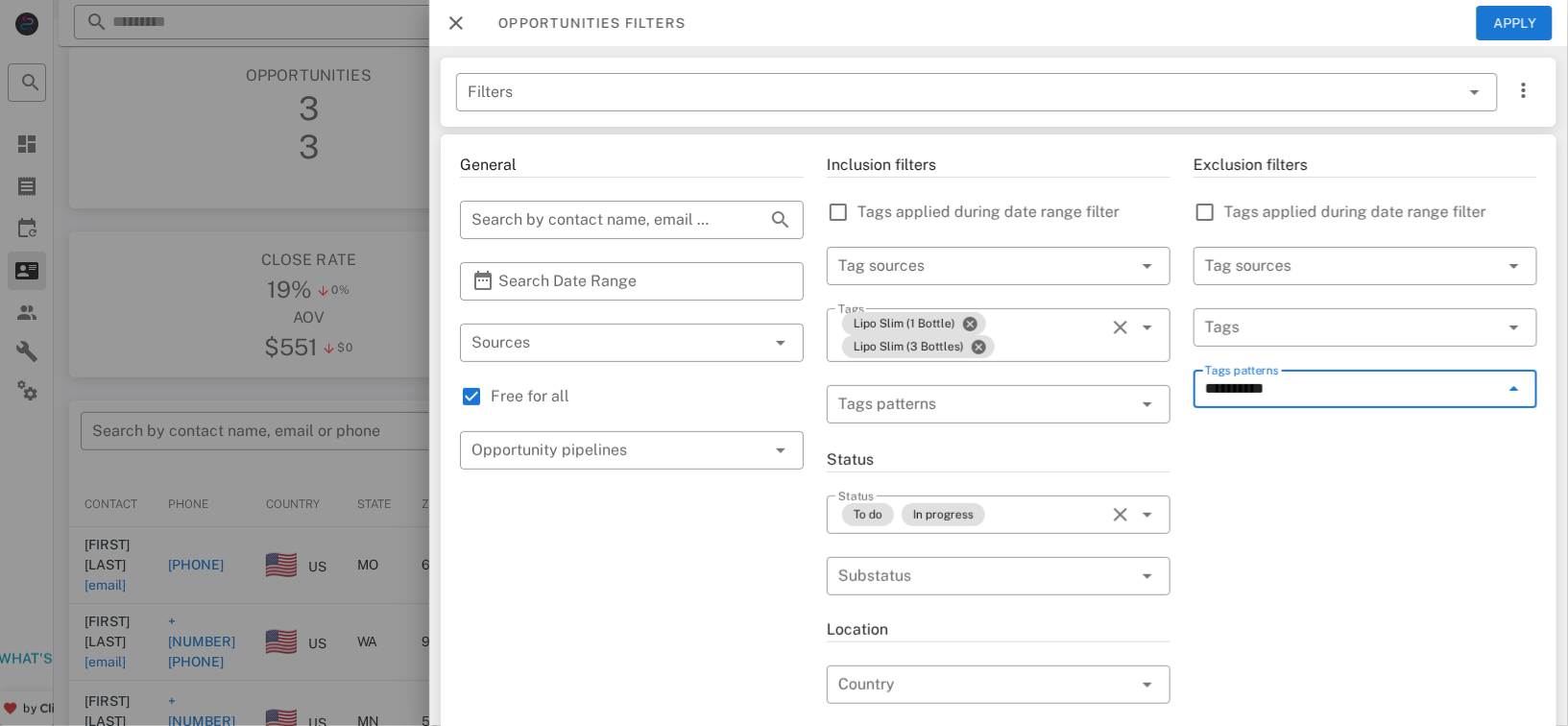 type on "*********" 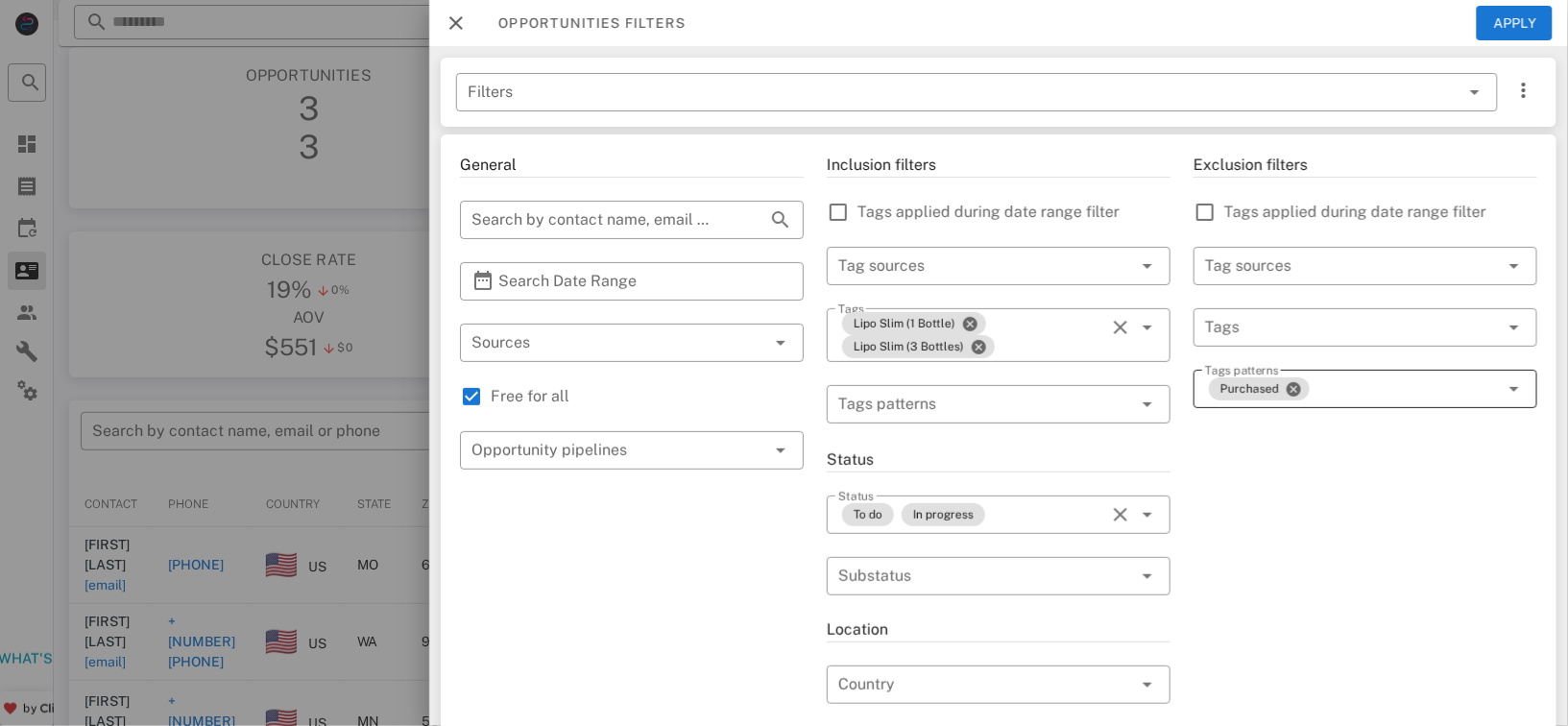 click on "Purchased" at bounding box center (1352, 389) 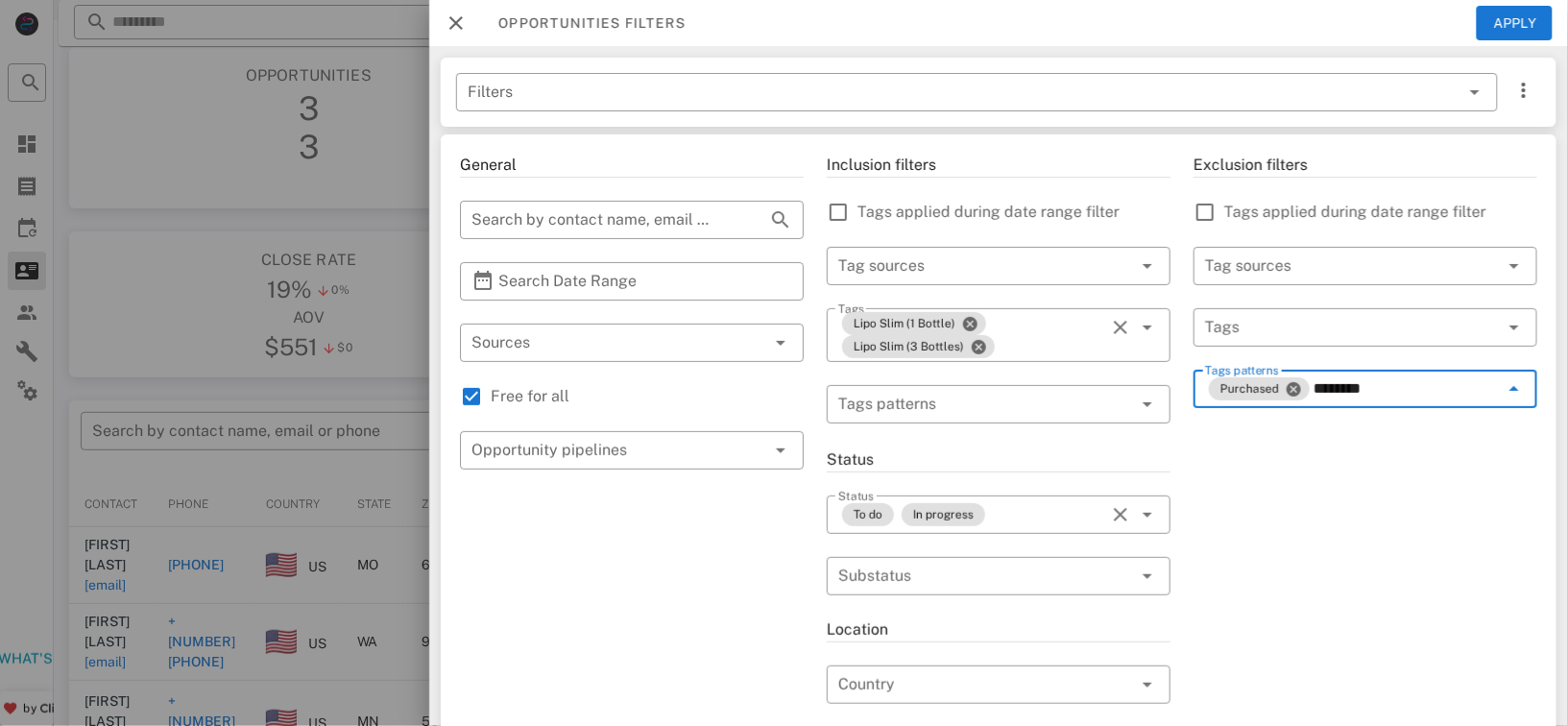 type on "********" 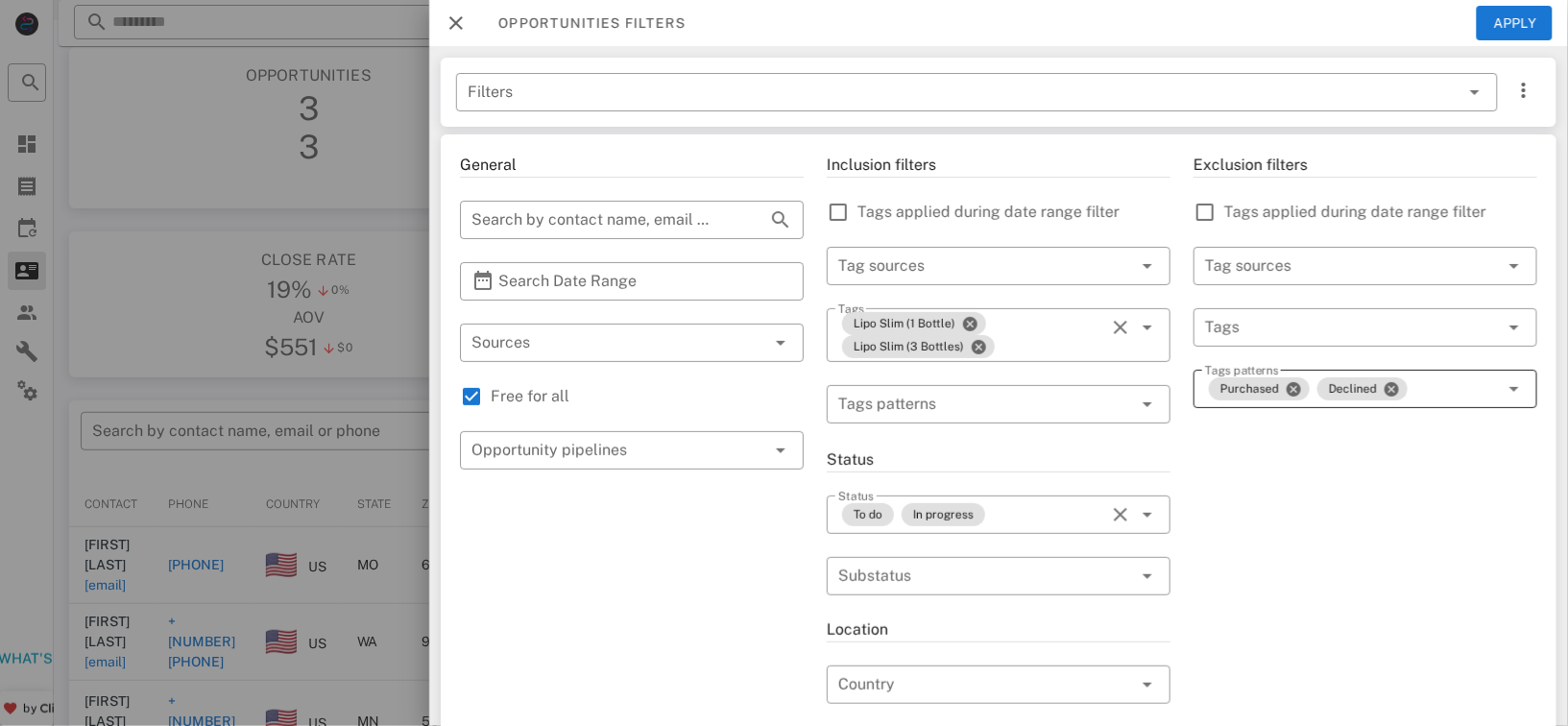 click at bounding box center (1514, 389) 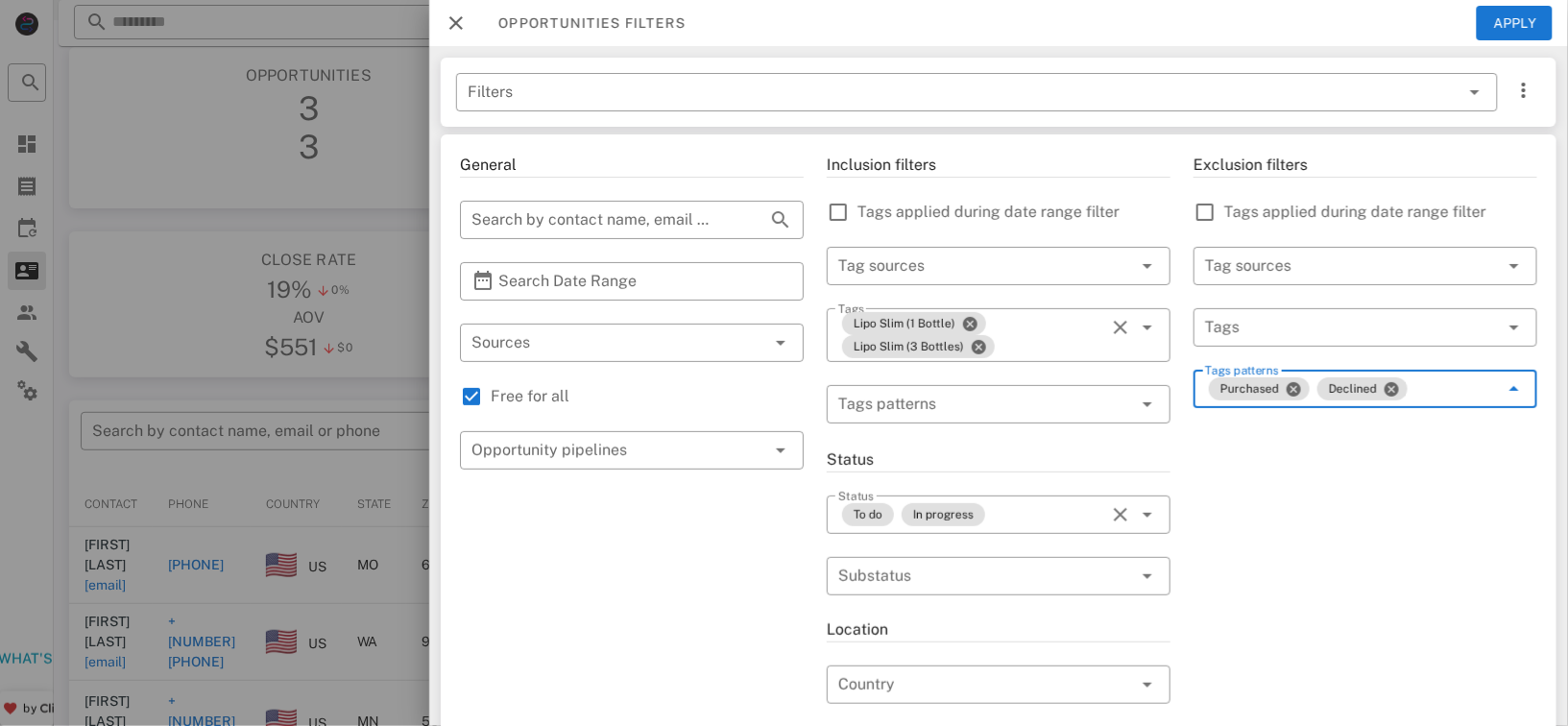 click on "Exclusion filters Tags applied during date range filter ​ Tag sources ​ Tags ​ Tags patterns Purchased  Declined" at bounding box center (1365, 689) 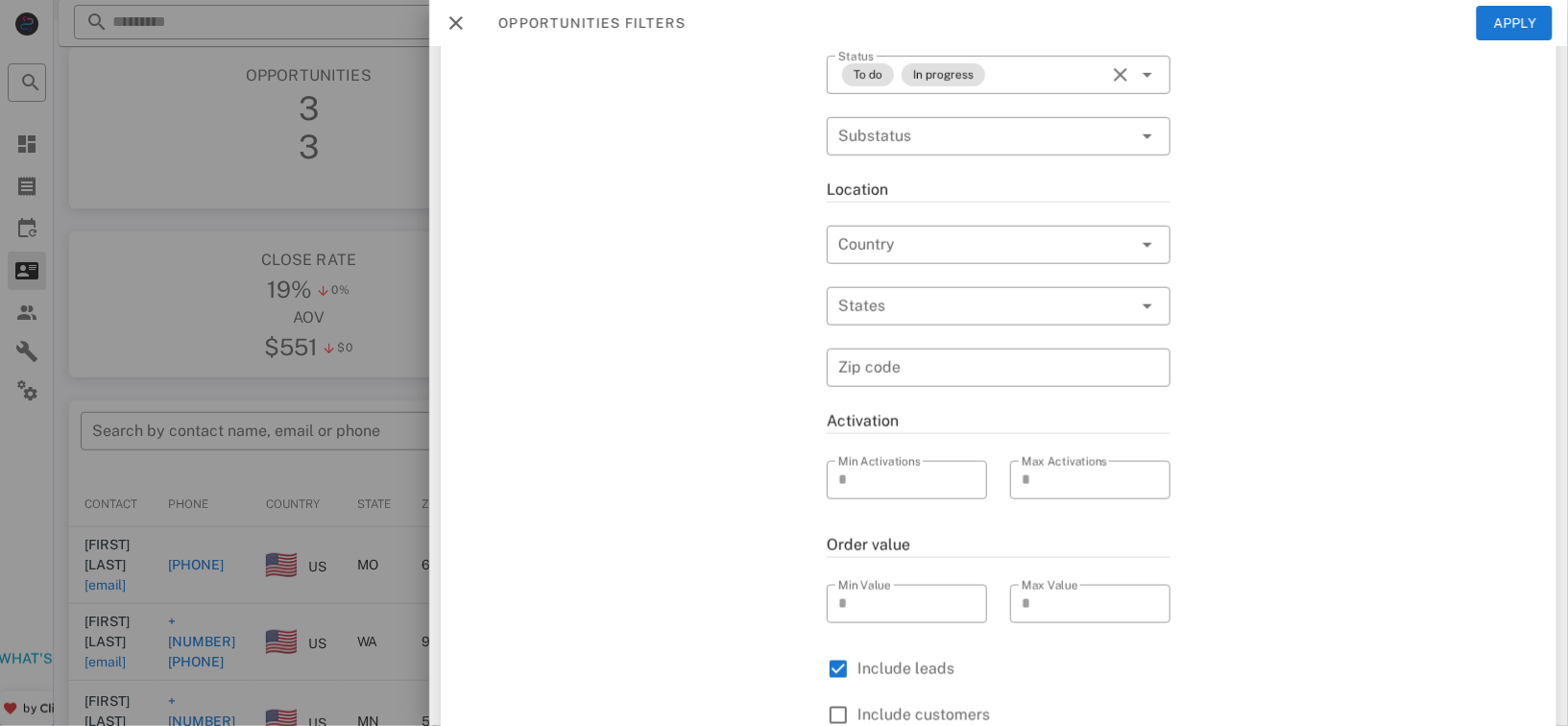 scroll, scrollTop: 520, scrollLeft: 0, axis: vertical 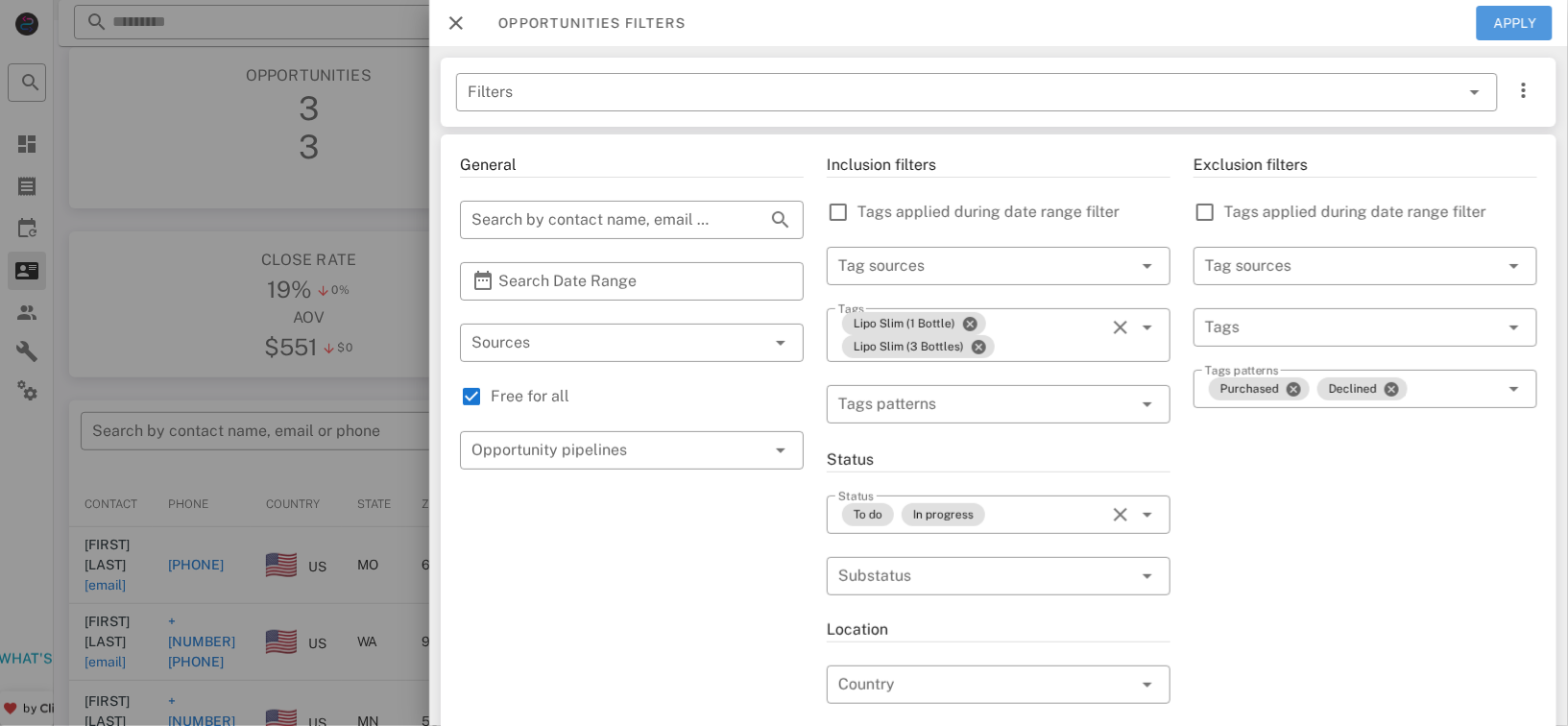 click on "Apply" at bounding box center [1515, 23] 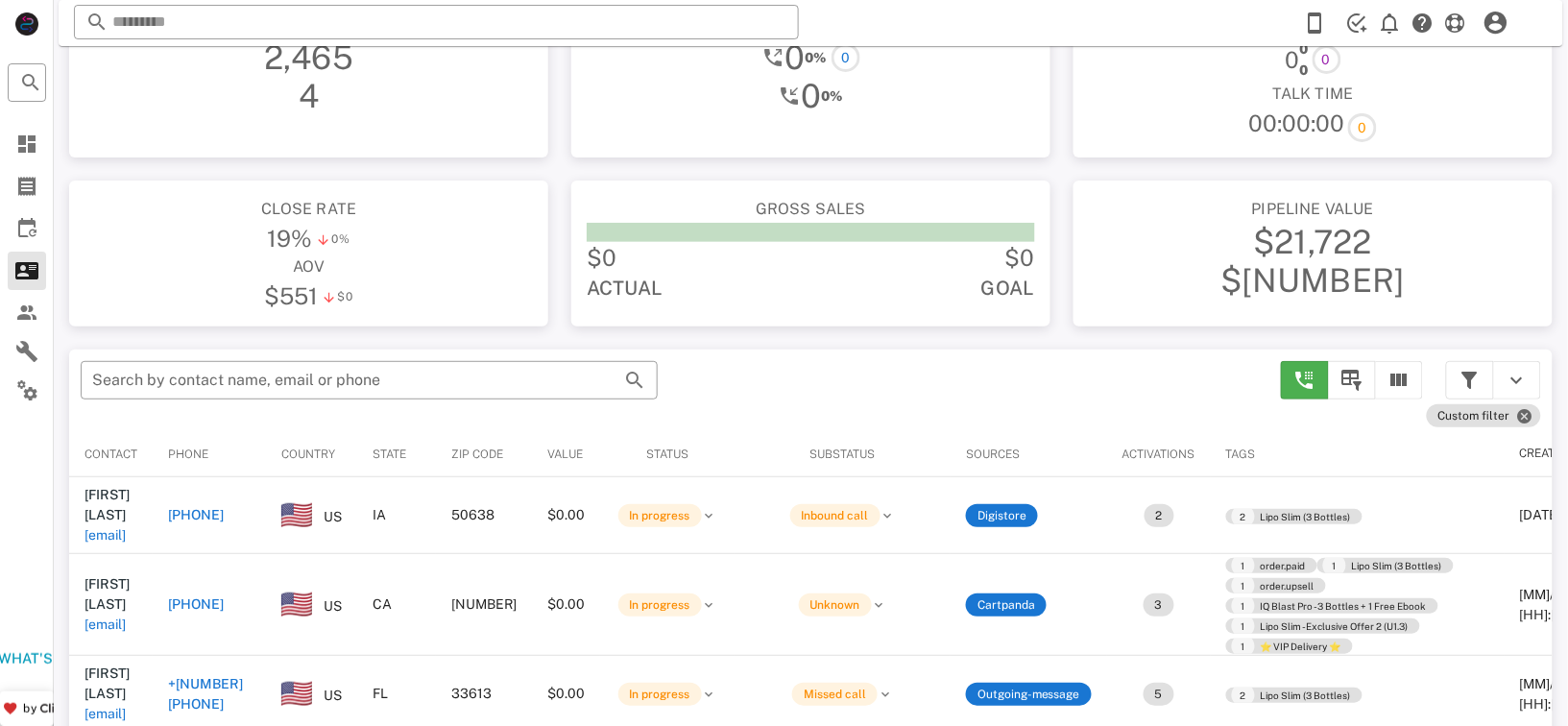 scroll, scrollTop: 0, scrollLeft: 0, axis: both 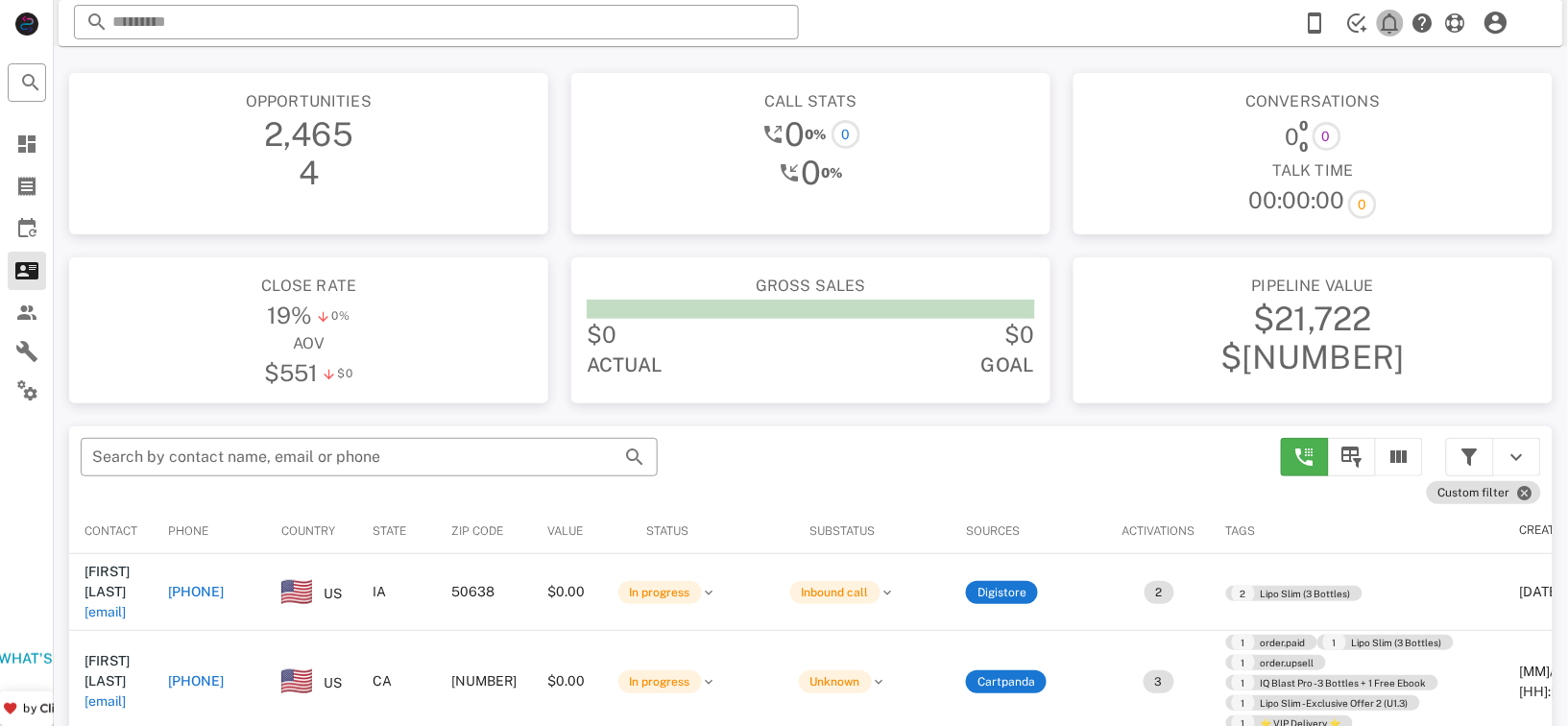 click at bounding box center [1390, 23] 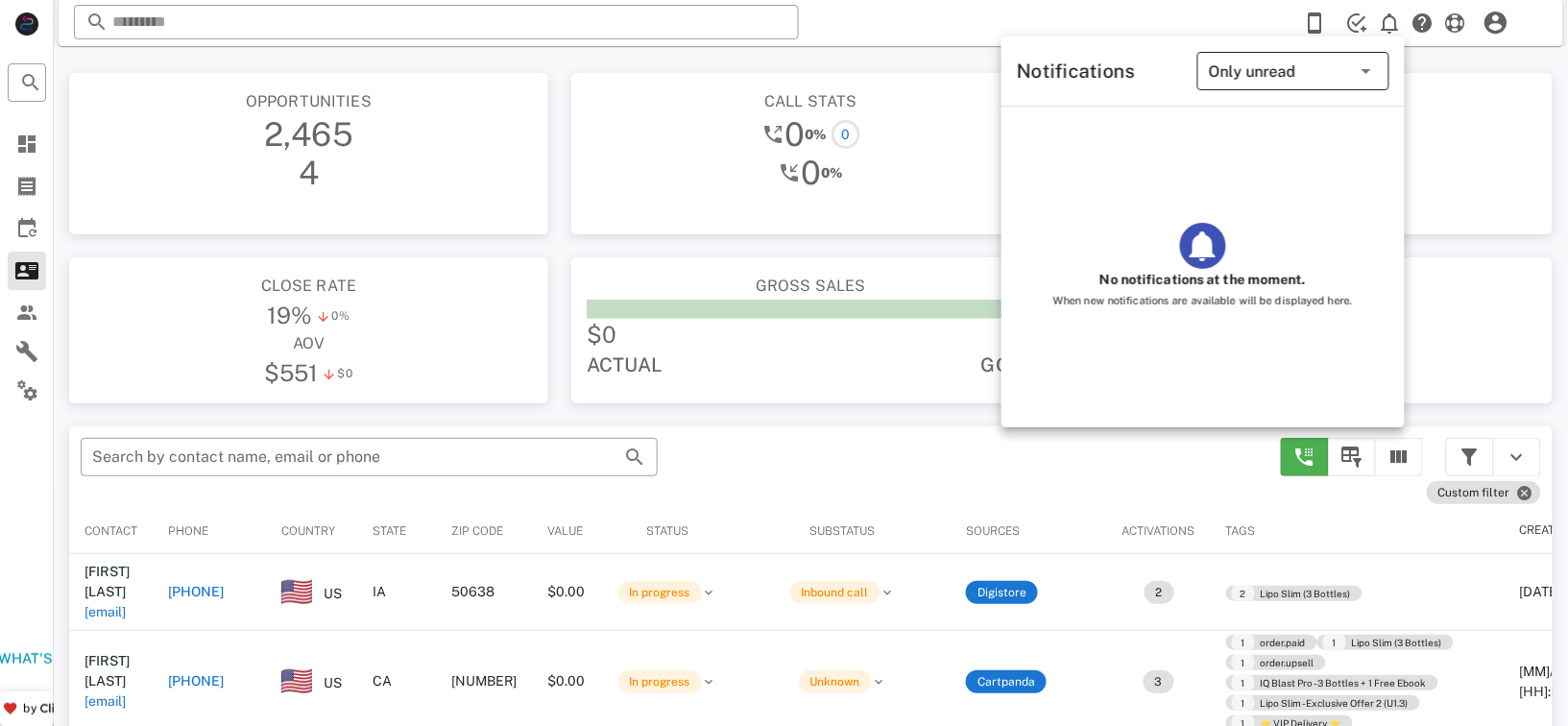 click at bounding box center [1366, 71] 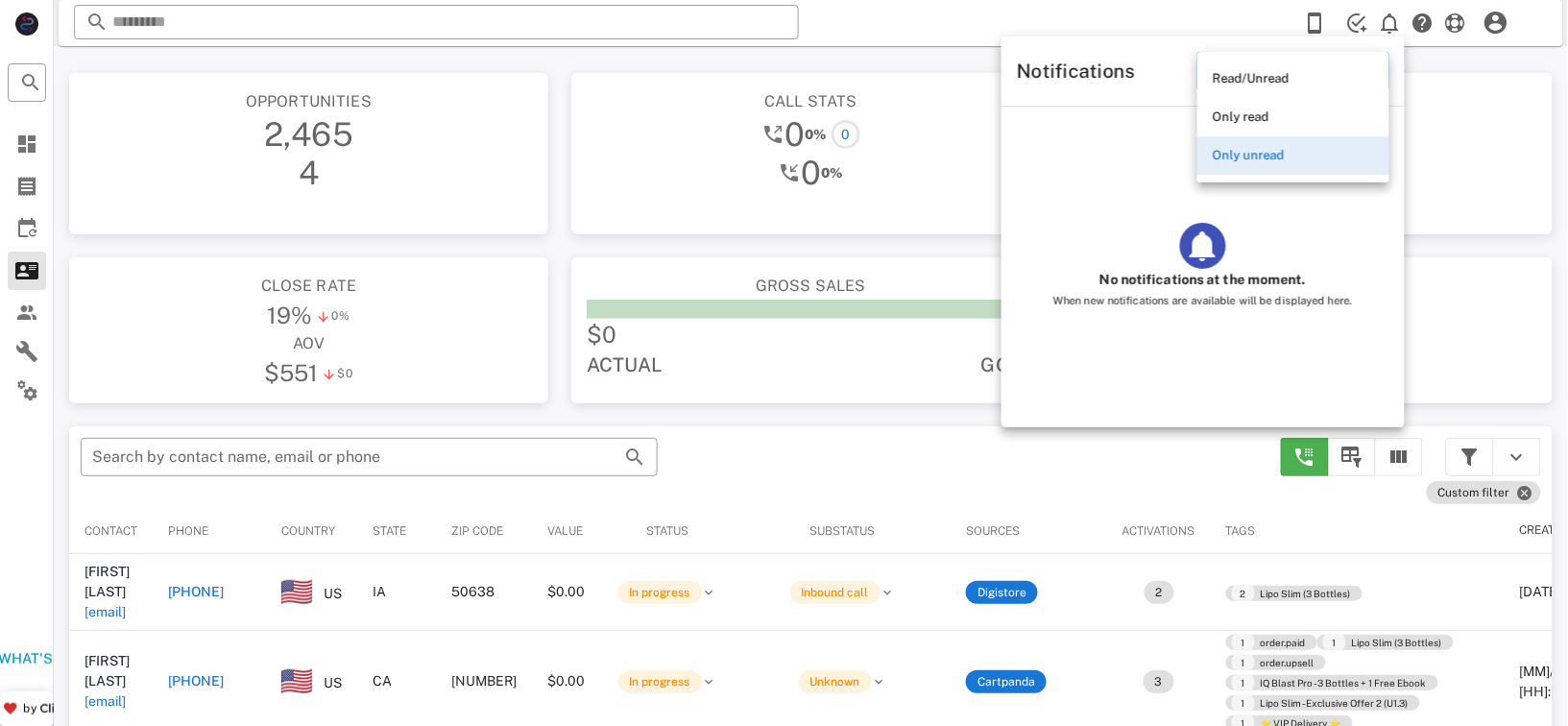 click on "Conversations 0  0  0   0  Talk Time 00:00:00  0" at bounding box center [1313, 154] 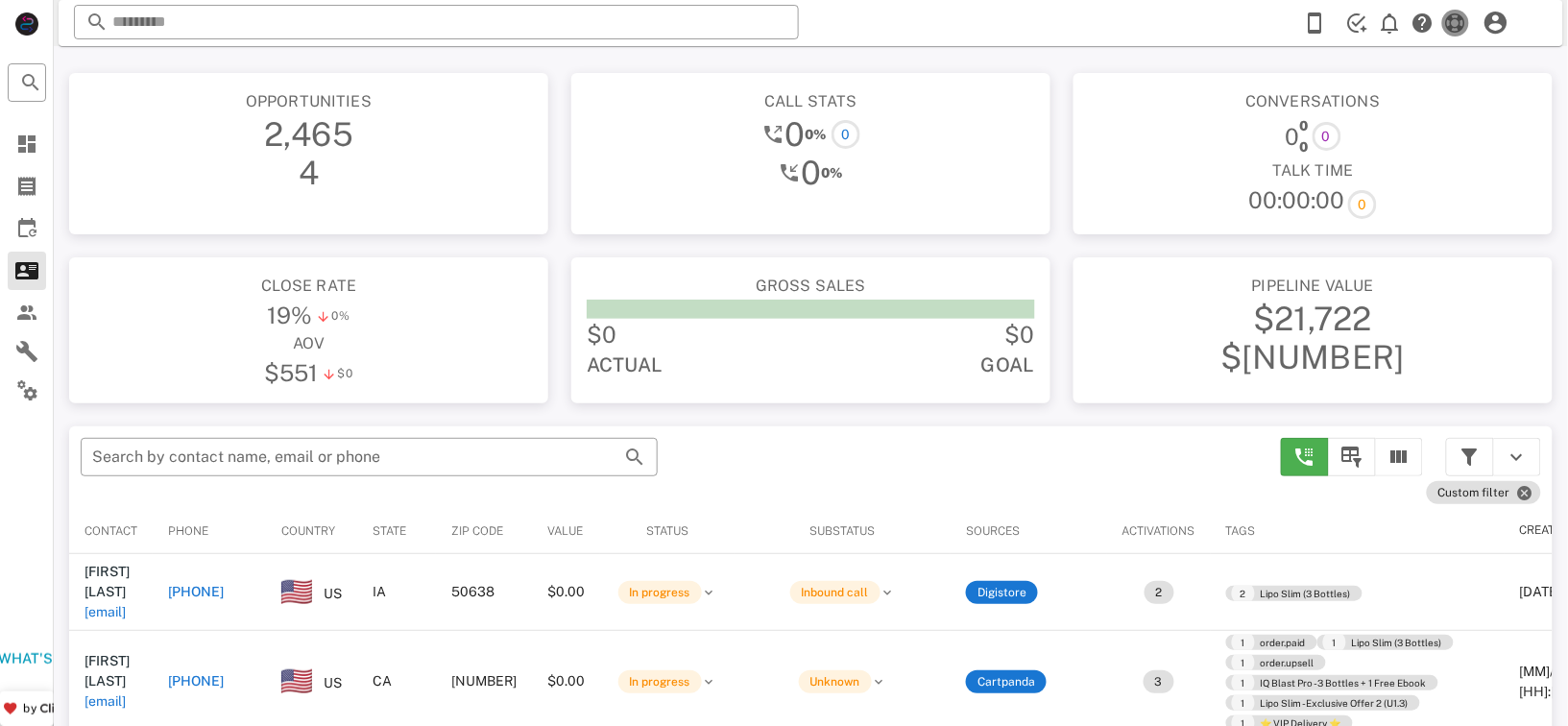 click at bounding box center [1456, 23] 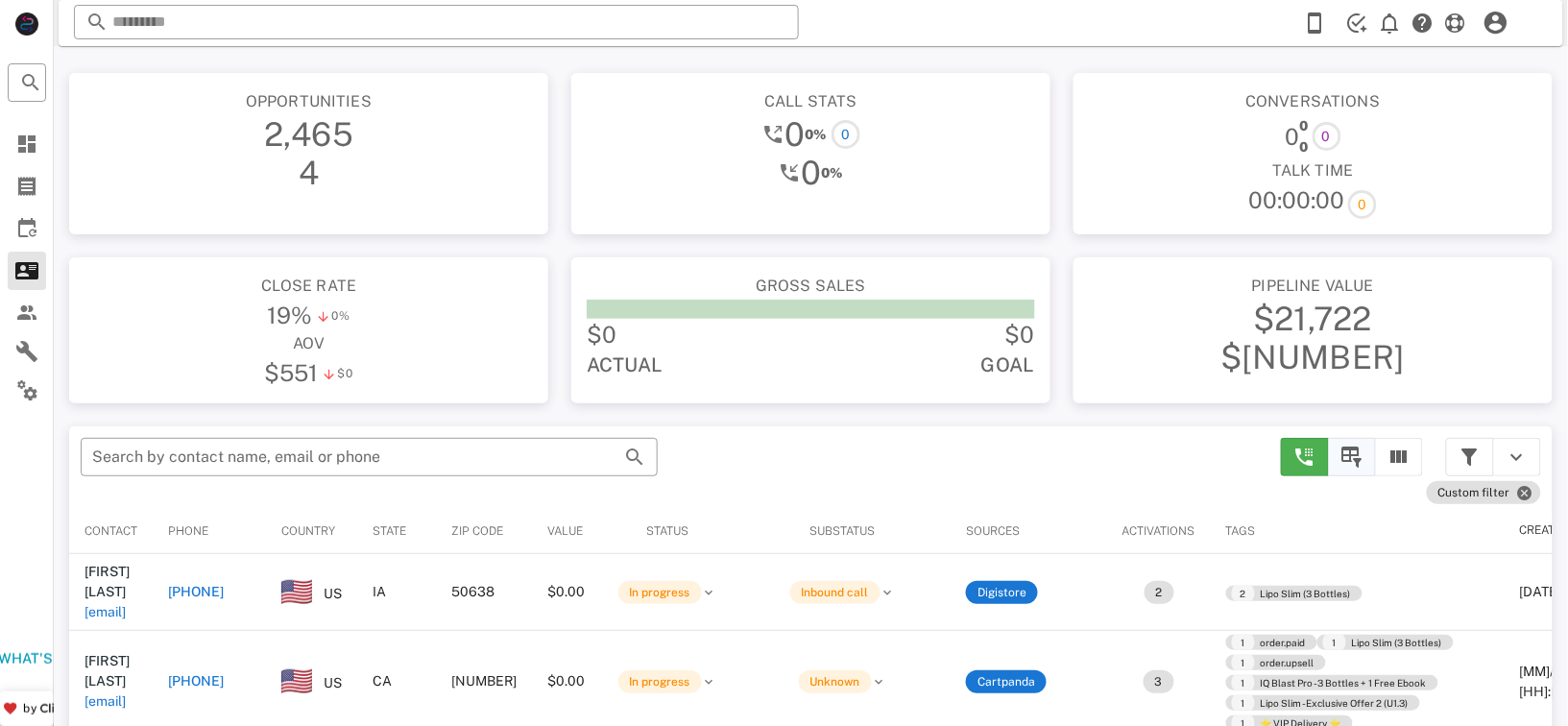 click at bounding box center (1352, 457) 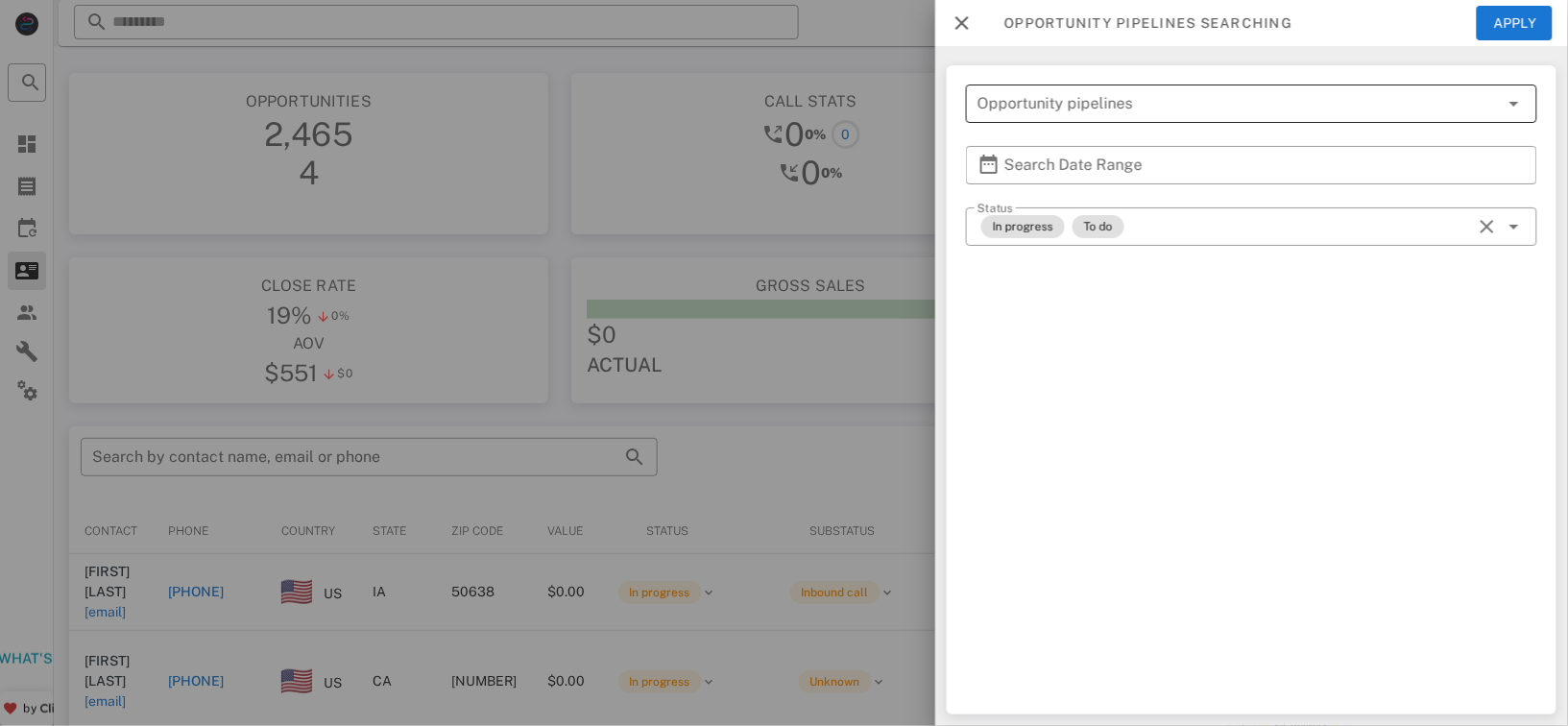 click at bounding box center (1224, 104) 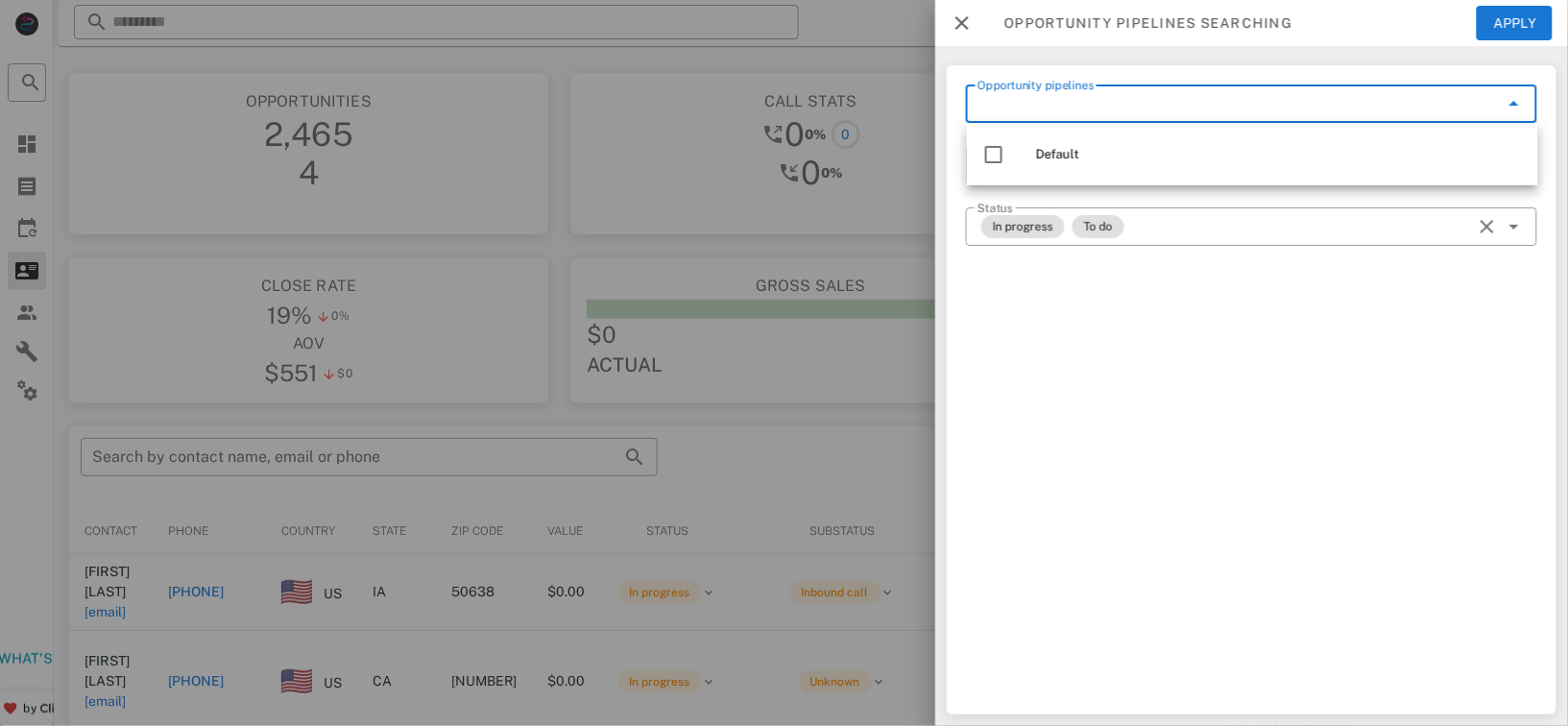click on "​ Opportunity pipelines ​ Search Date Range ​ Status In progress To do" at bounding box center [1251, 390] 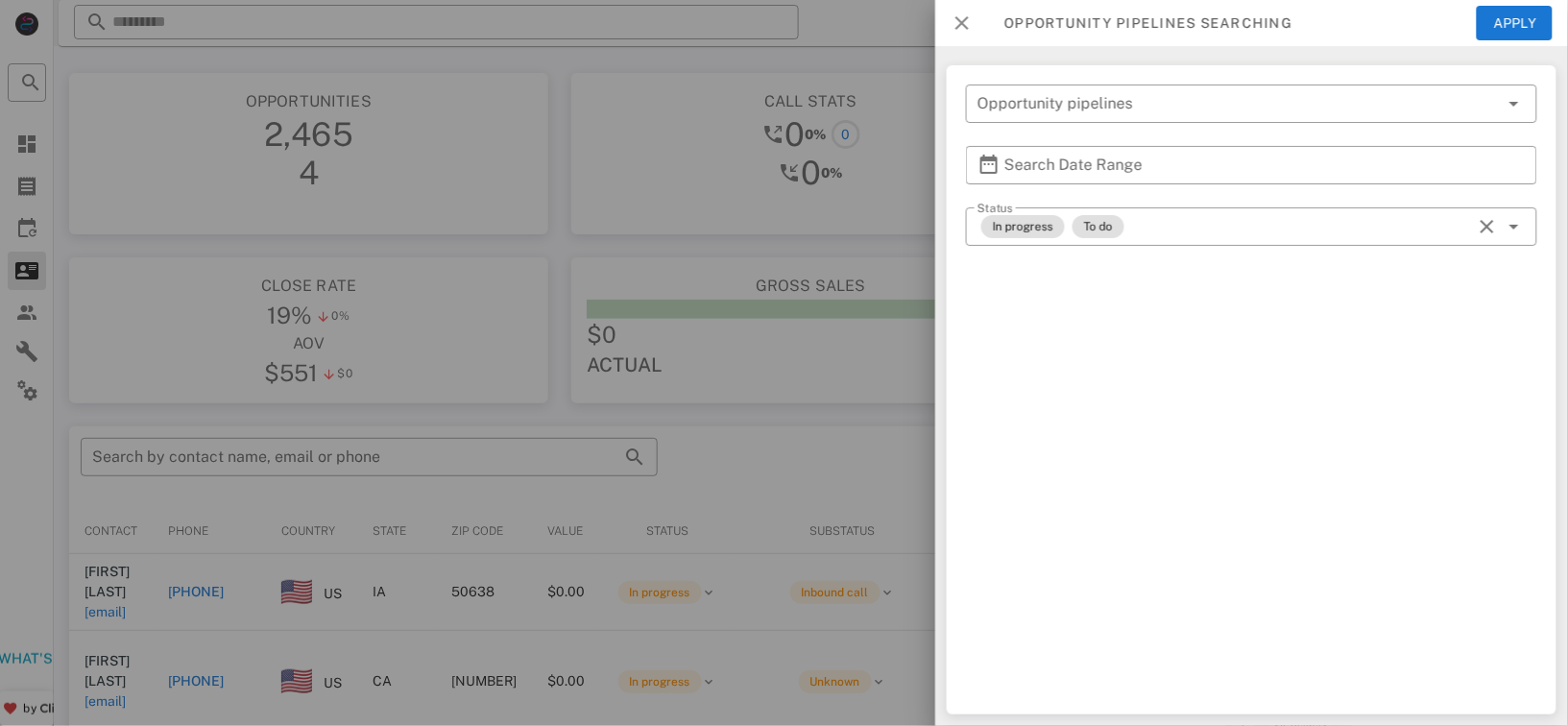click at bounding box center [962, 23] 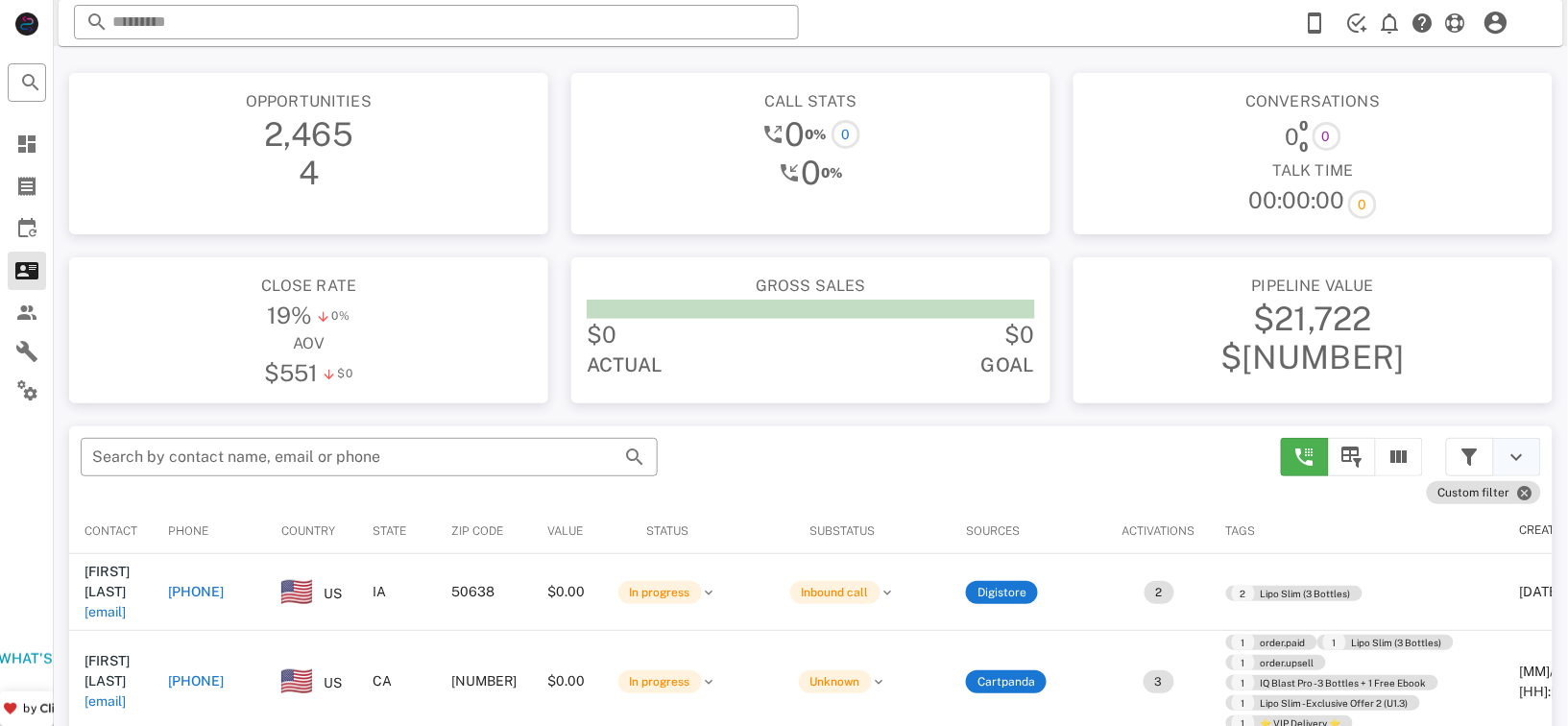 click at bounding box center [1517, 457] 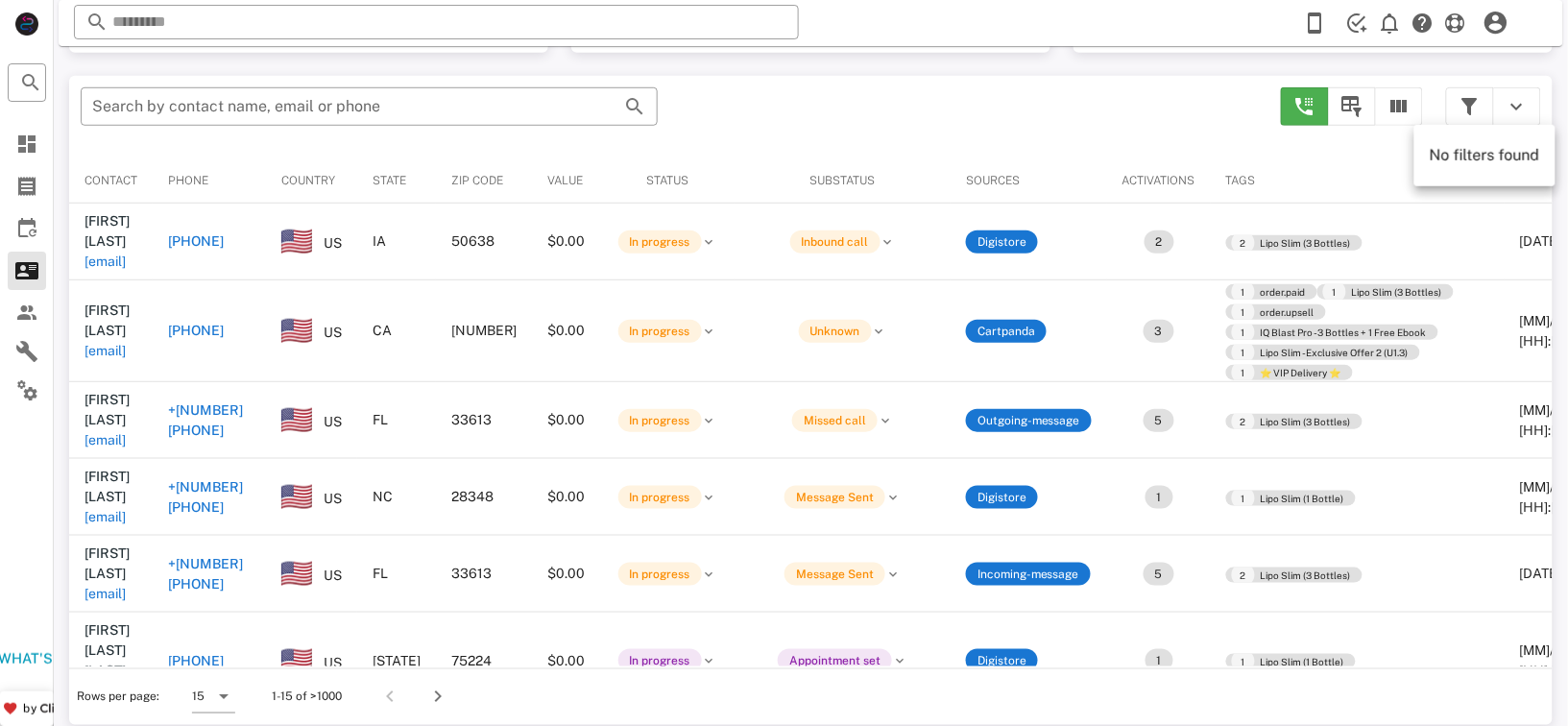 scroll, scrollTop: 363, scrollLeft: 0, axis: vertical 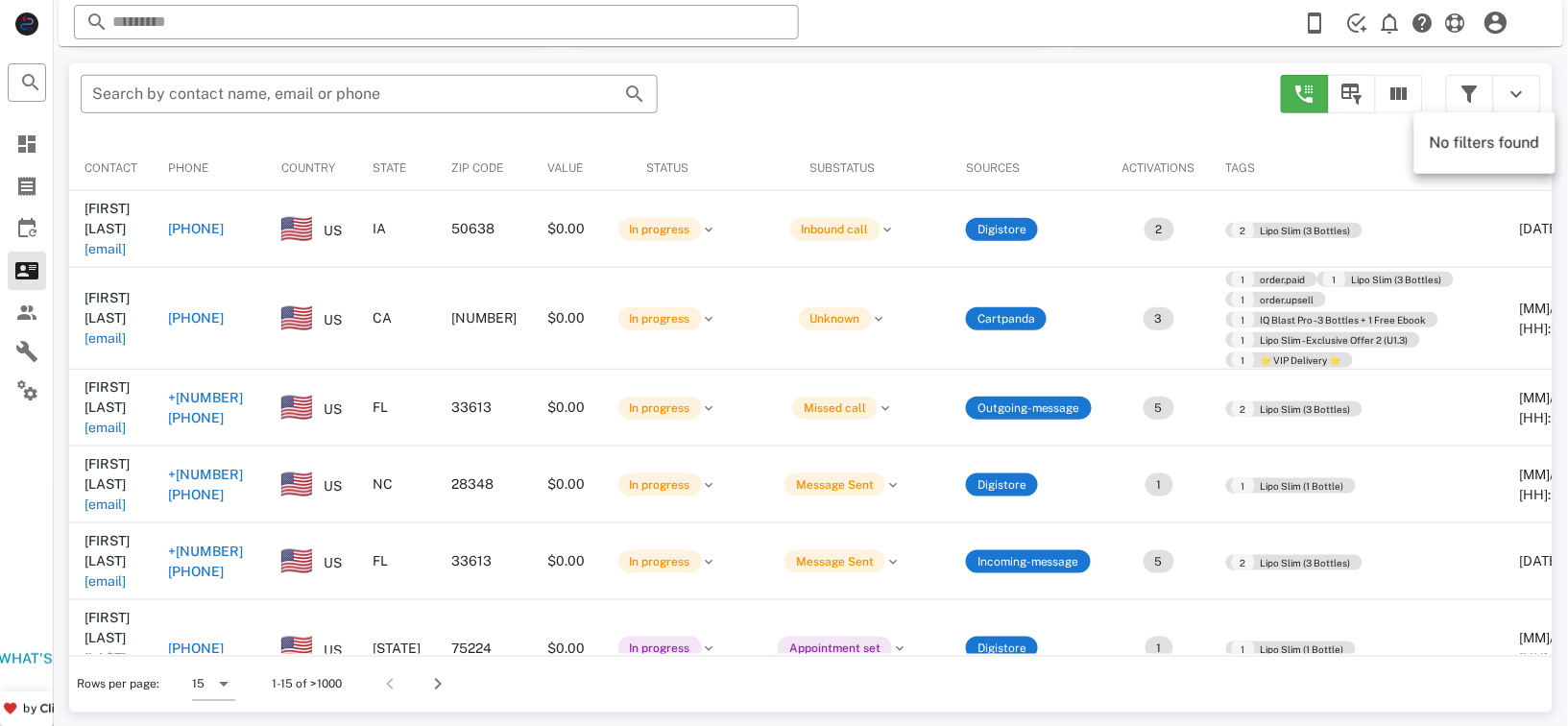click on "State" at bounding box center [389, 168] 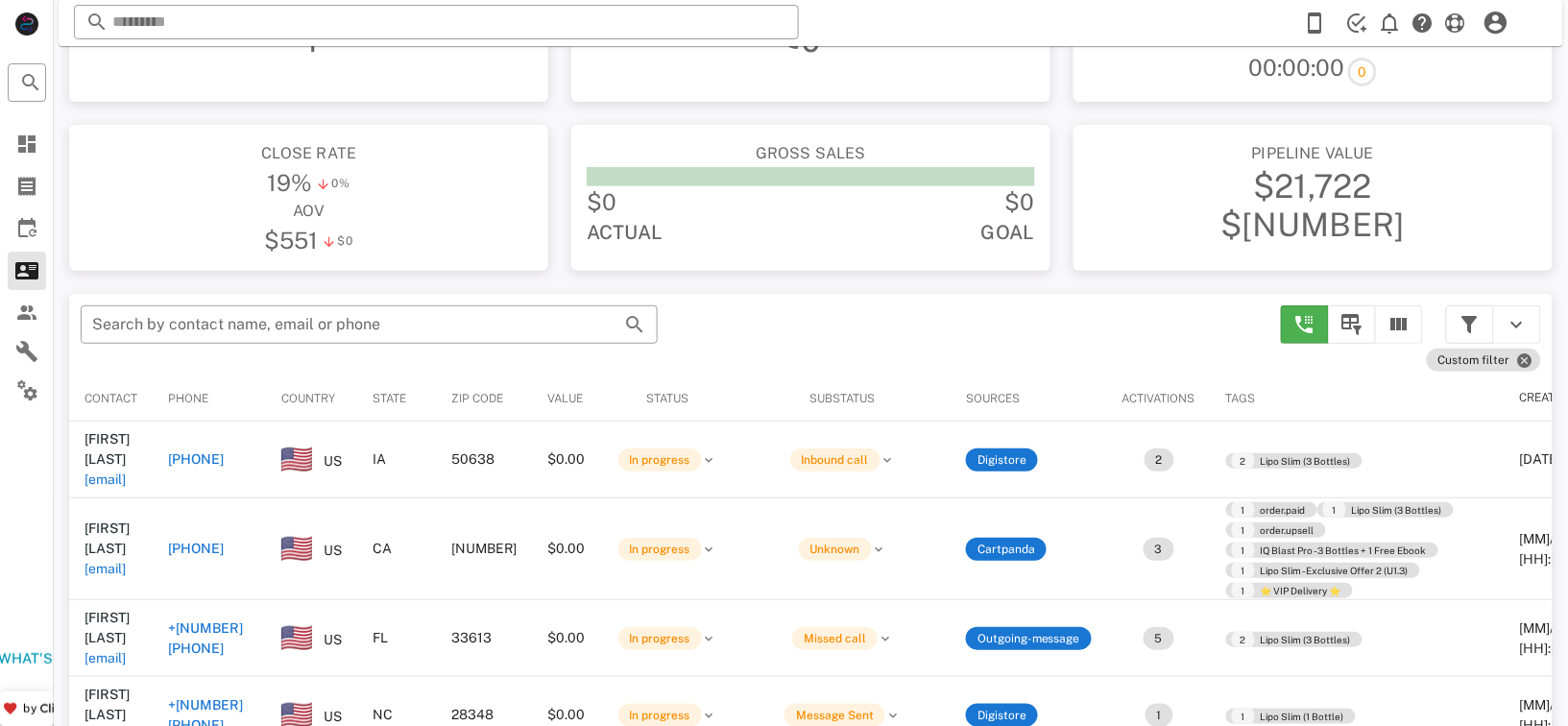 scroll, scrollTop: 221, scrollLeft: 0, axis: vertical 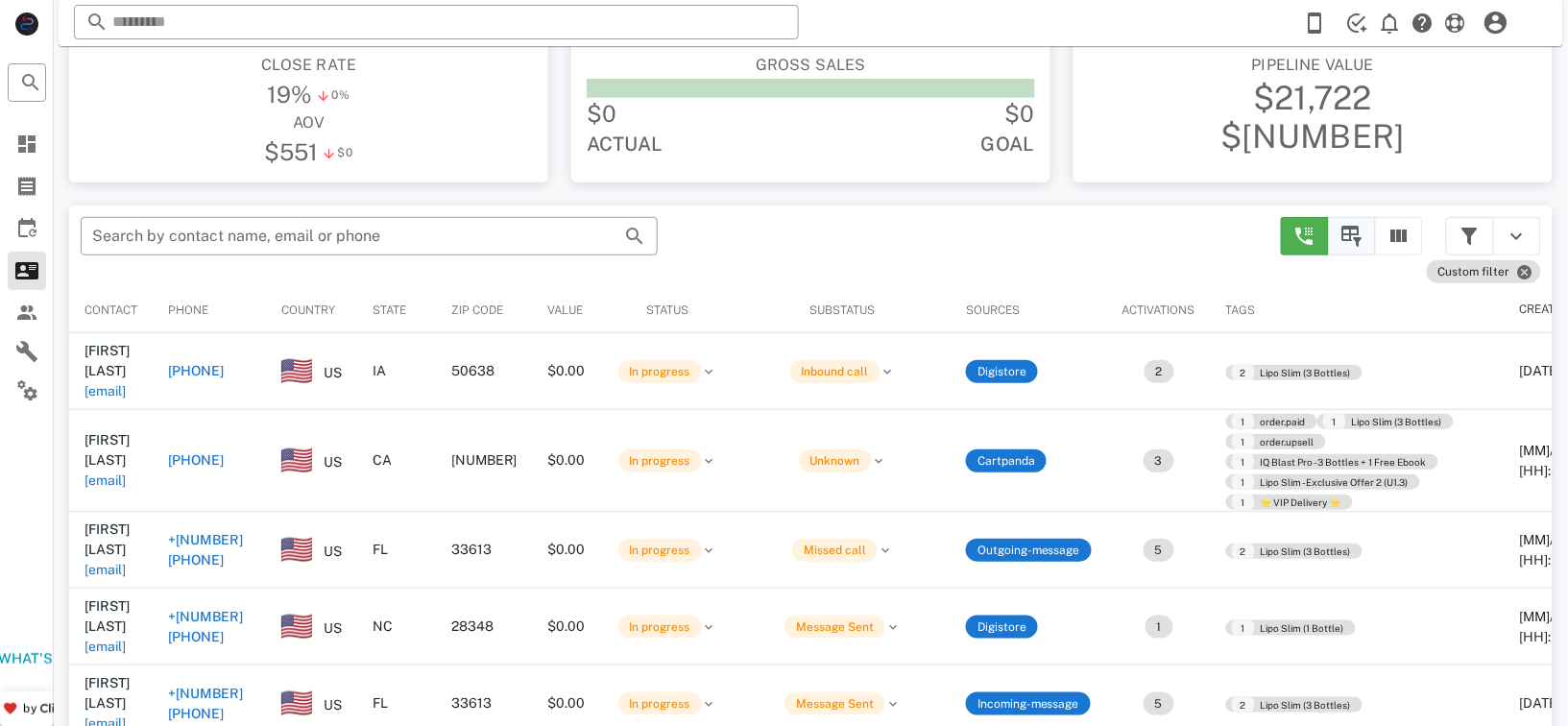 click at bounding box center (1352, 236) 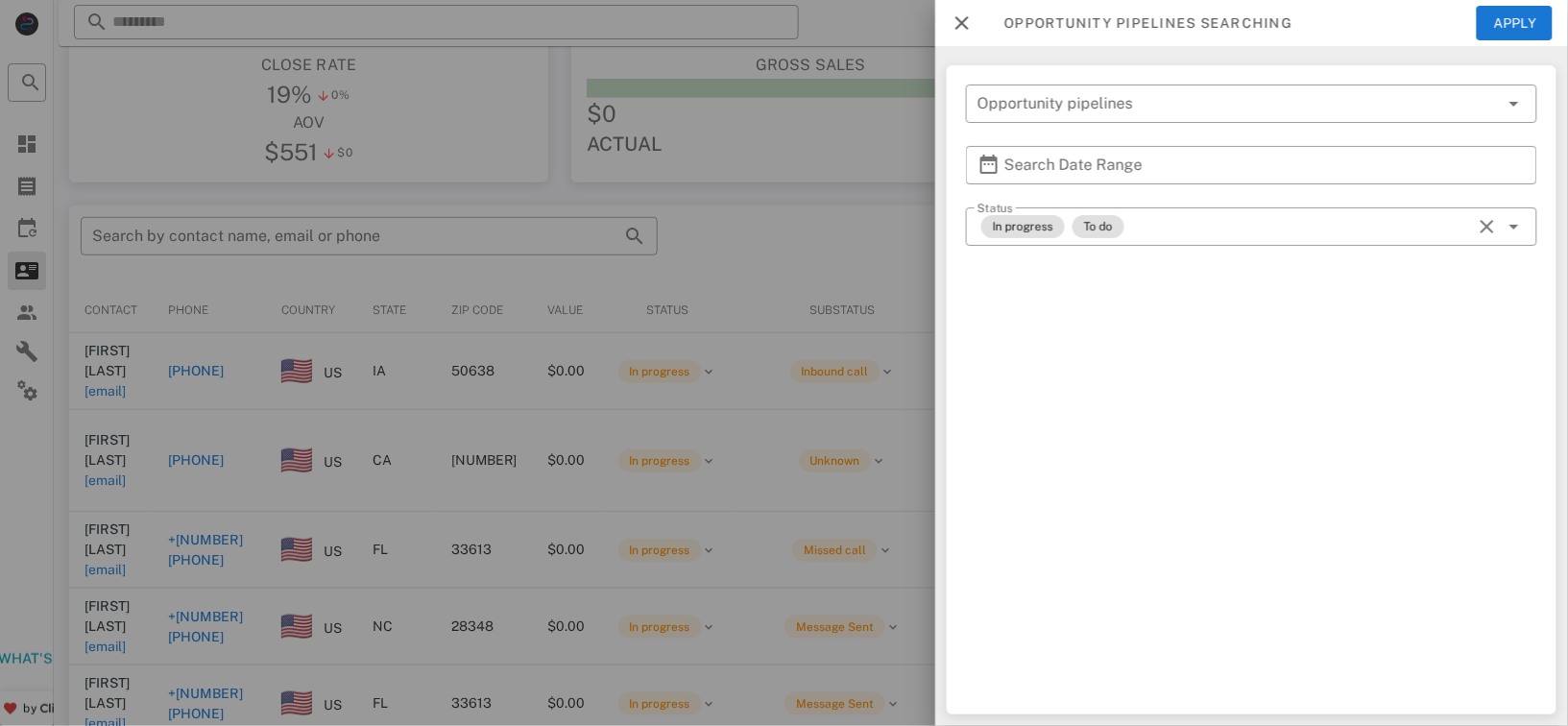 click at bounding box center [962, 23] 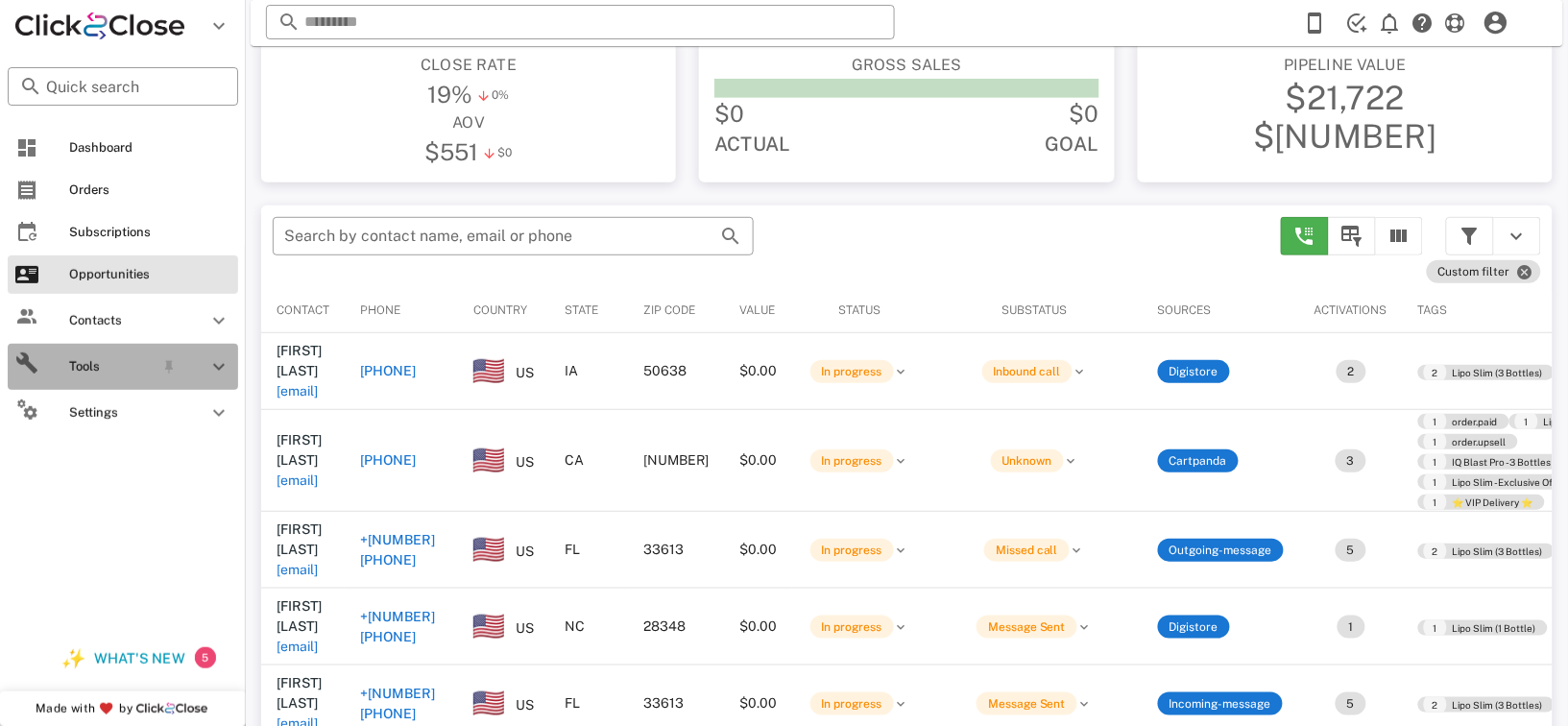 click at bounding box center (219, 367) 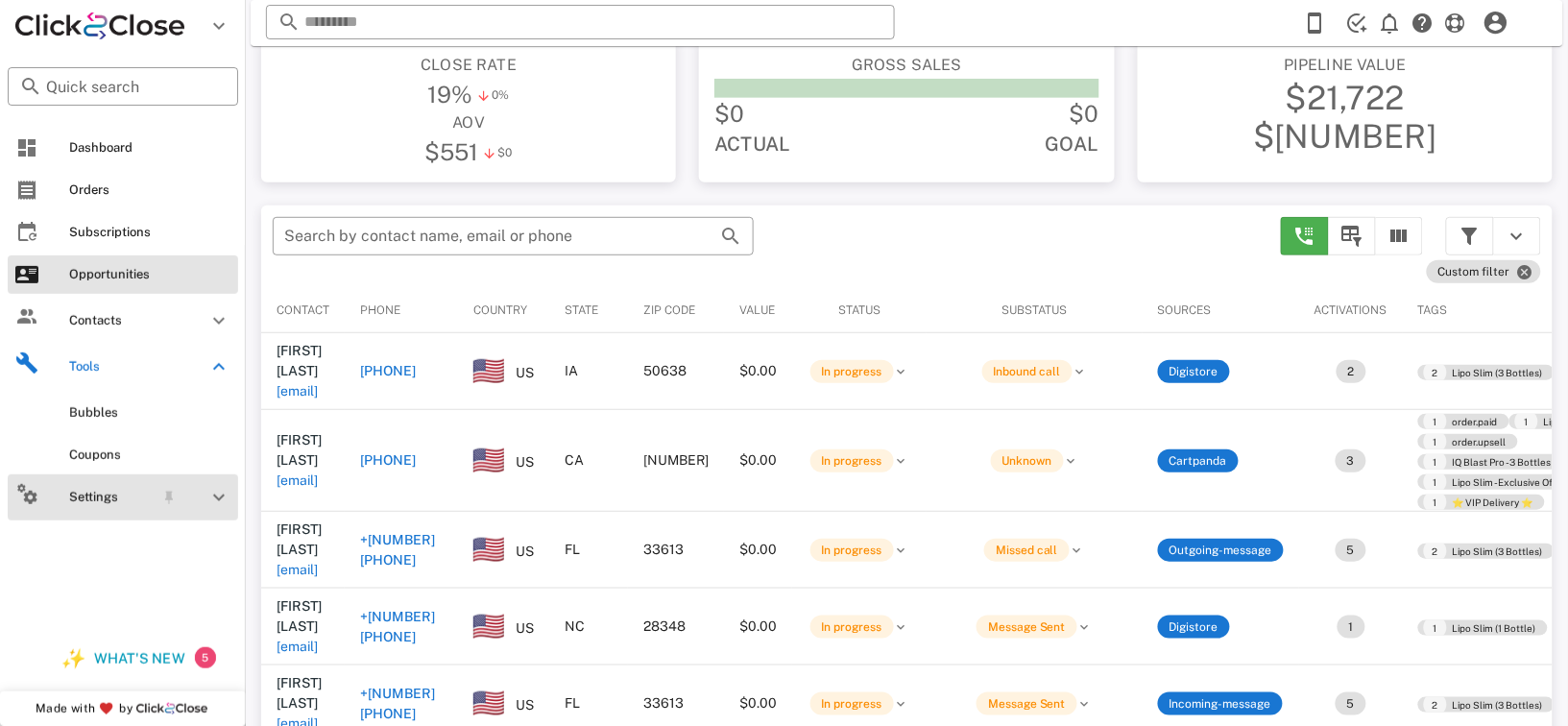 click on "Settings" at bounding box center [123, 497] 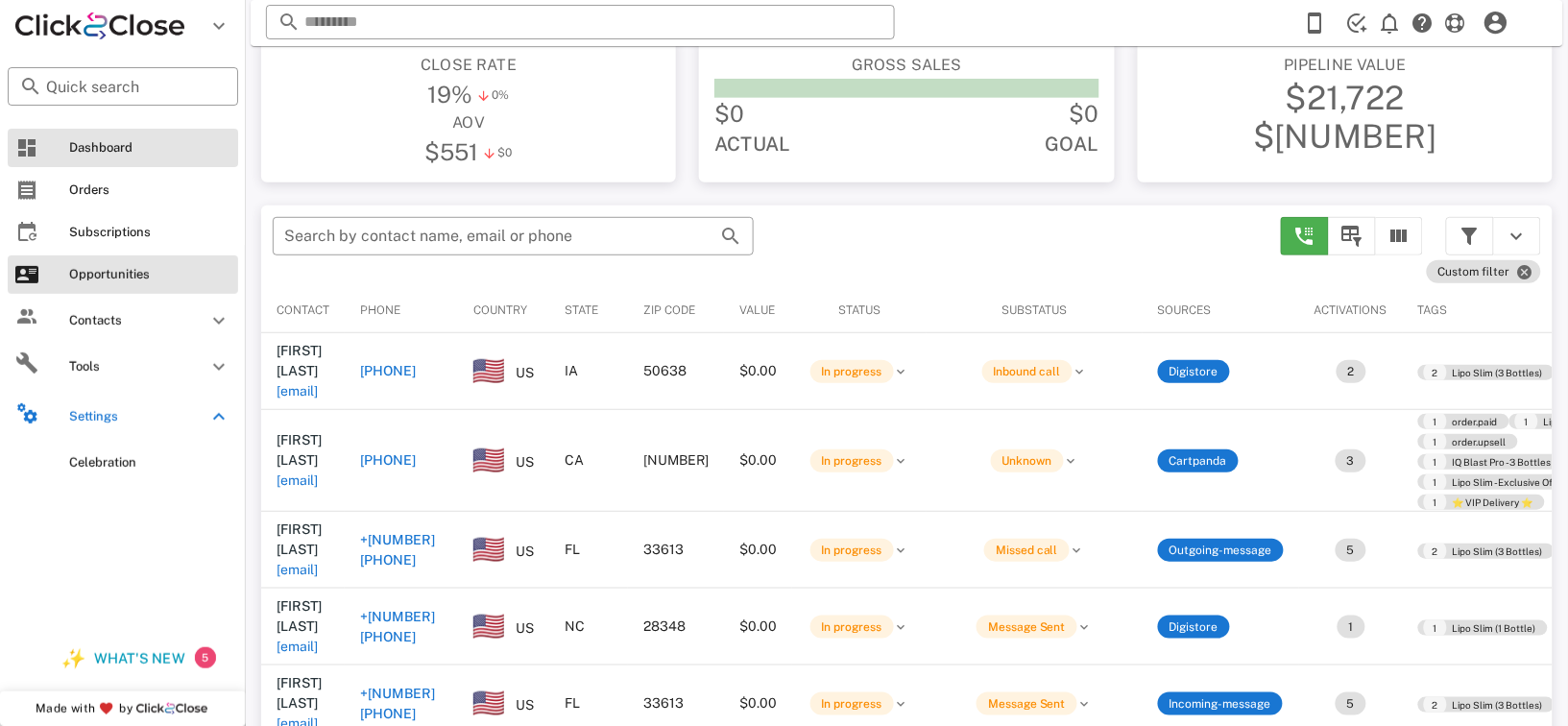 click on "Dashboard" at bounding box center [123, 148] 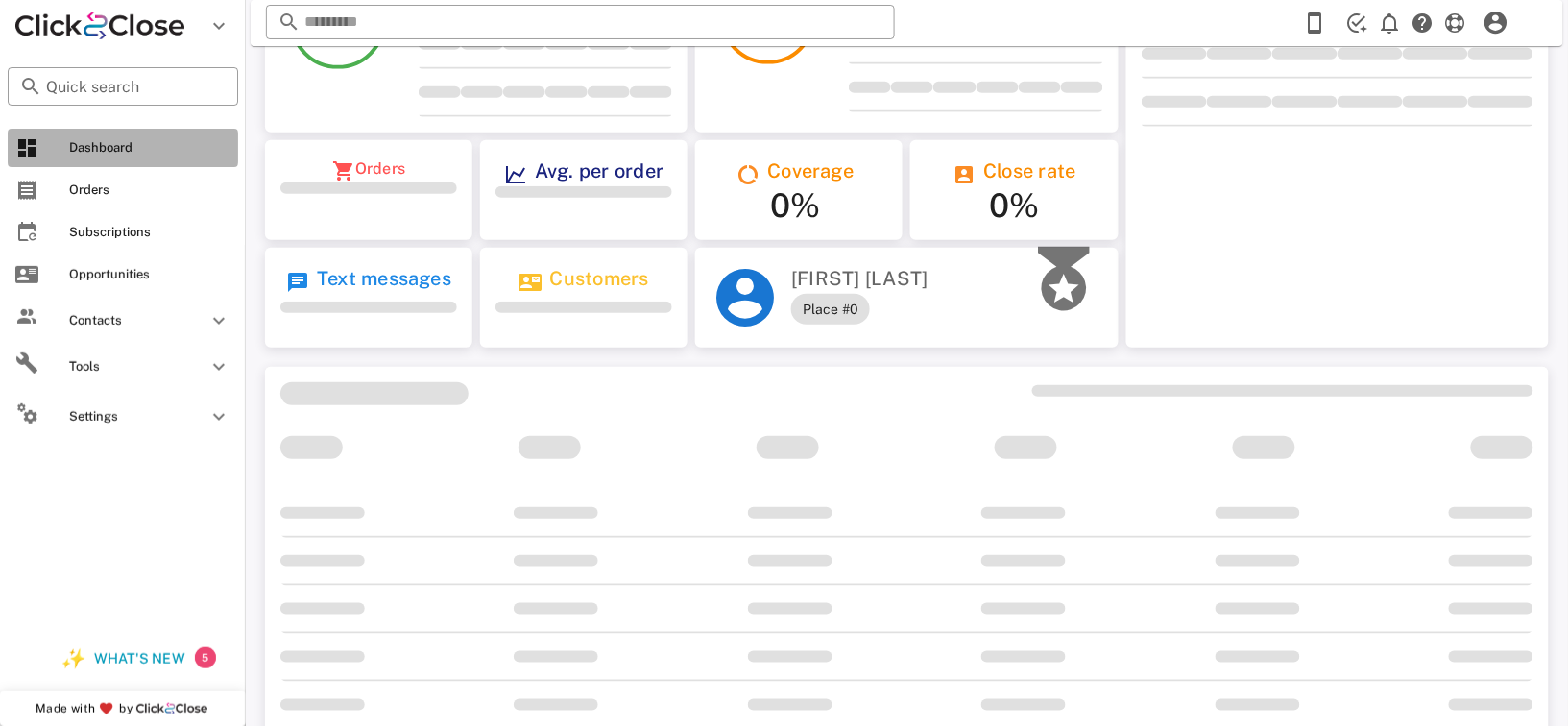 scroll, scrollTop: 0, scrollLeft: 0, axis: both 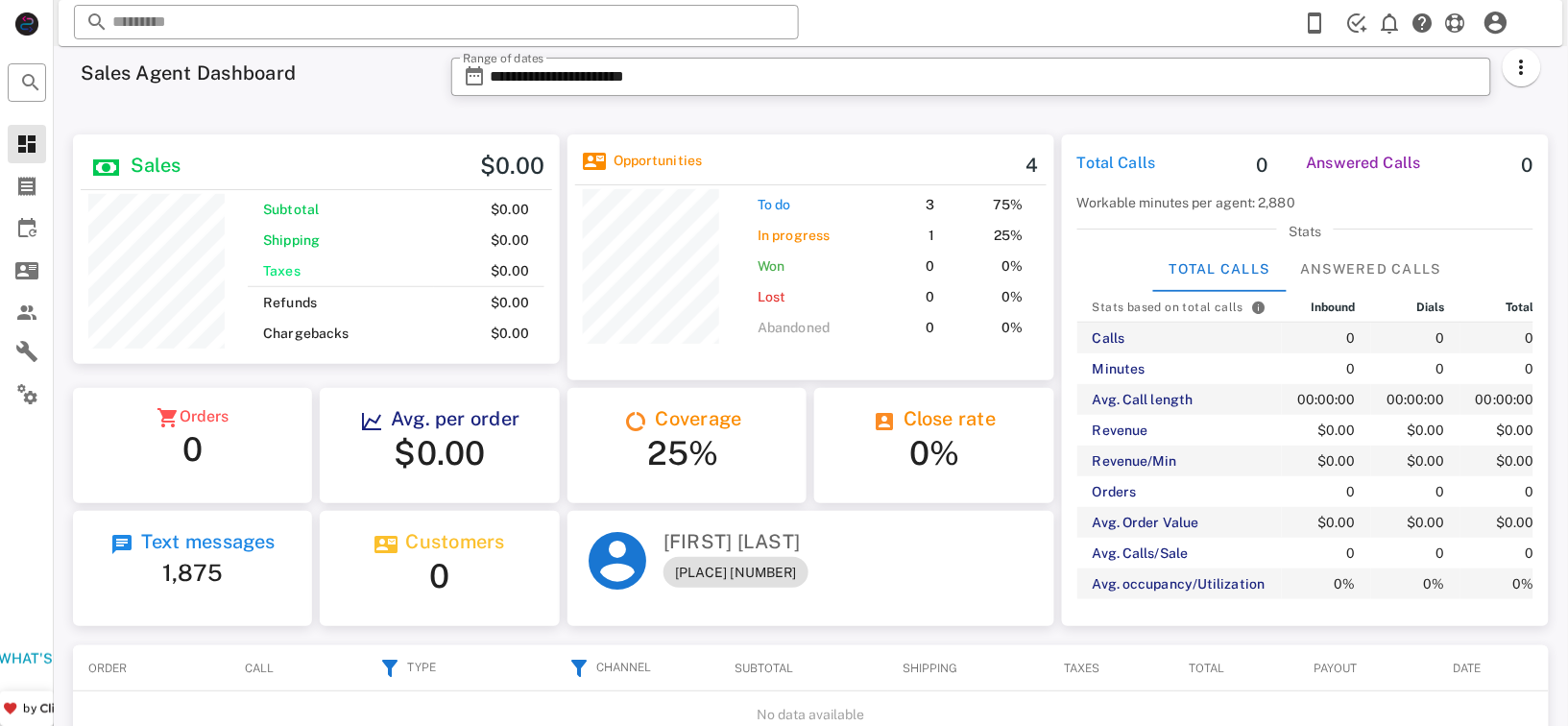 click on "1,875" at bounding box center [192, 572] 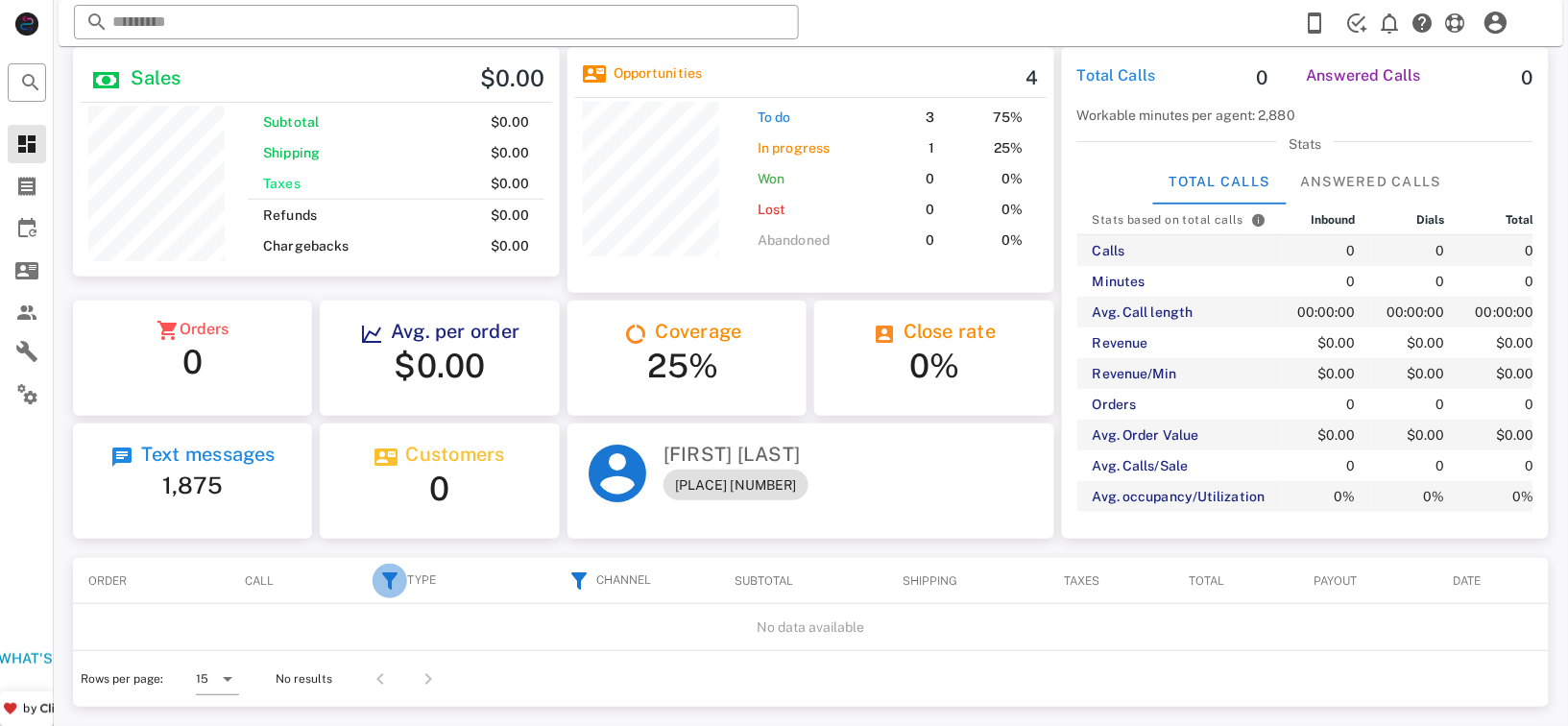click at bounding box center [390, 581] 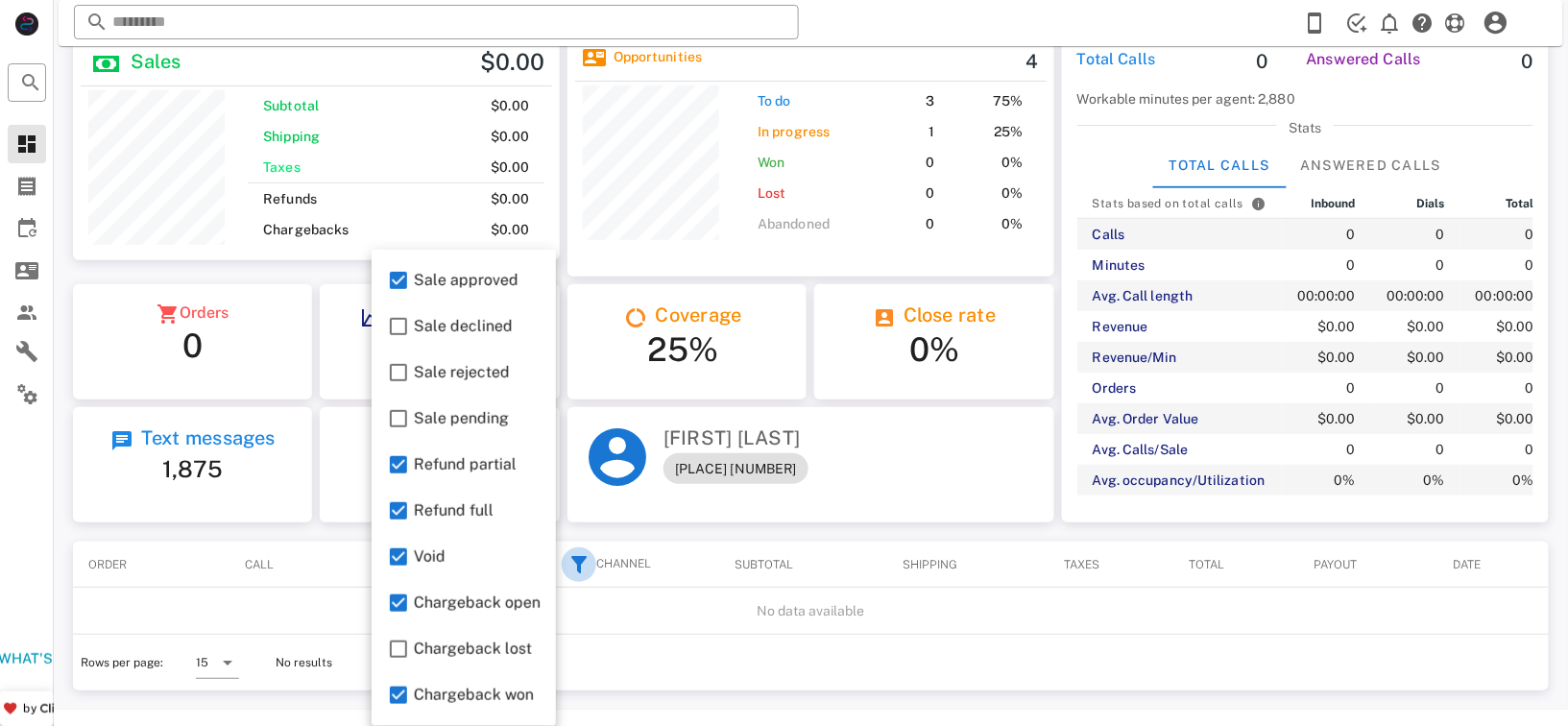 click at bounding box center (579, 565) 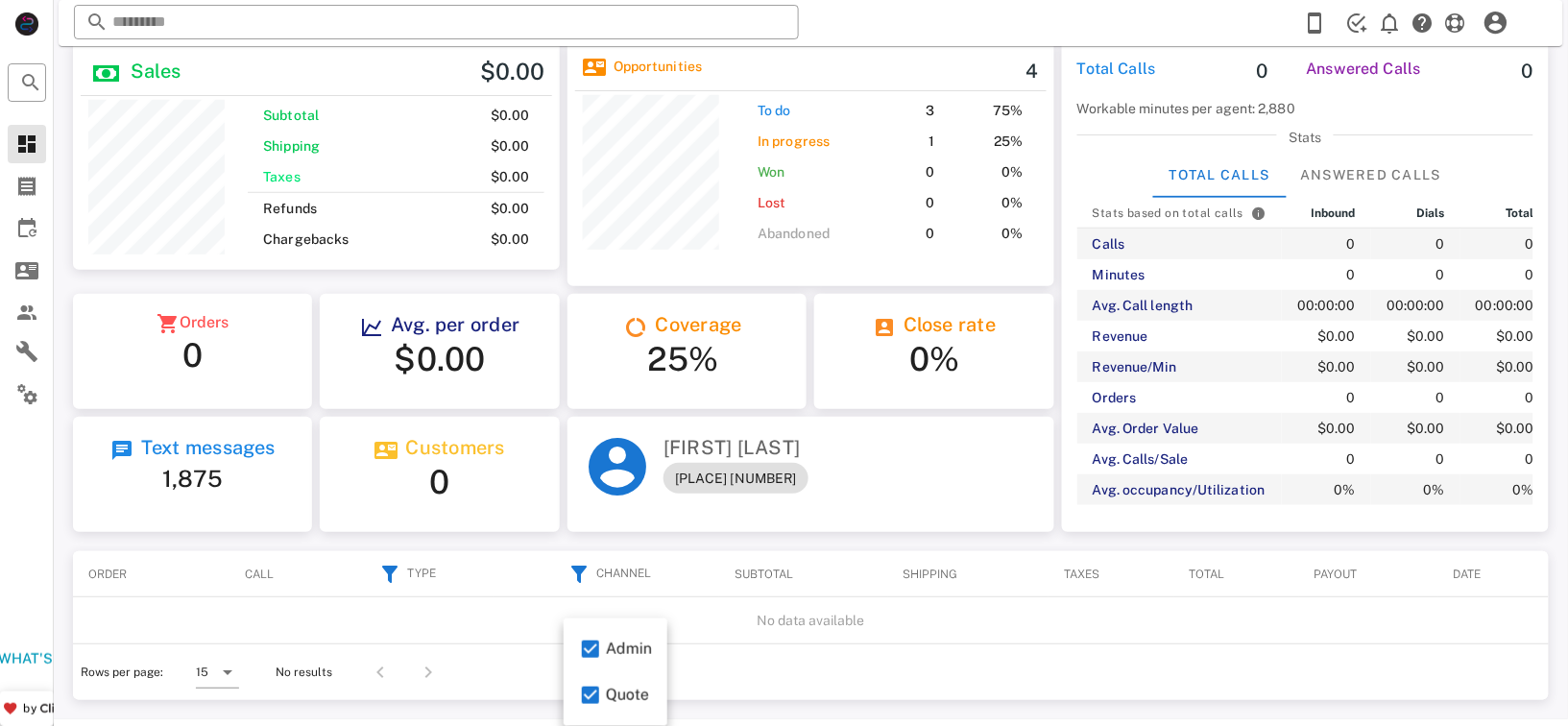 click on "order Call  Type   Channel  Subtotal Shipping Taxes Total Payout Date No data available Rows per page: 15  No results" at bounding box center [810, 625] 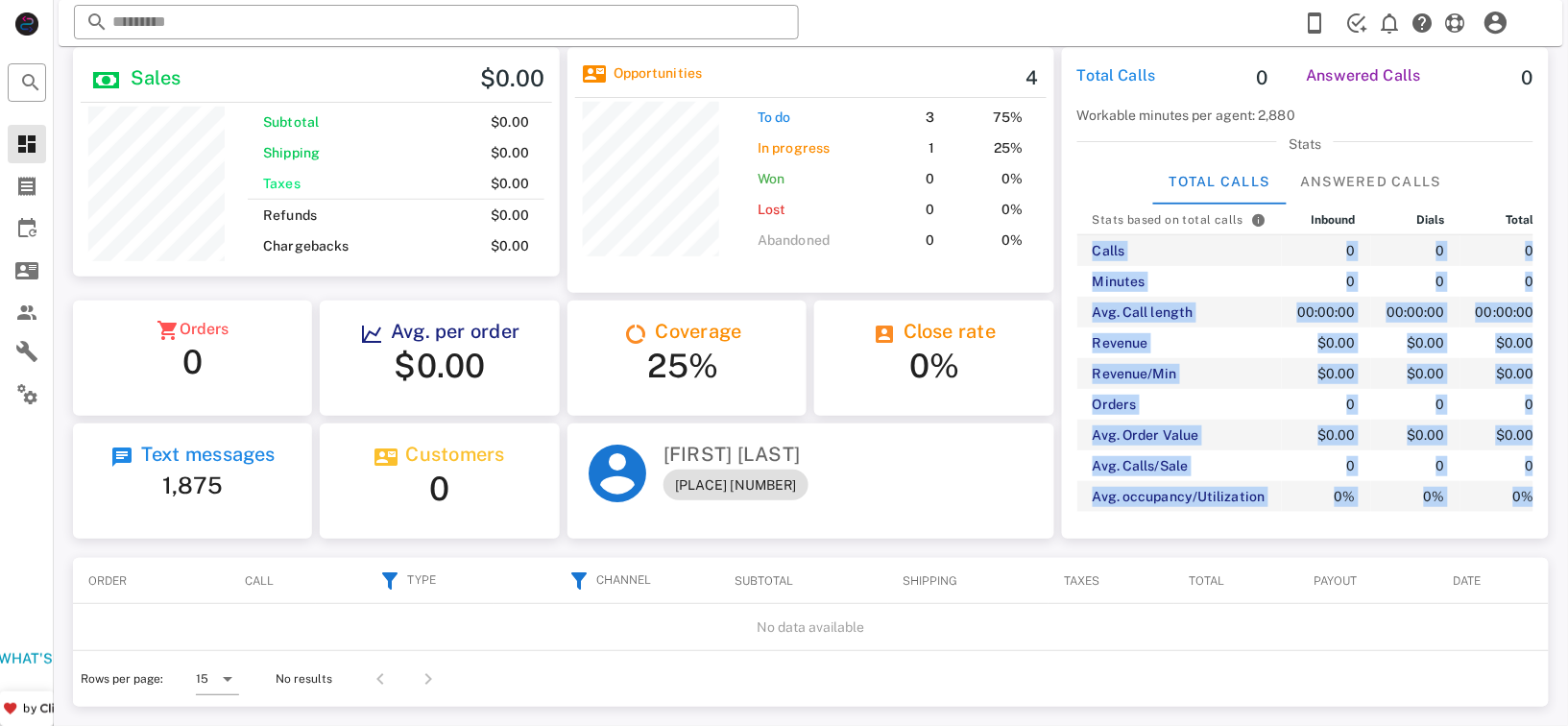 drag, startPoint x: 1561, startPoint y: 571, endPoint x: 1562, endPoint y: 386, distance: 185.0027 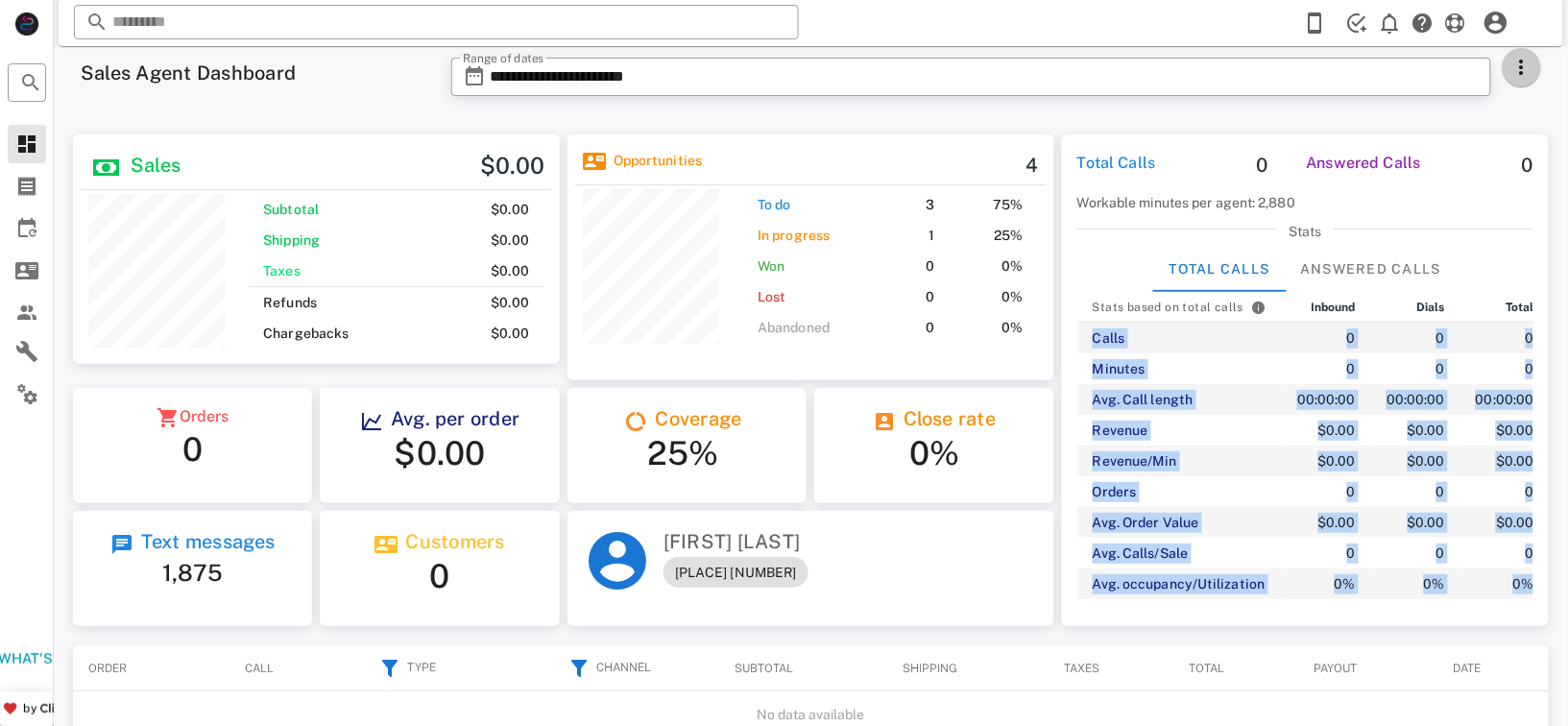 click at bounding box center [1522, 67] 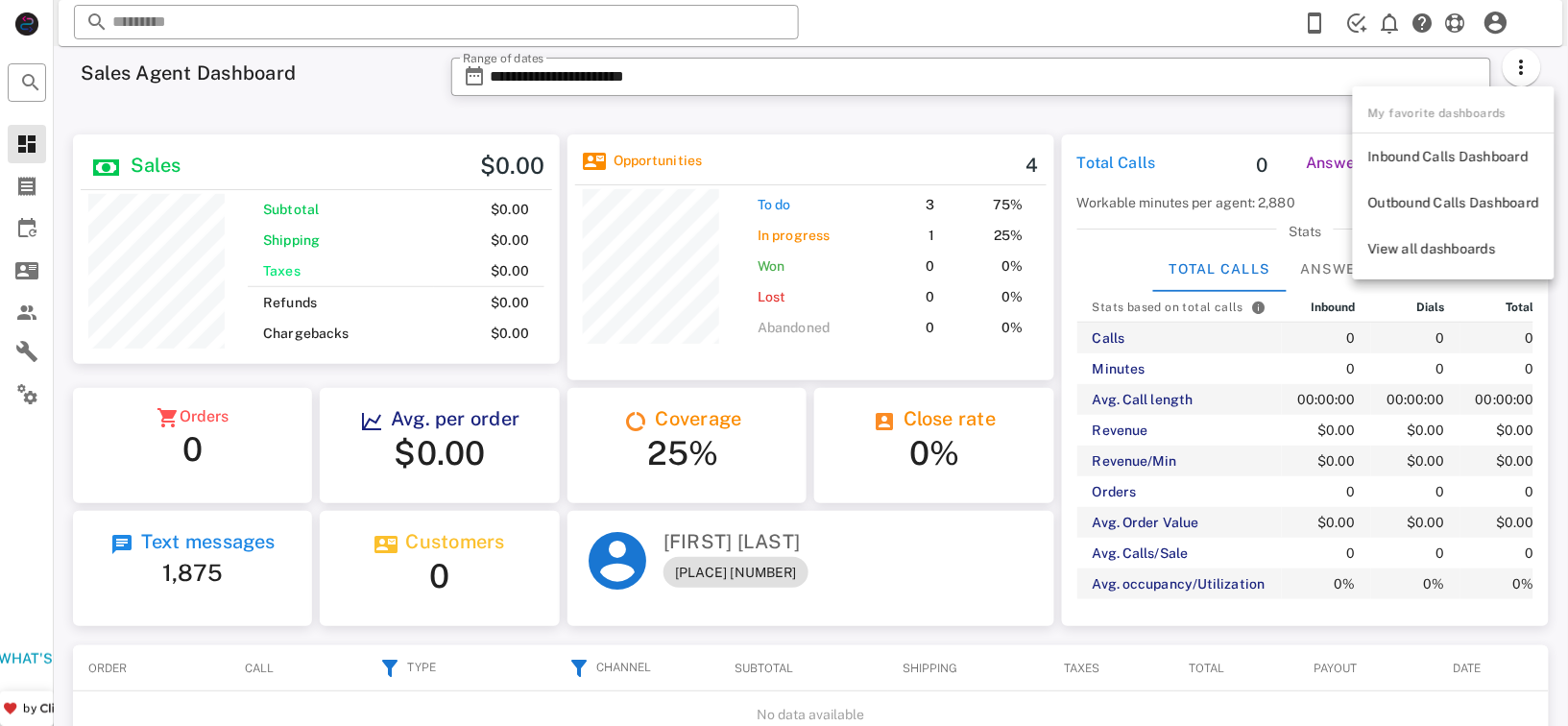 click on "Customers 0 [FIRST] [LAST] [PLACE] [NUMBER]" at bounding box center [564, 380] 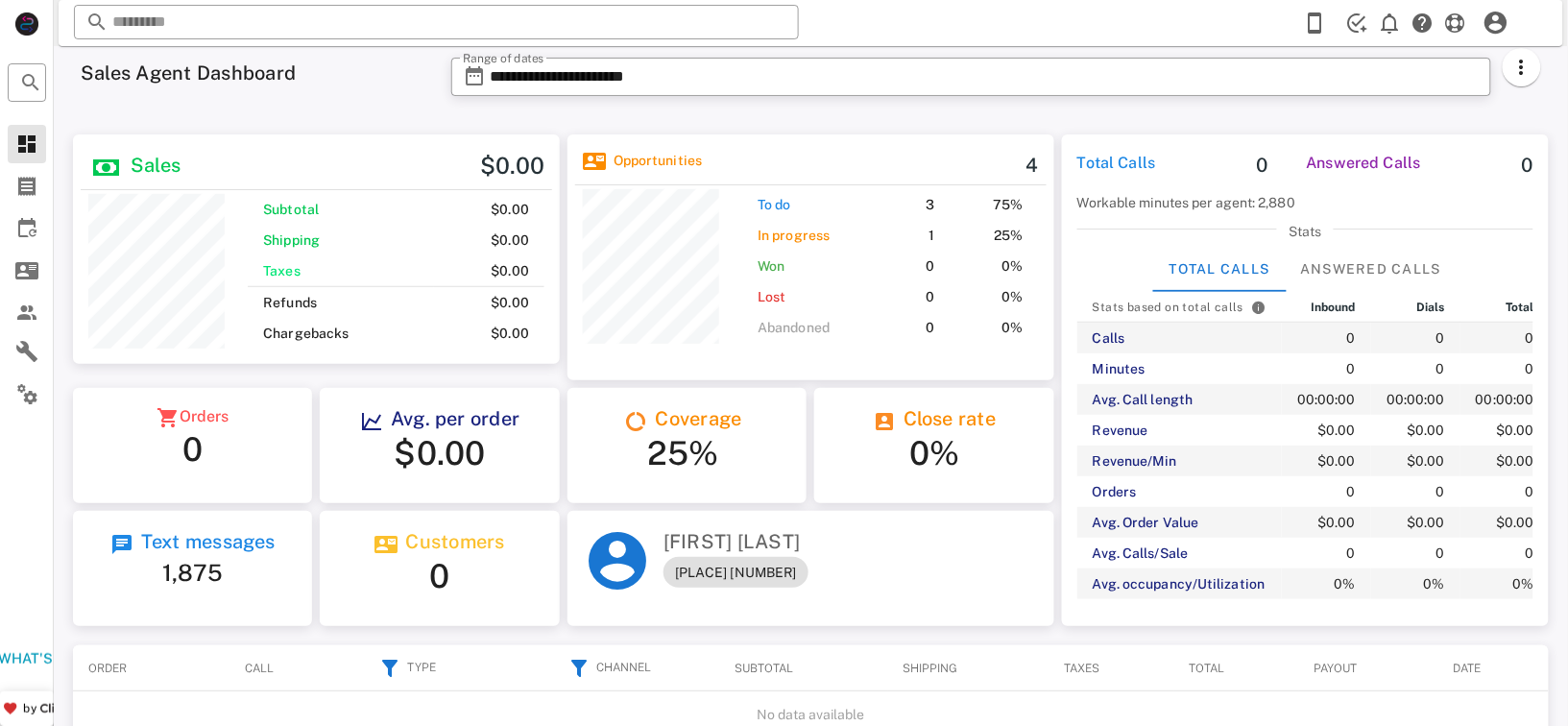 scroll, scrollTop: 230, scrollLeft: 427, axis: both 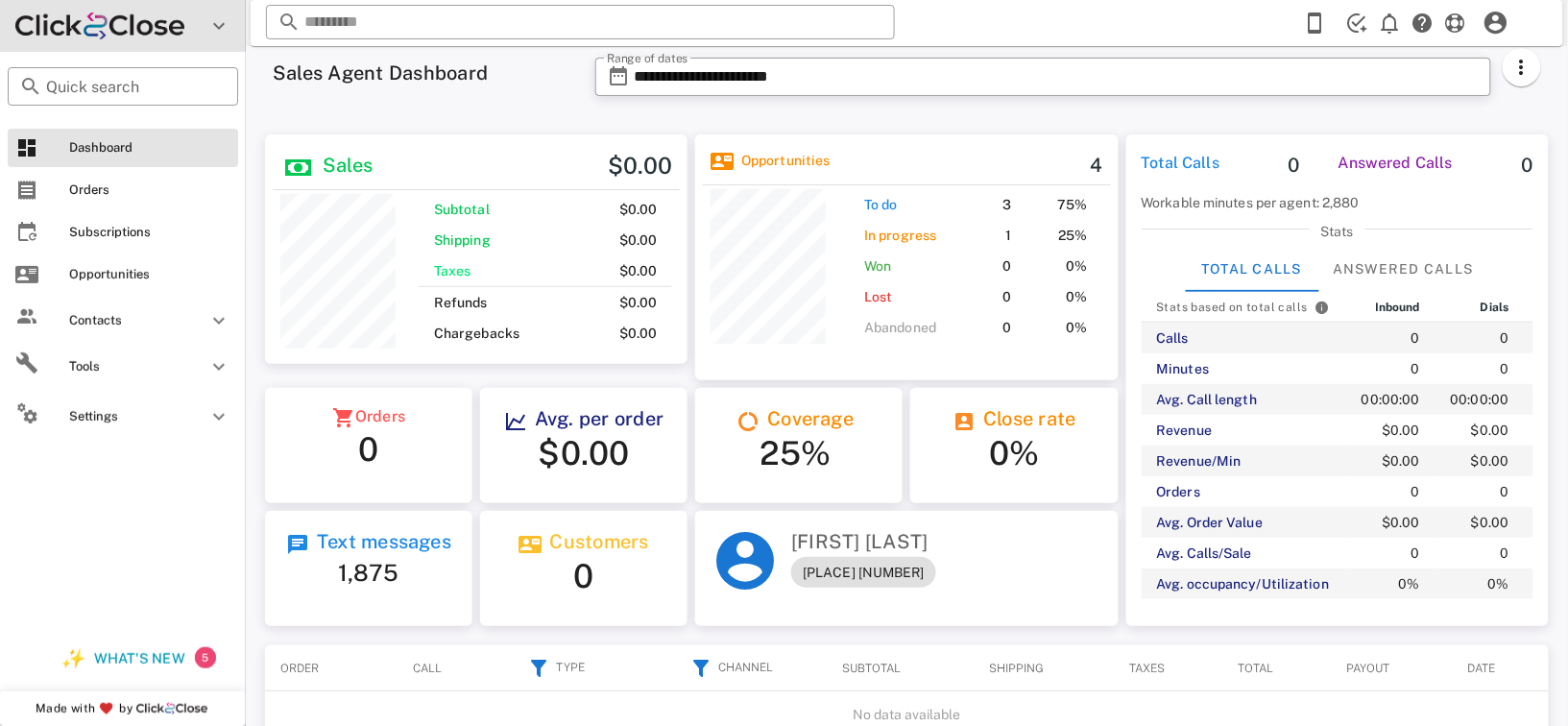 click at bounding box center [123, 26] 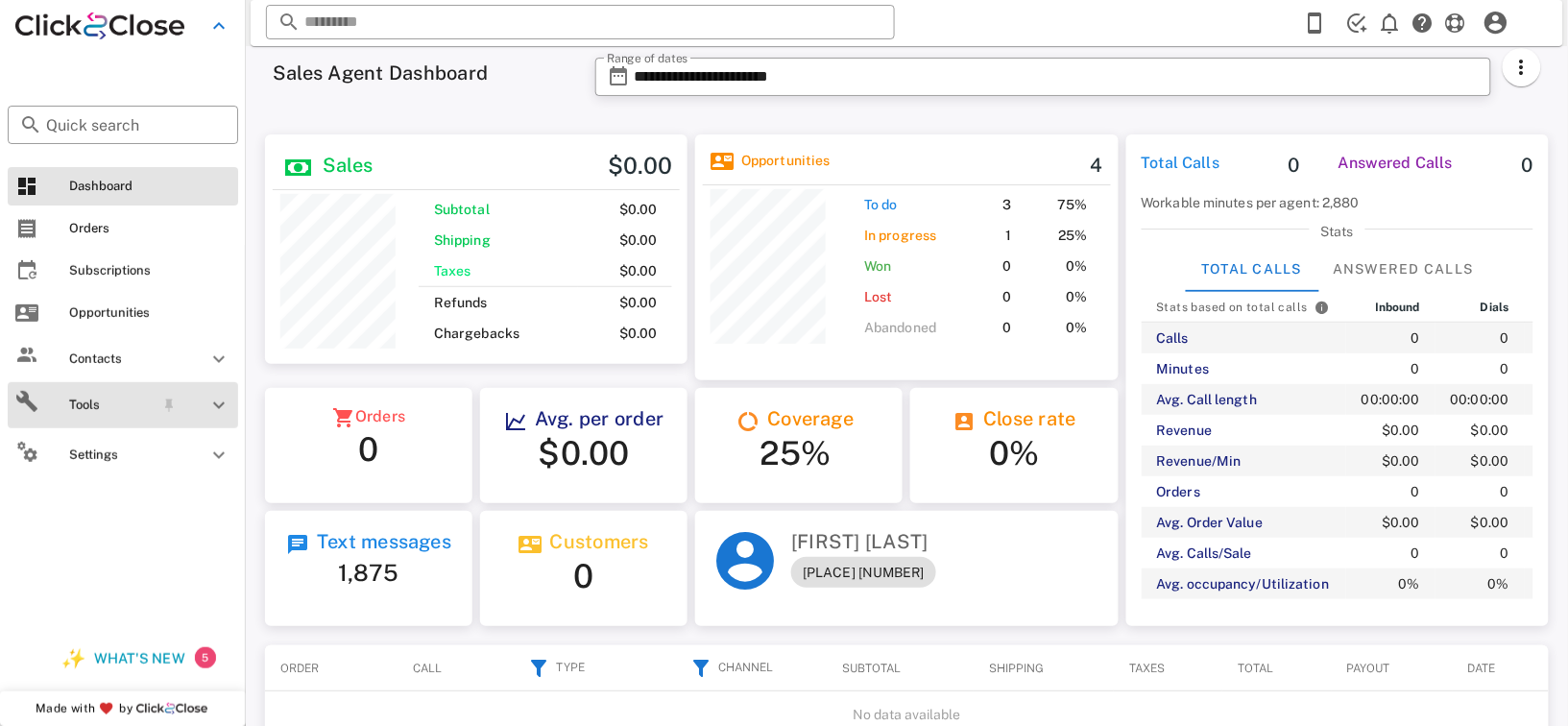 click on "Tools" at bounding box center (123, 405) 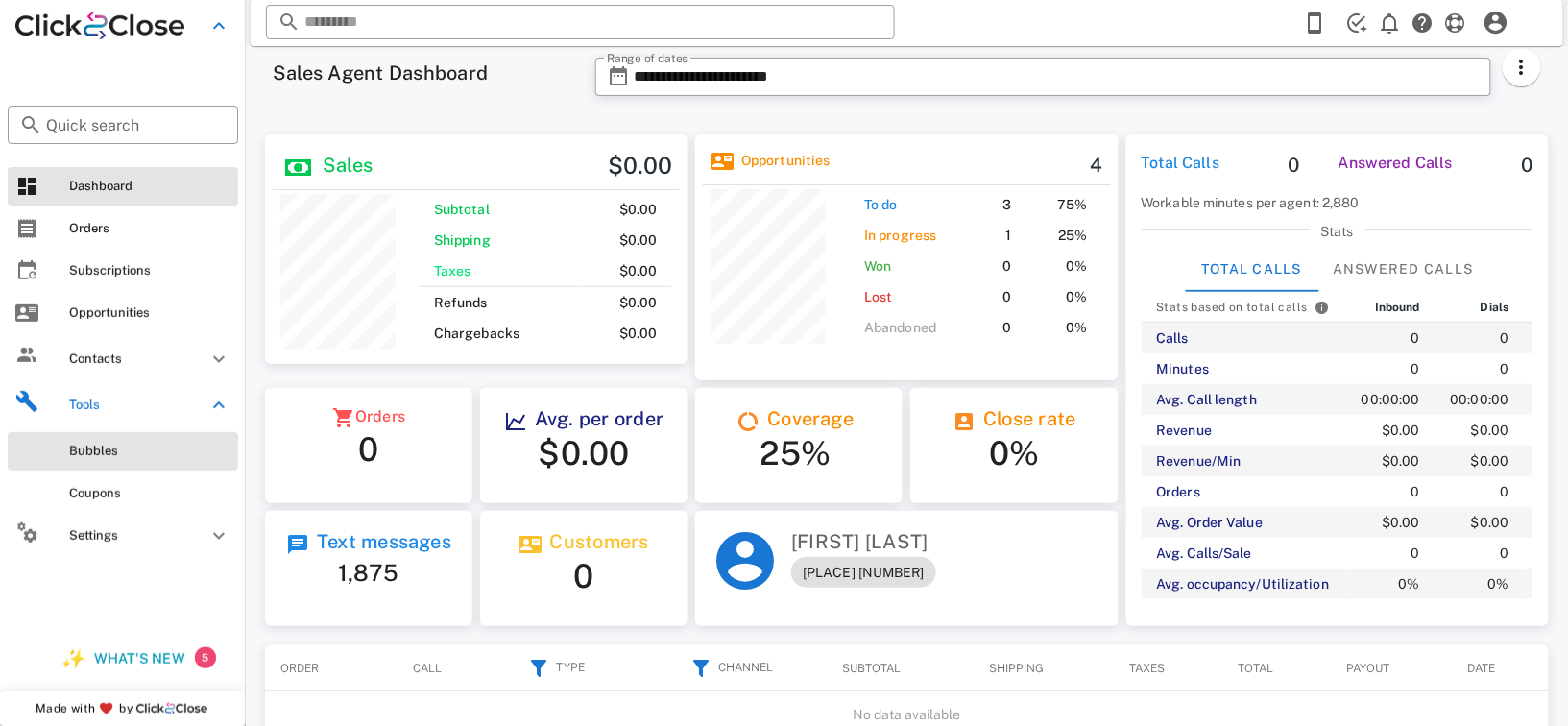 click on "Bubbles" at bounding box center (150, 451) 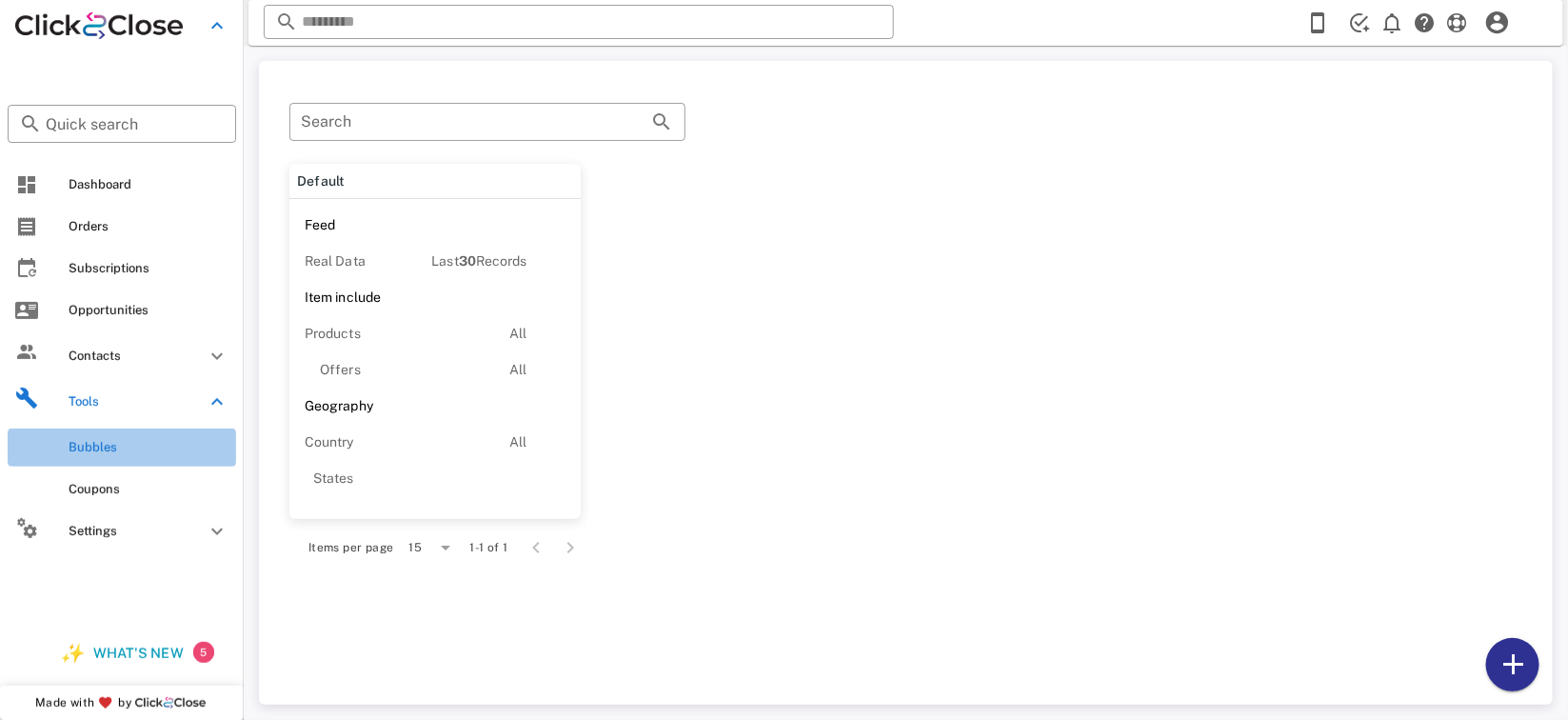 click on "Bubbles" at bounding box center [149, 448] 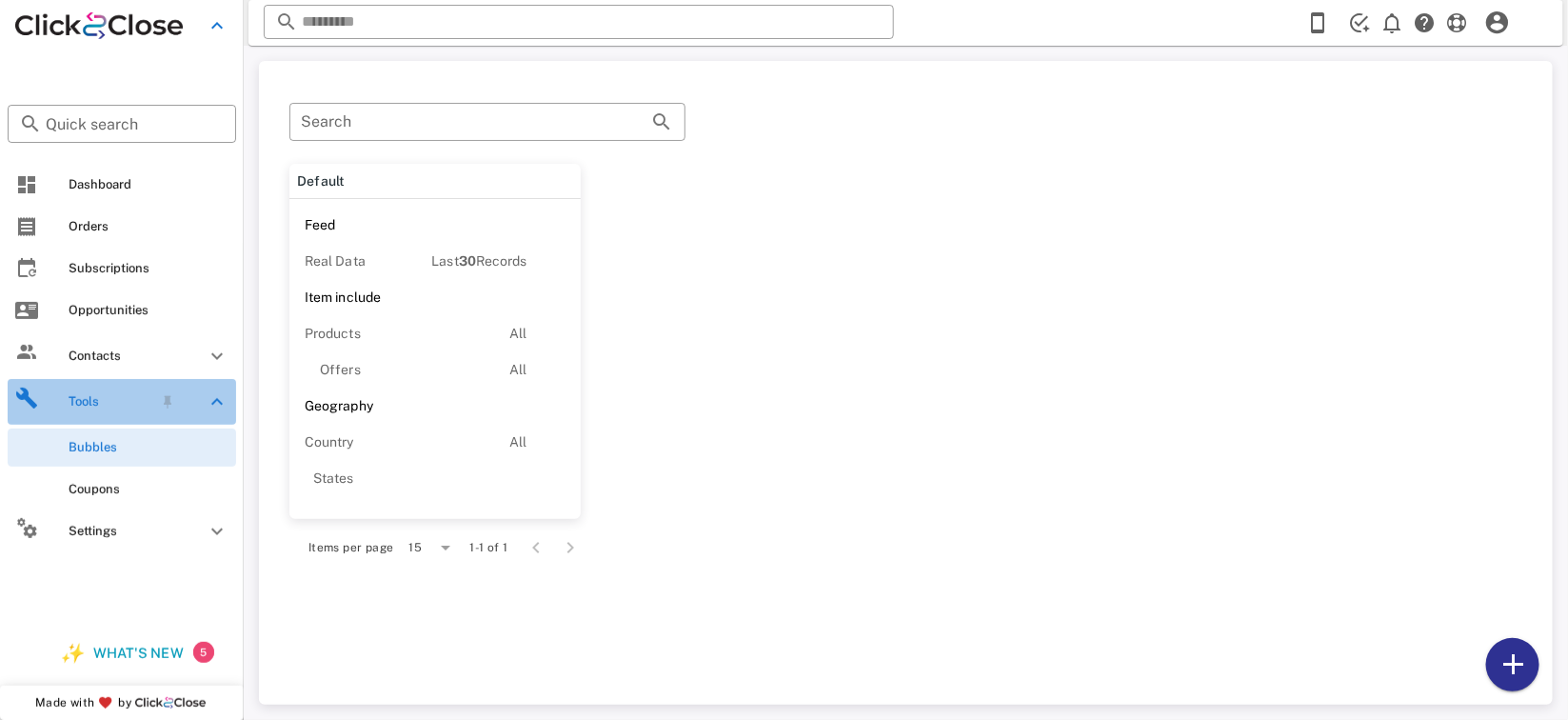 click on "Tools" at bounding box center [110, 402] 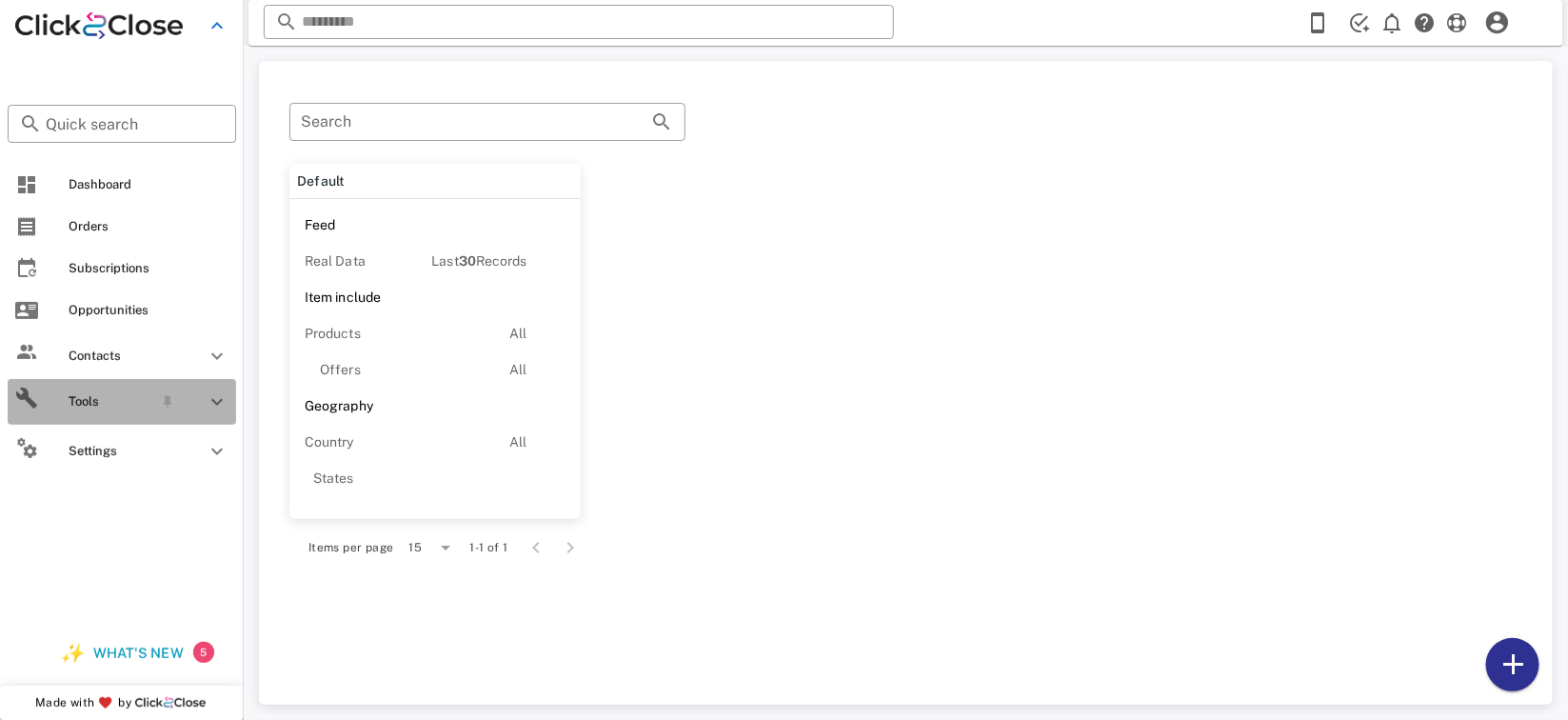 click on "Tools" at bounding box center (110, 402) 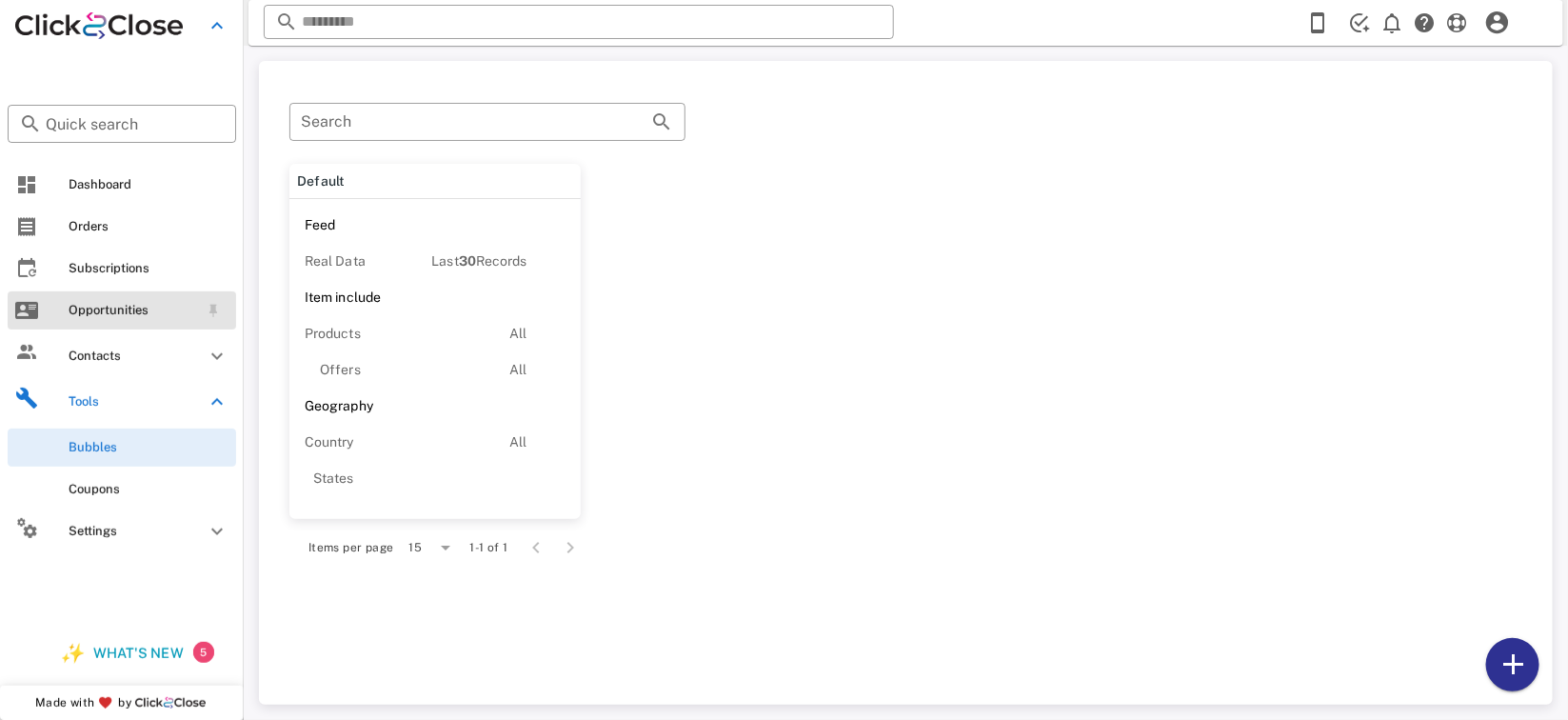 click on "Opportunities" at bounding box center (133, 310) 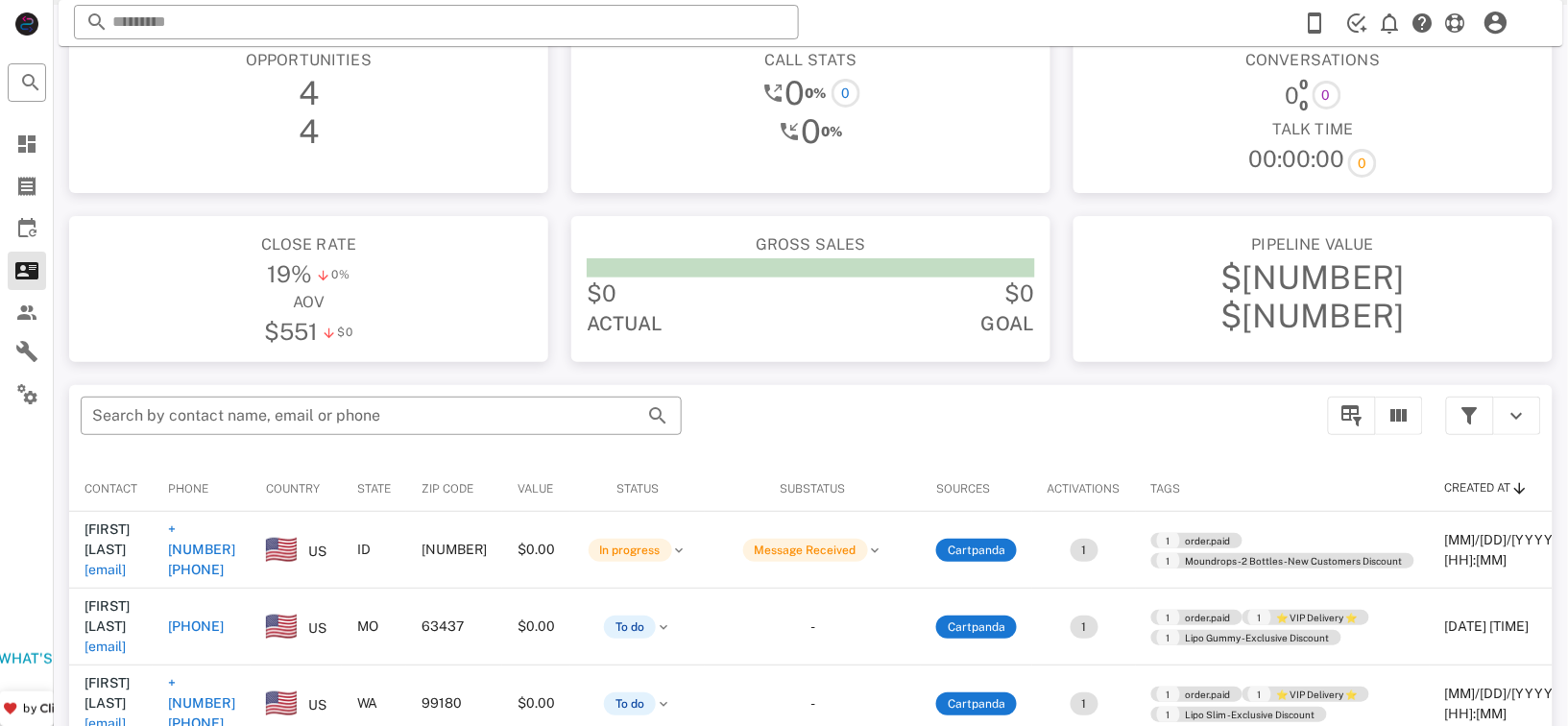 scroll, scrollTop: 0, scrollLeft: 0, axis: both 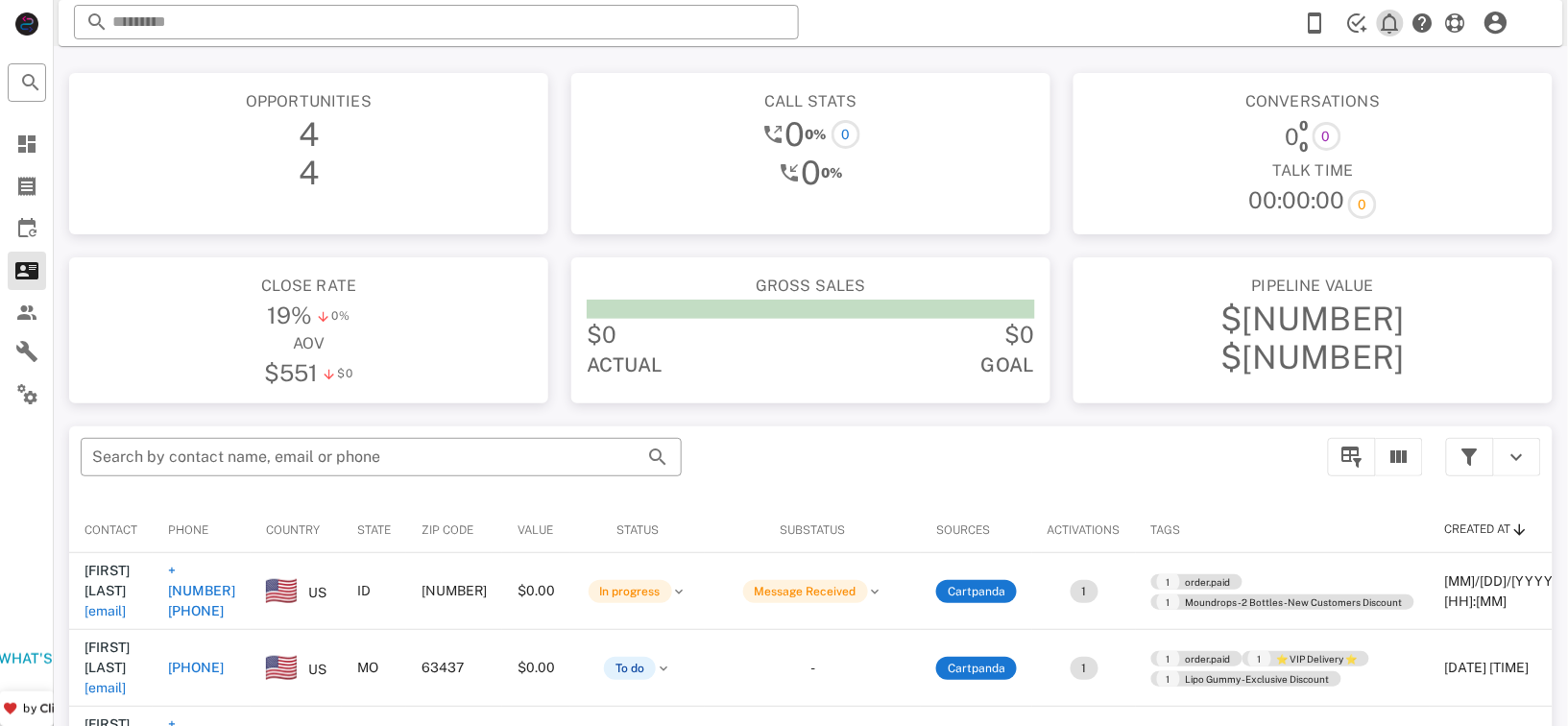 click at bounding box center [1390, 23] 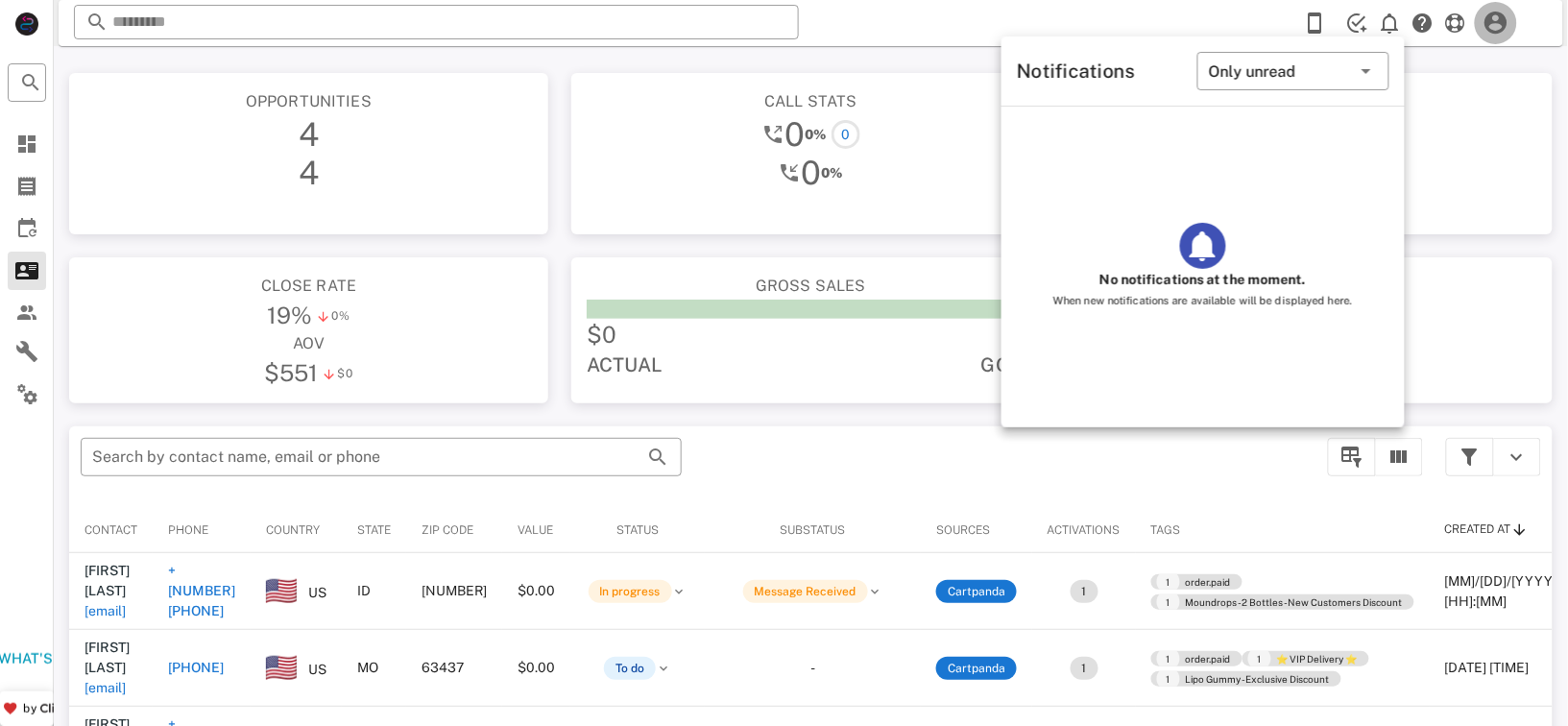 click at bounding box center [1496, 23] 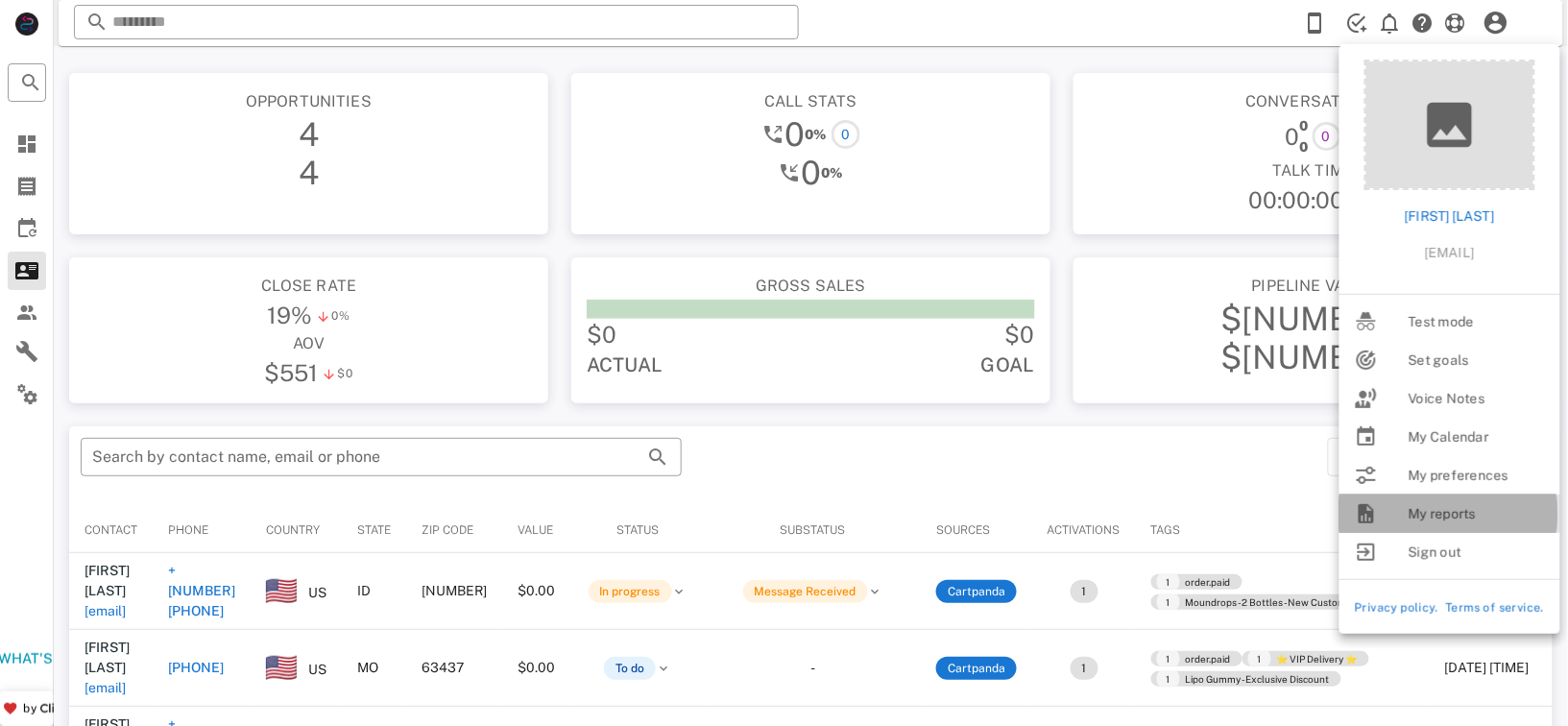 click on "My reports" at bounding box center (1477, 514) 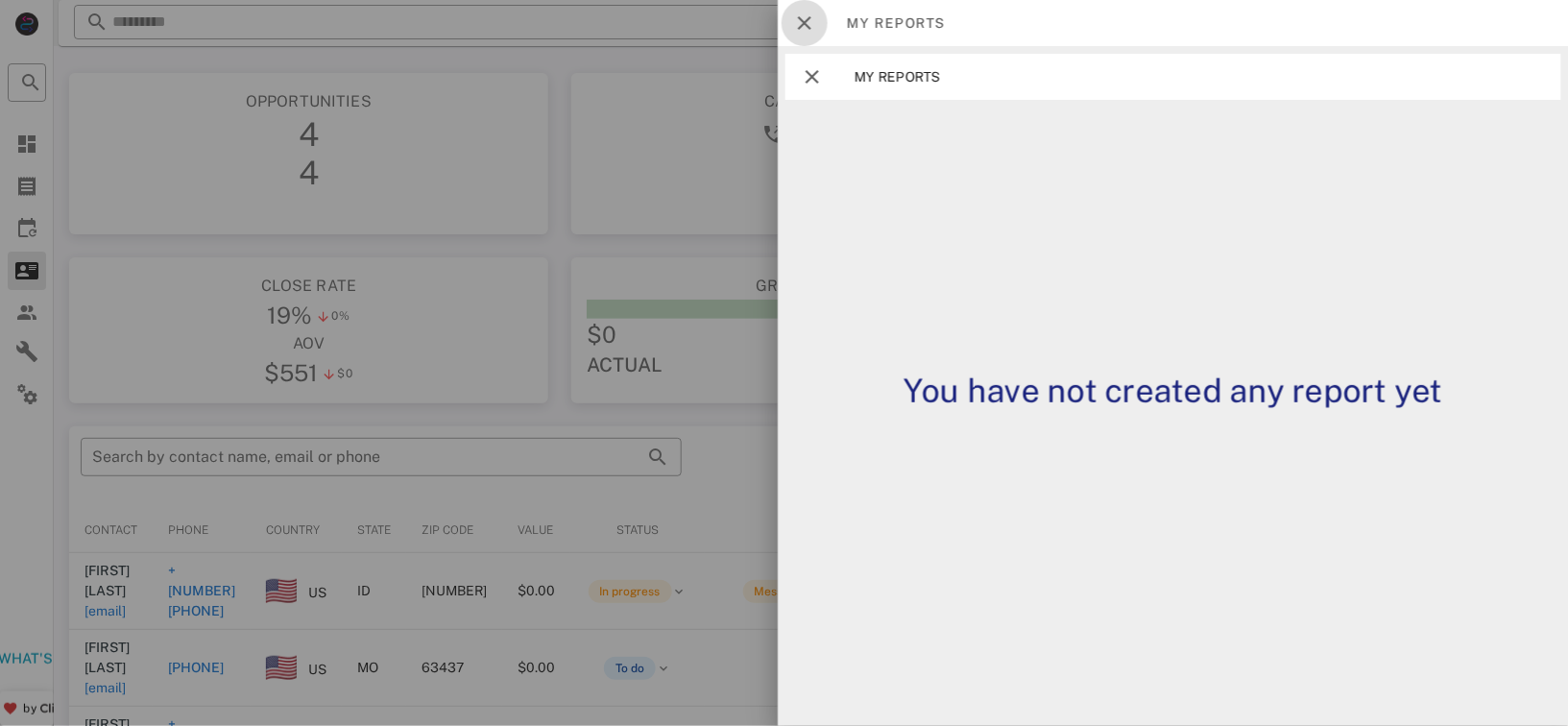 click at bounding box center [805, 23] 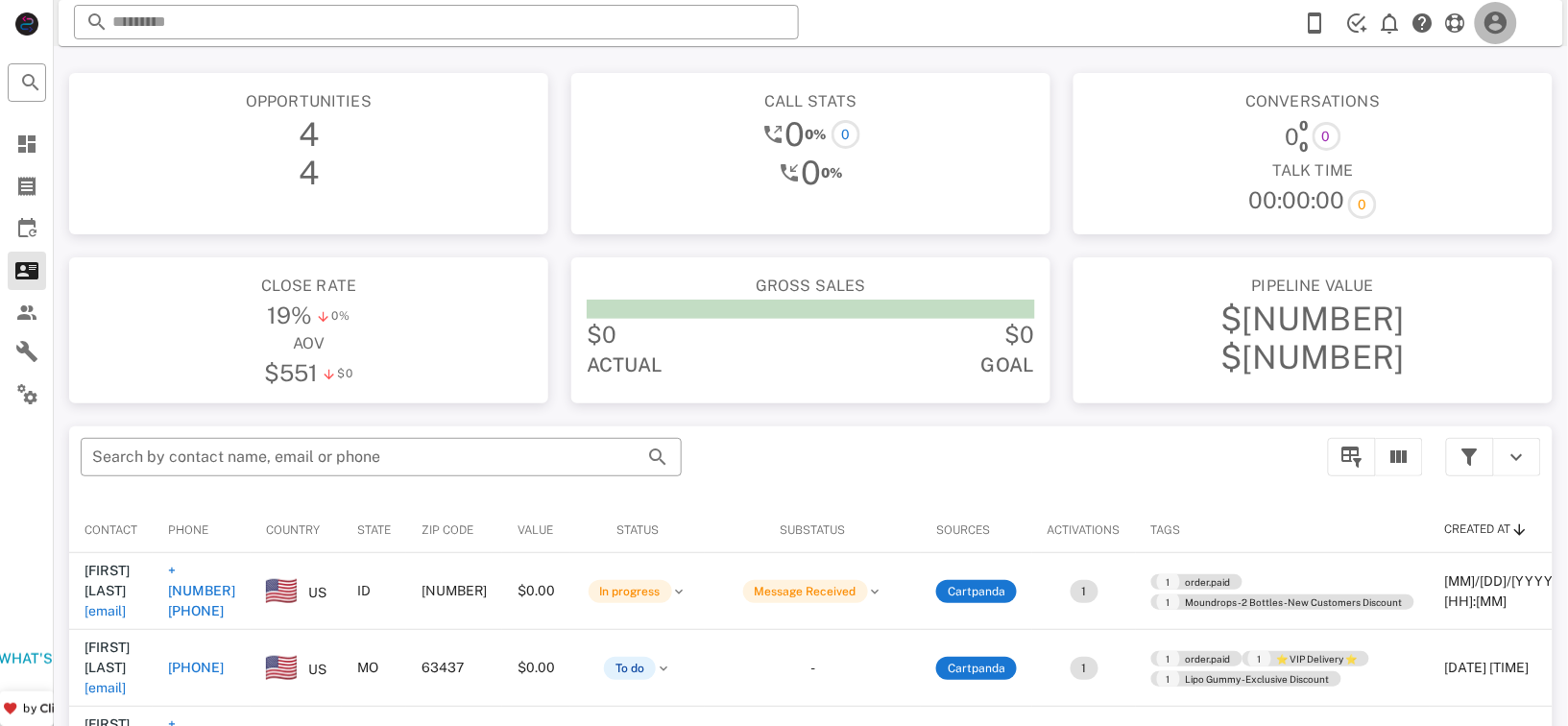 click at bounding box center (1496, 23) 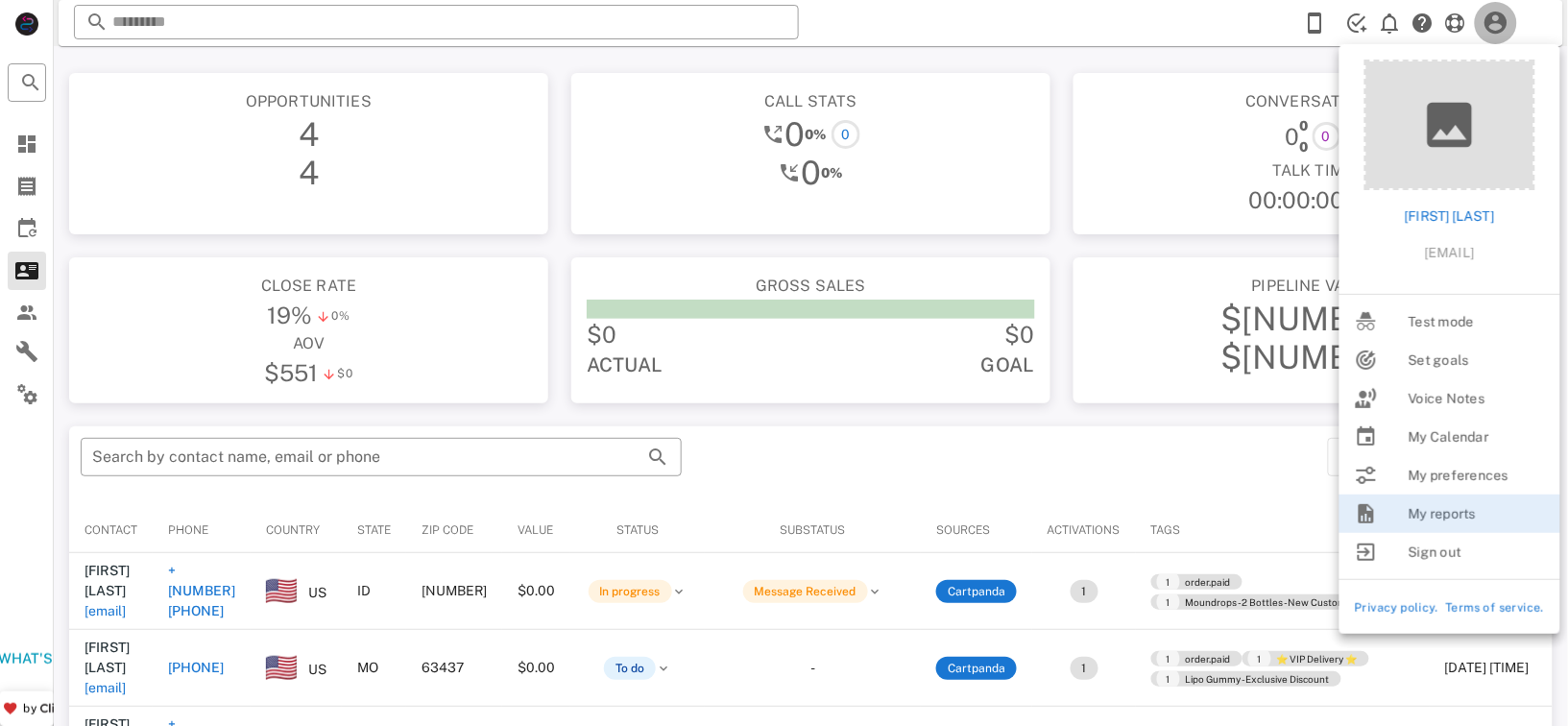 click at bounding box center [1496, 23] 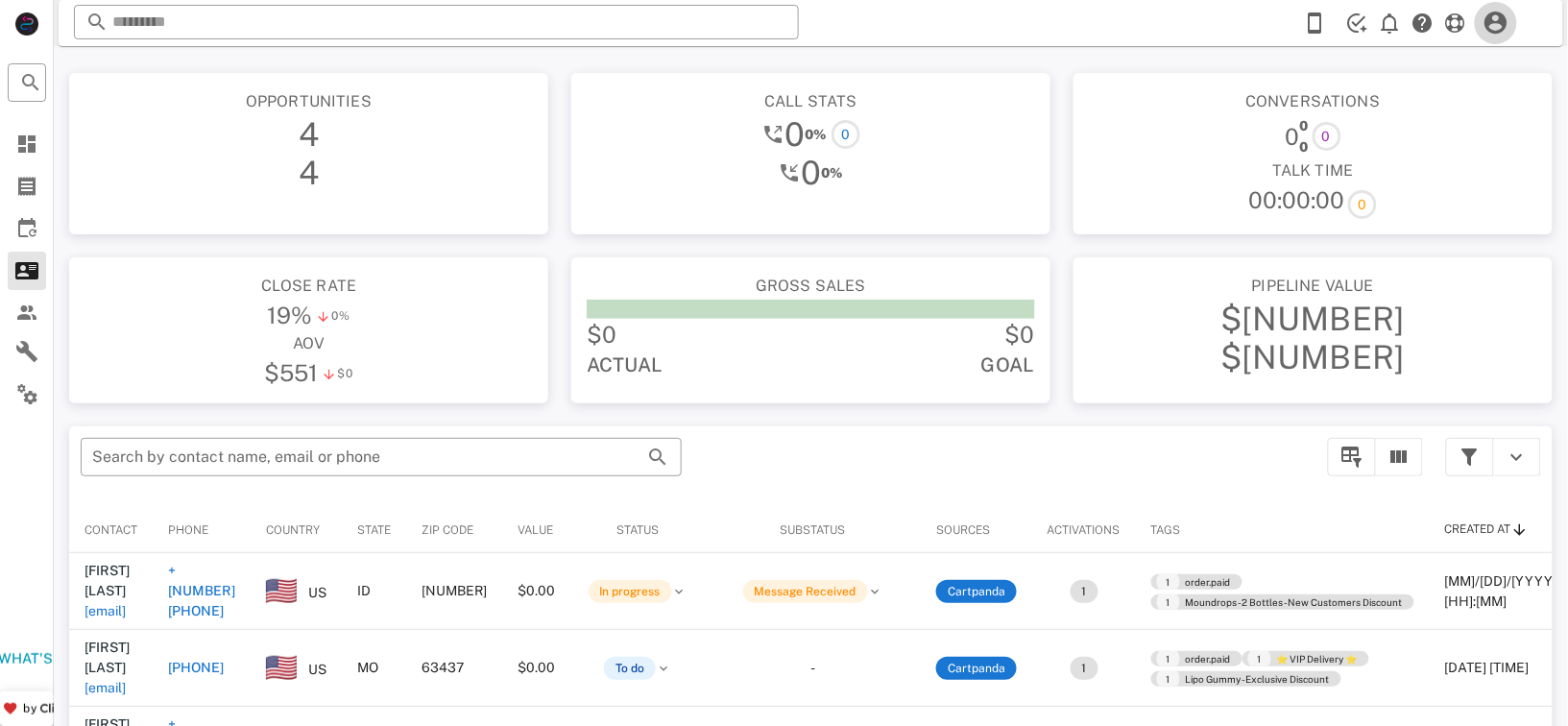 click at bounding box center [1496, 23] 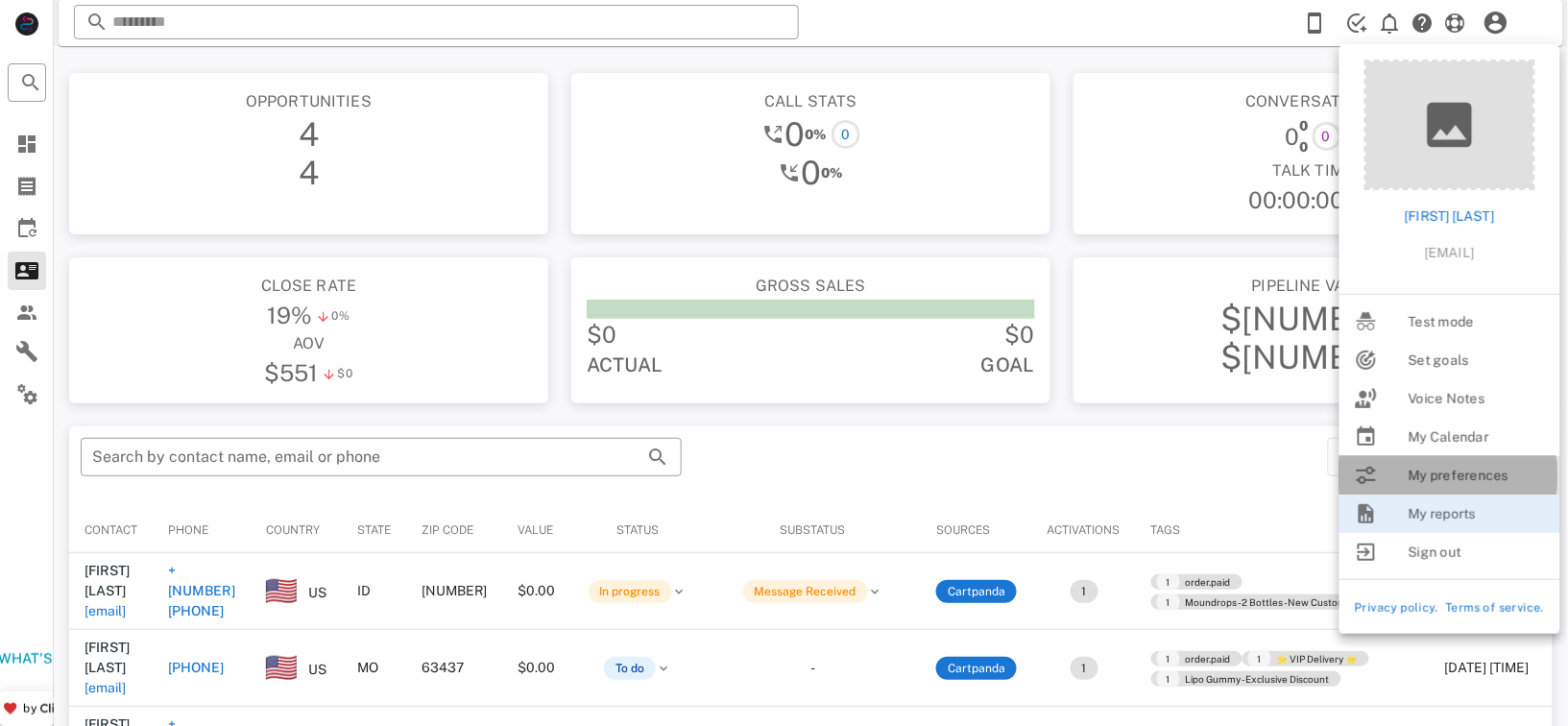 click on "My preferences" at bounding box center (1477, 475) 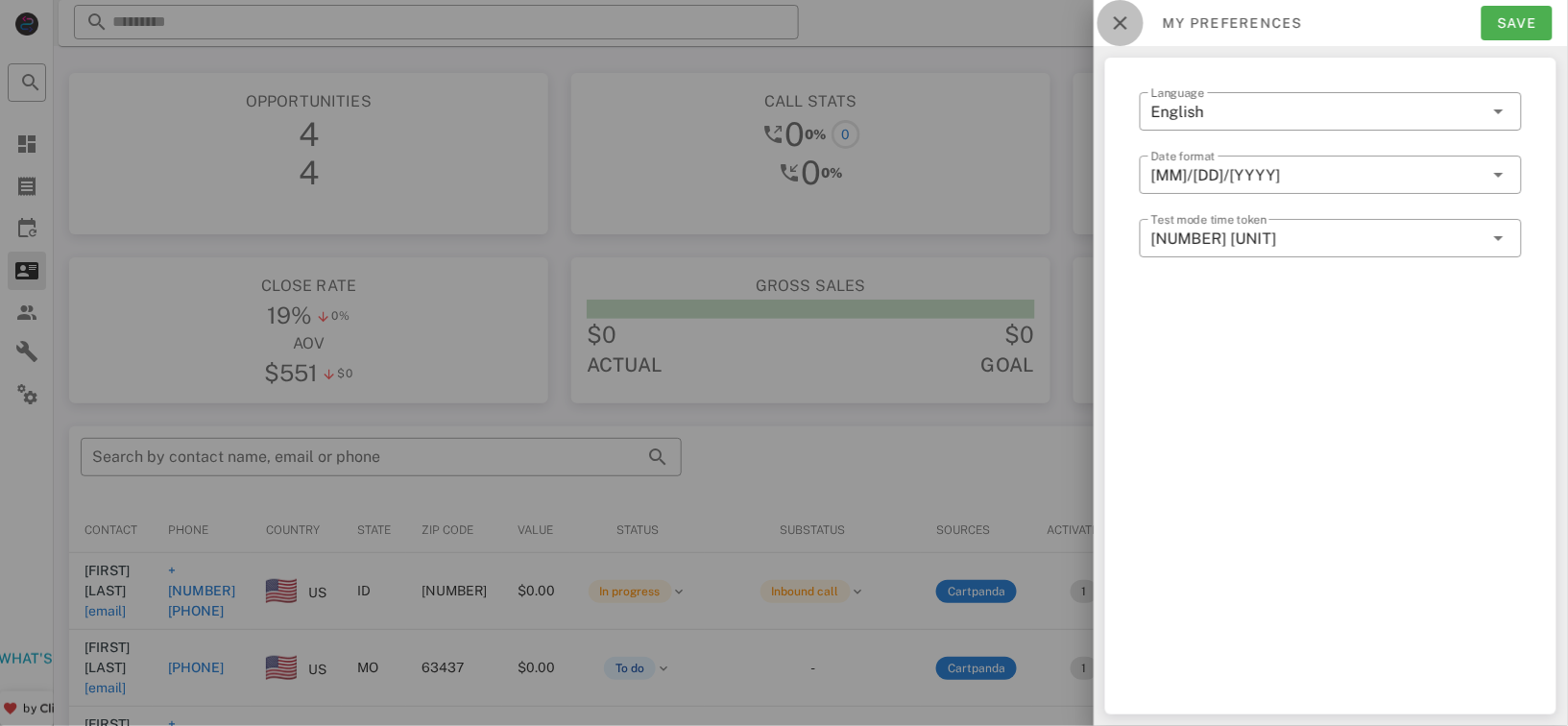 click at bounding box center (1121, 23) 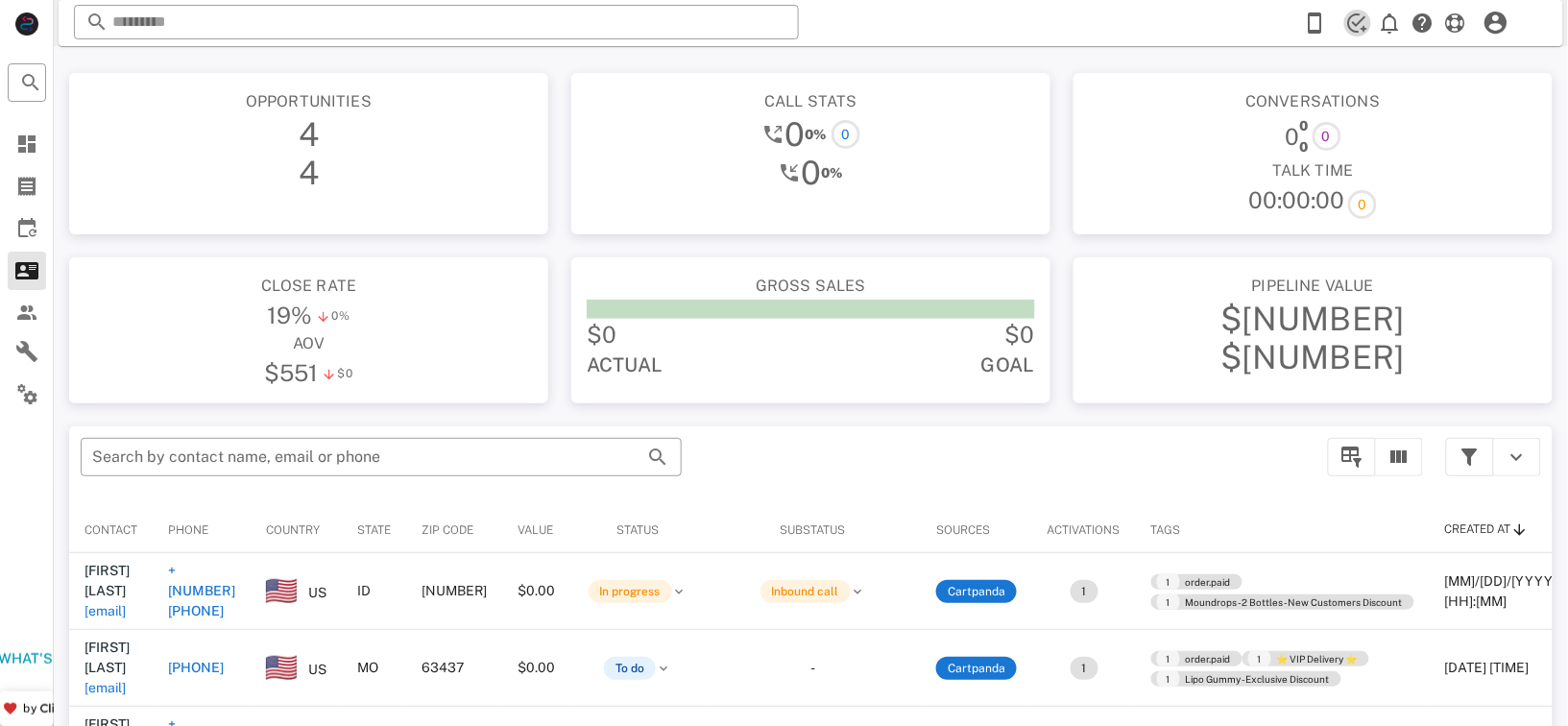 click at bounding box center [1358, 23] 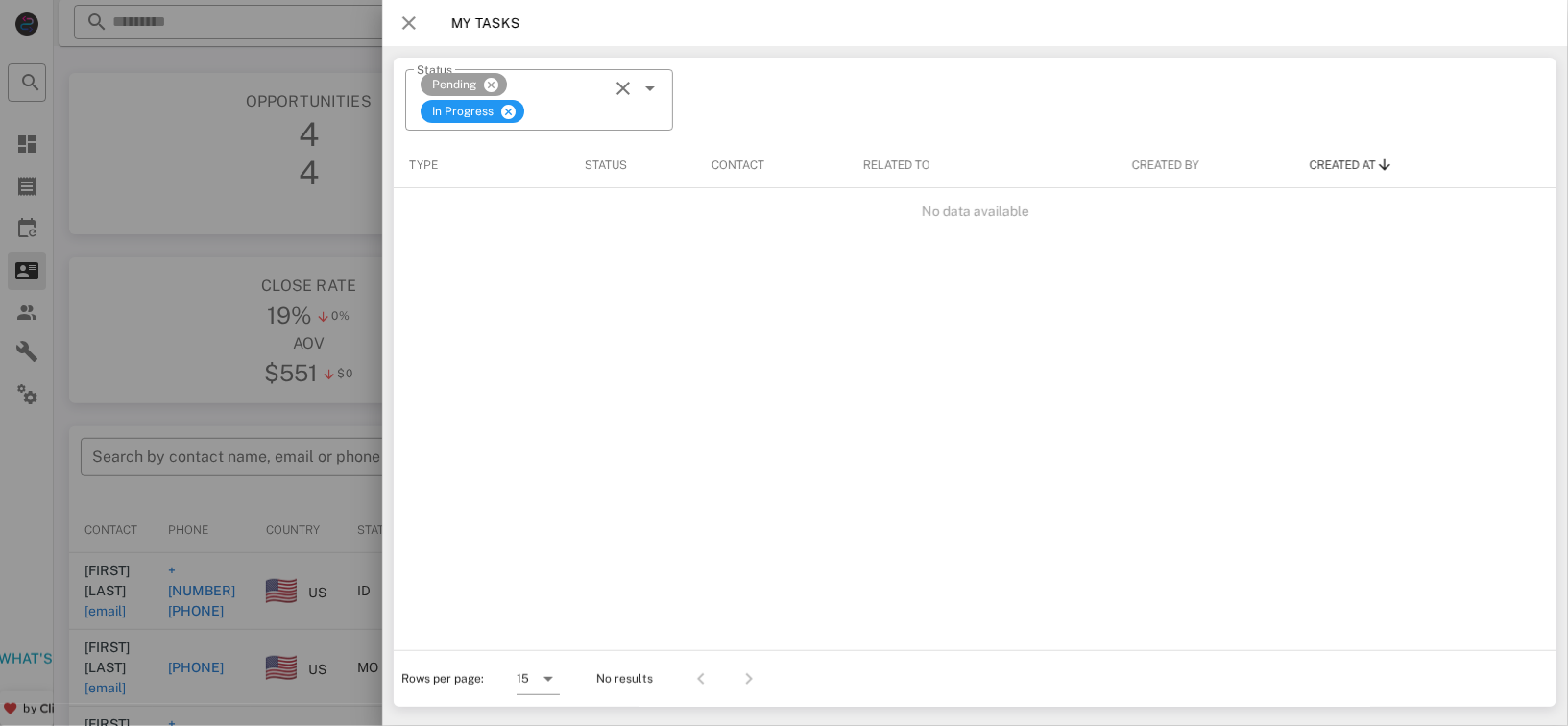 click at bounding box center [409, 23] 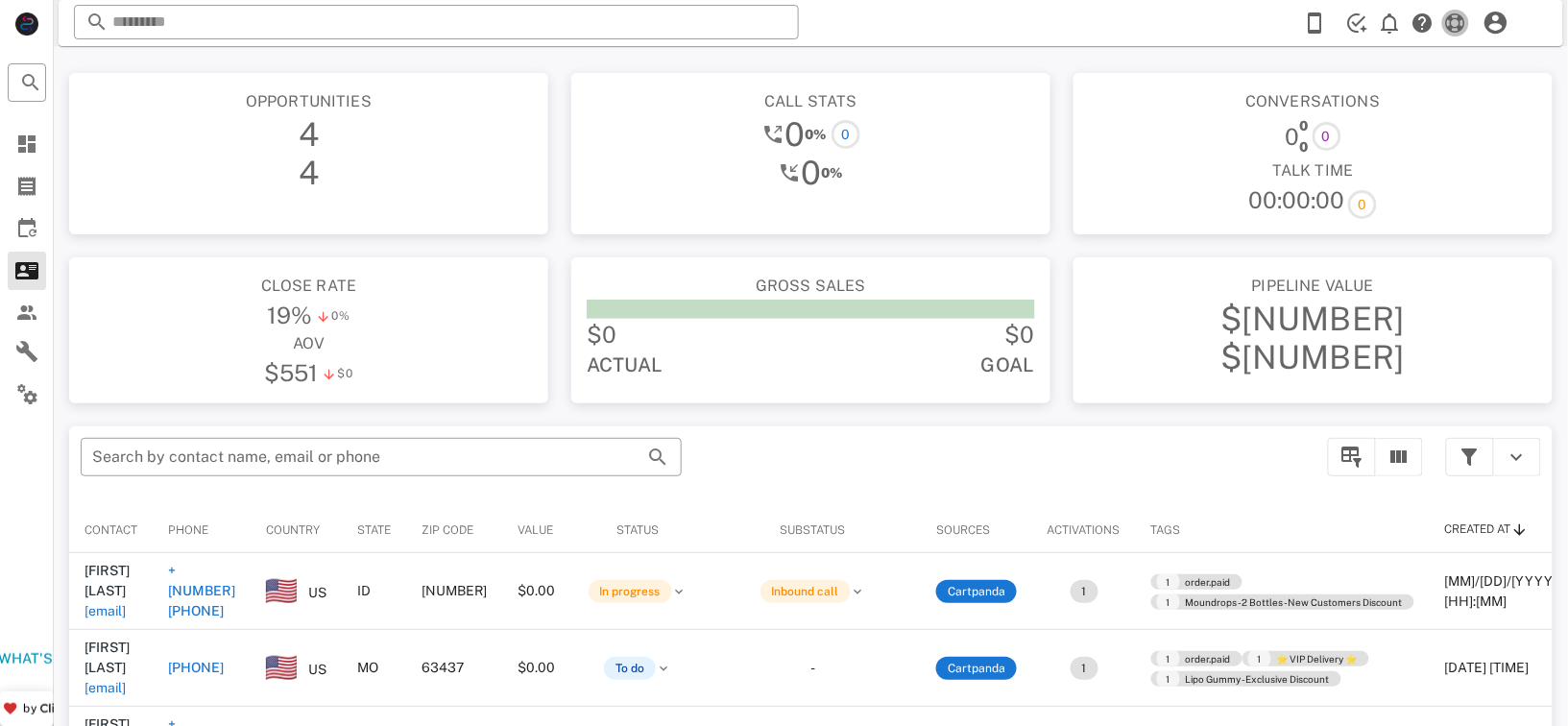 click at bounding box center [1456, 23] 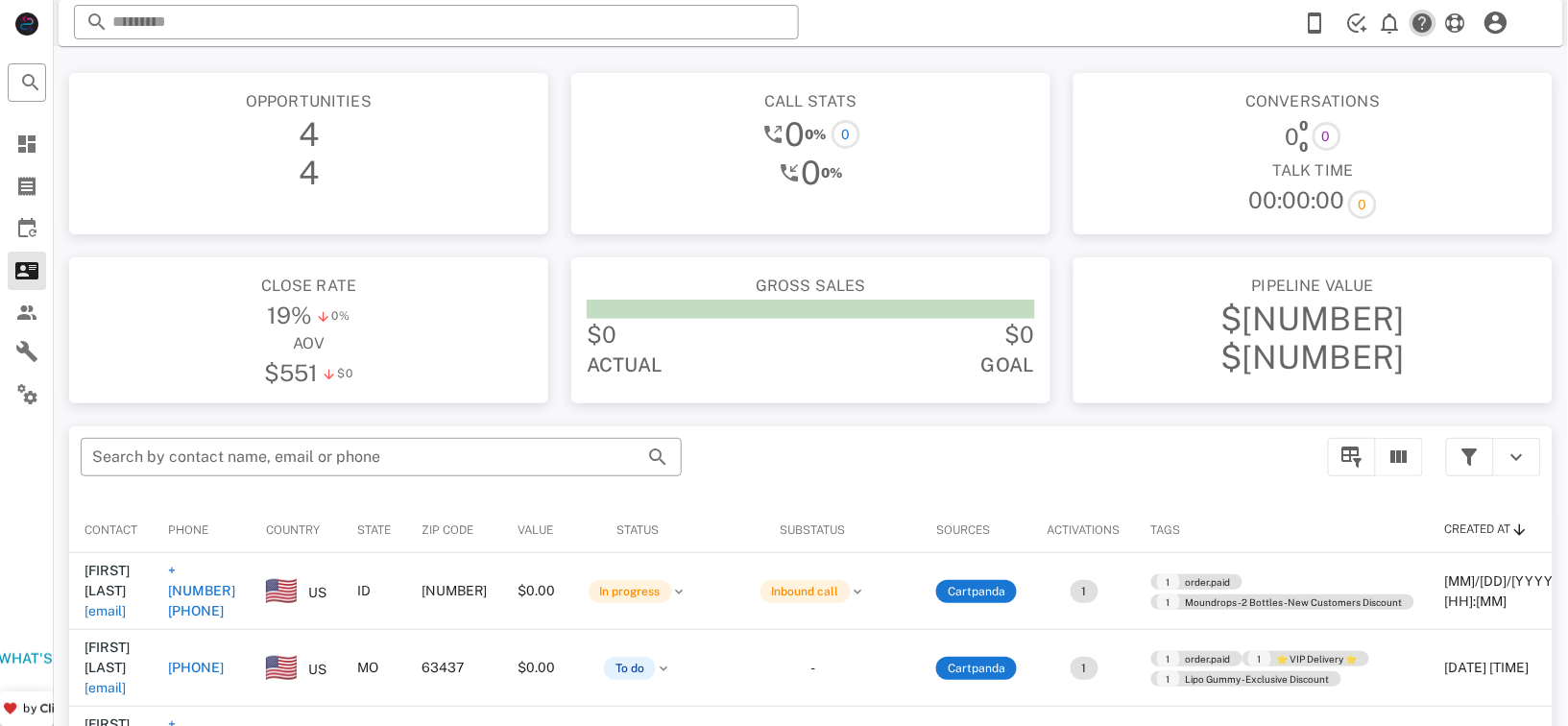 click at bounding box center (1423, 23) 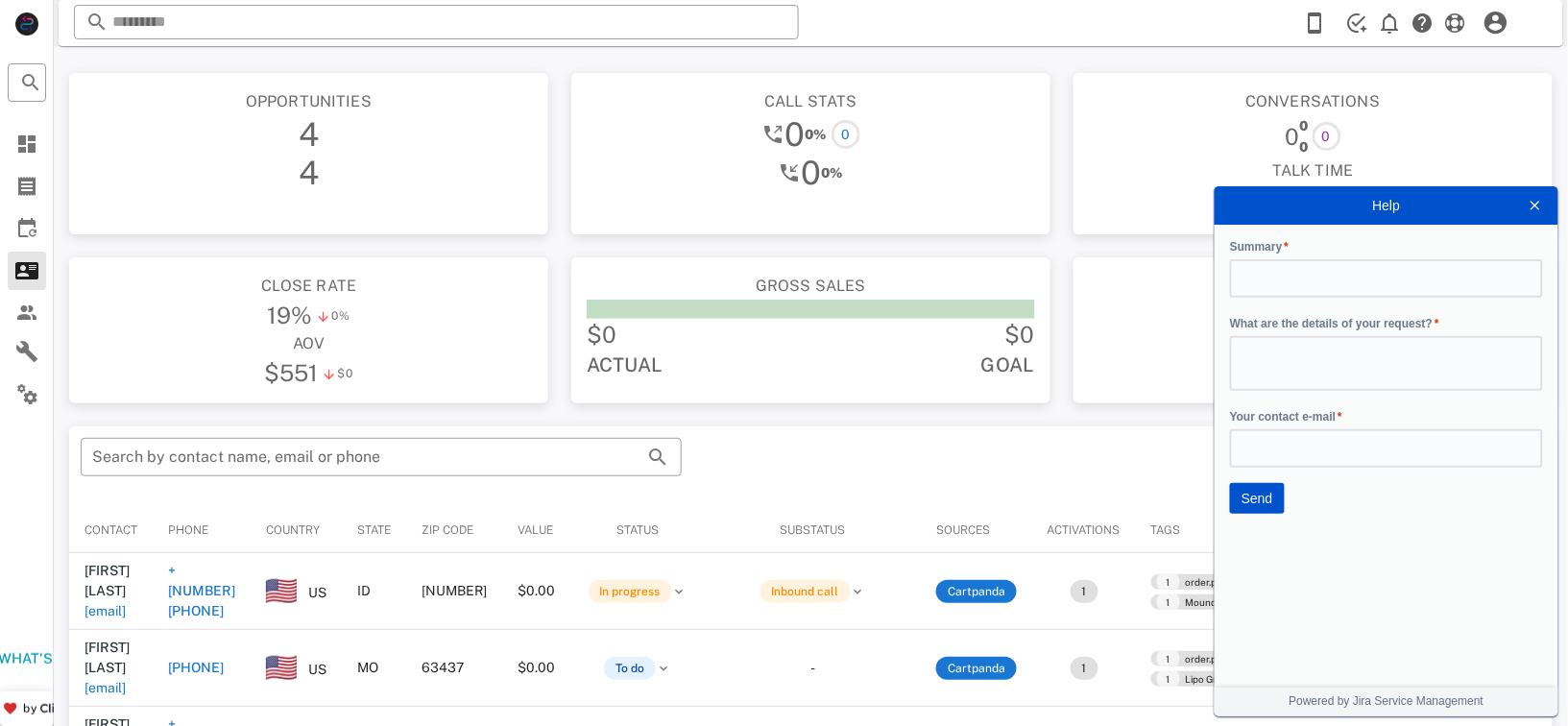click at bounding box center (1534, 205) 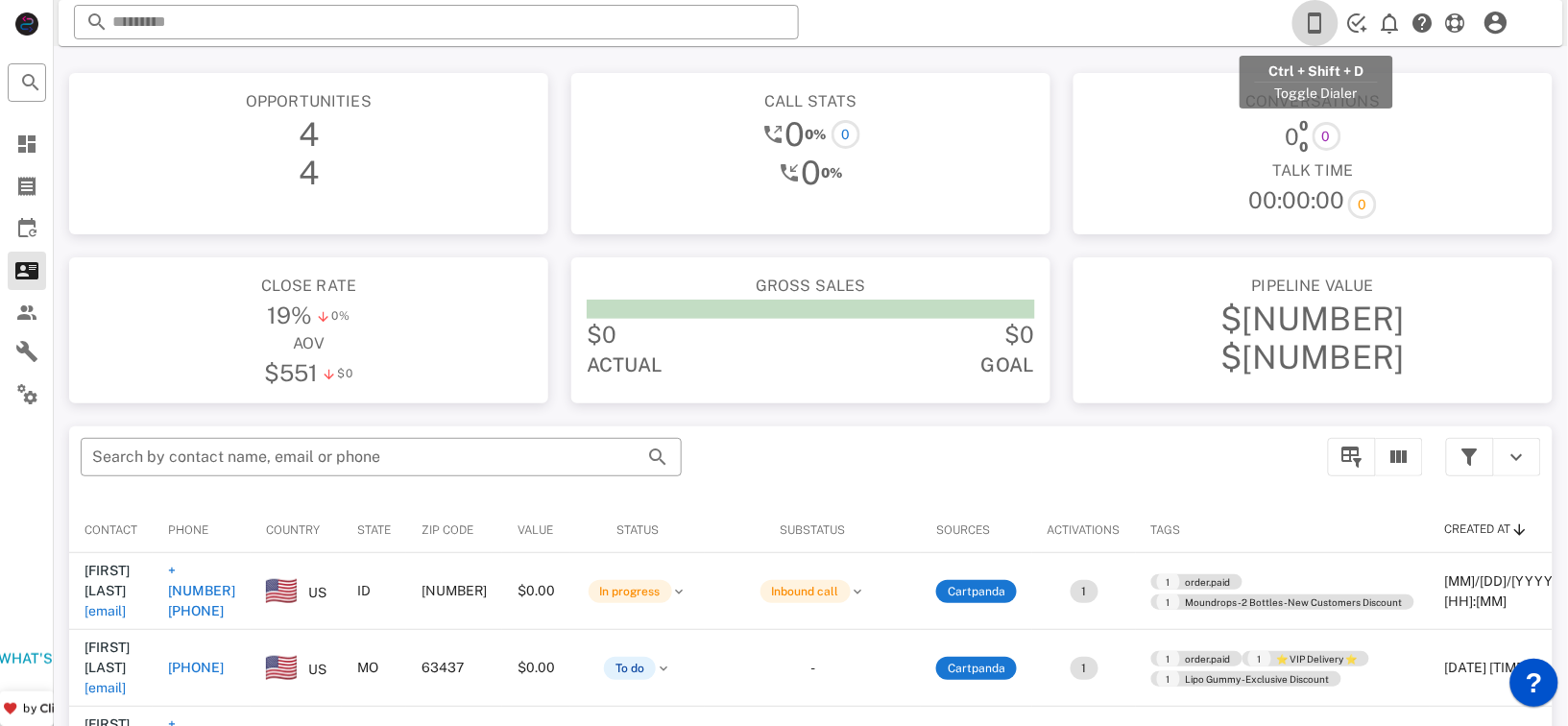 click at bounding box center [1315, 23] 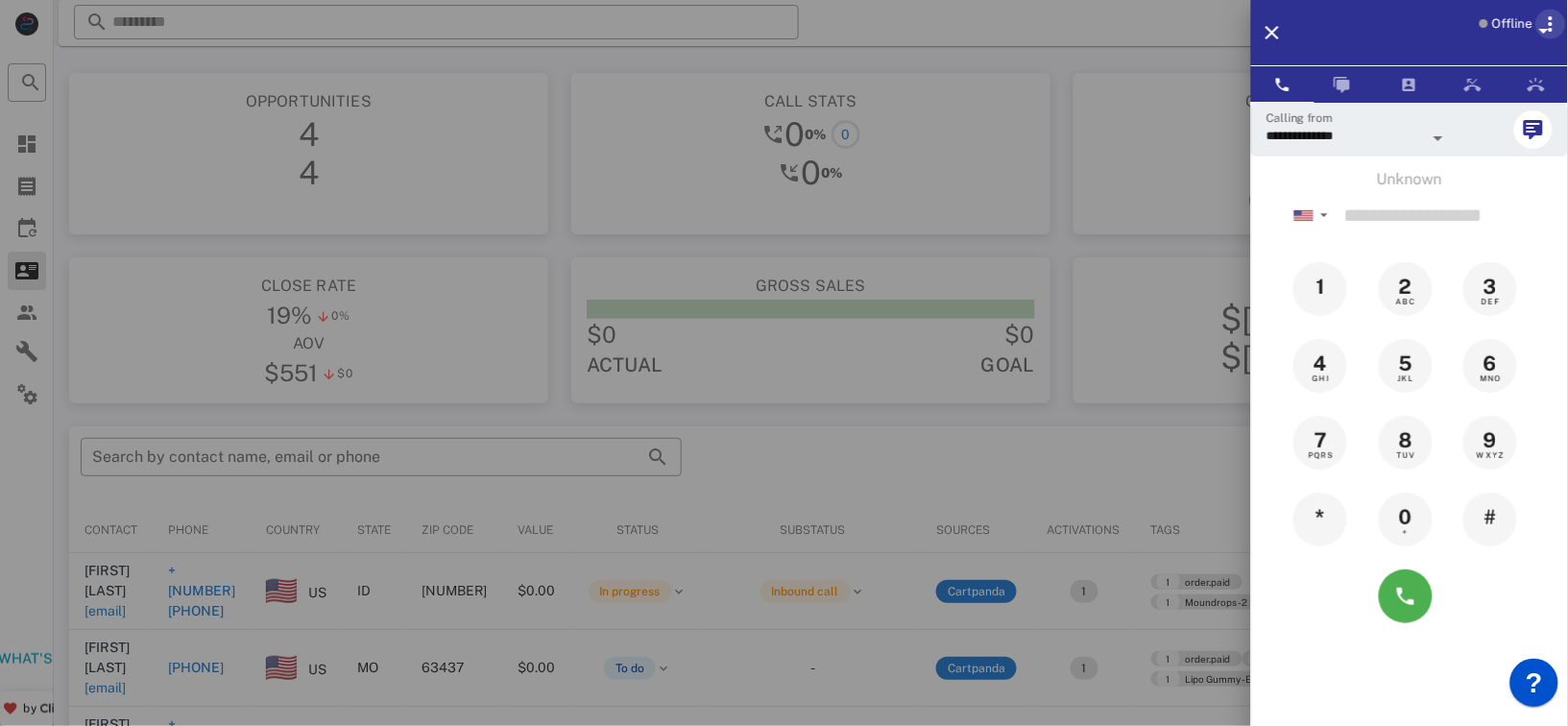 click at bounding box center [1551, 24] 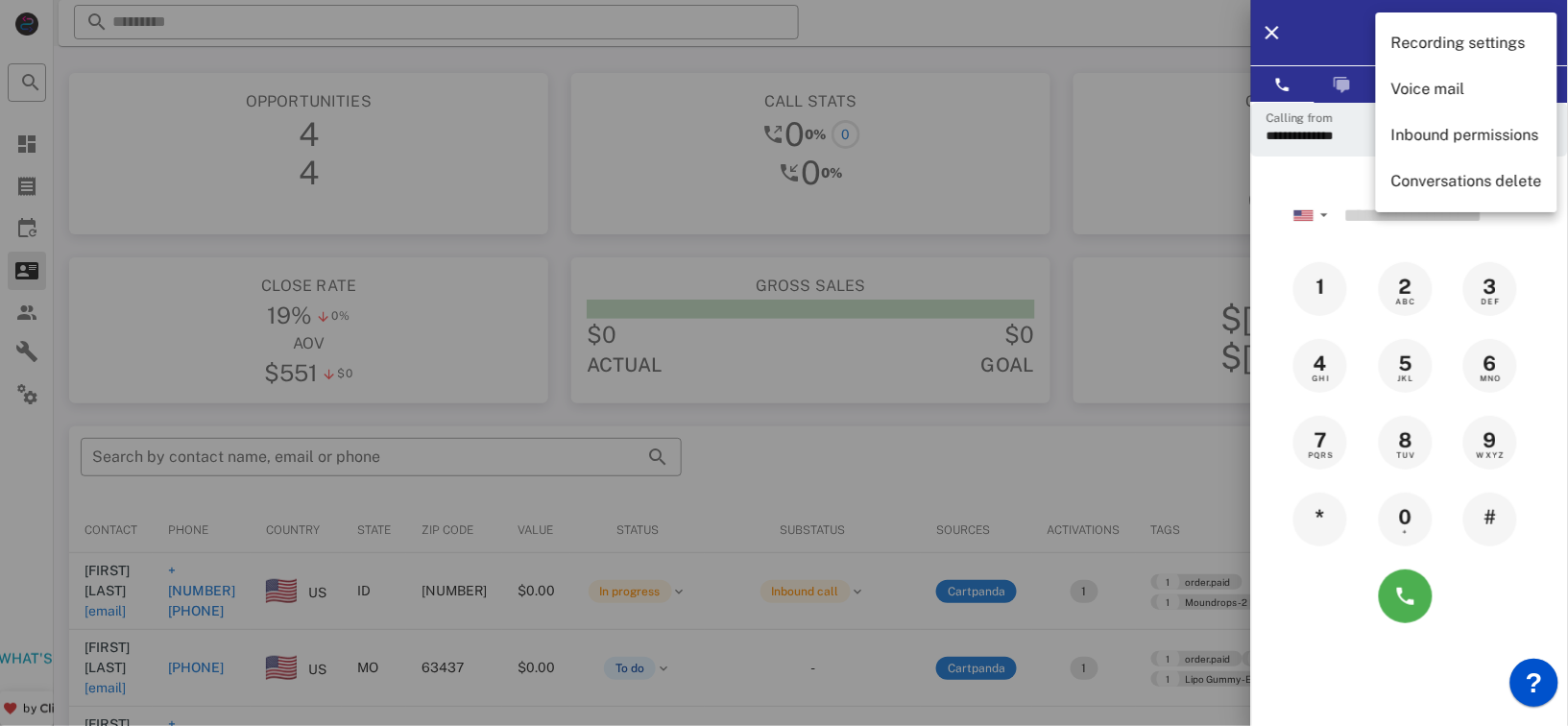 click at bounding box center (784, 363) 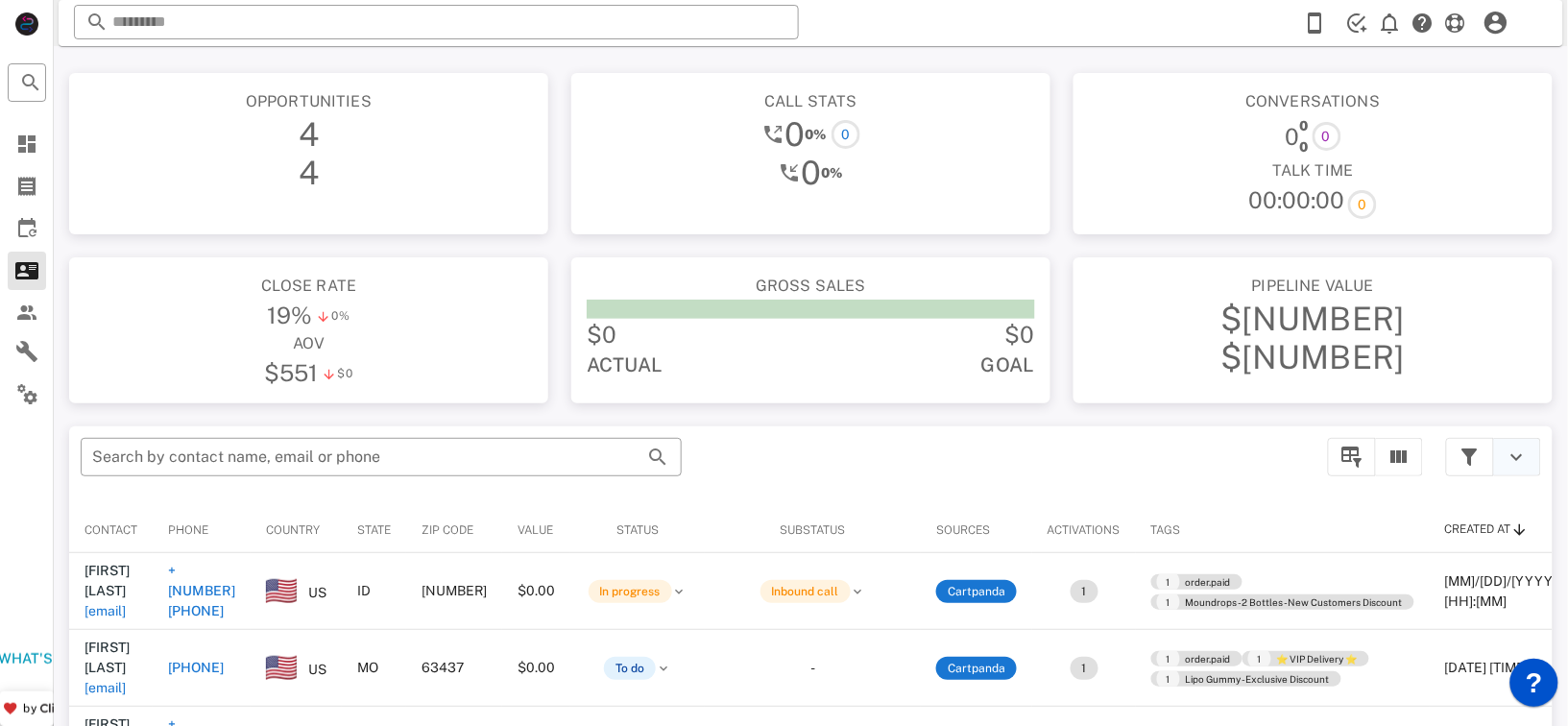 click at bounding box center (1517, 457) 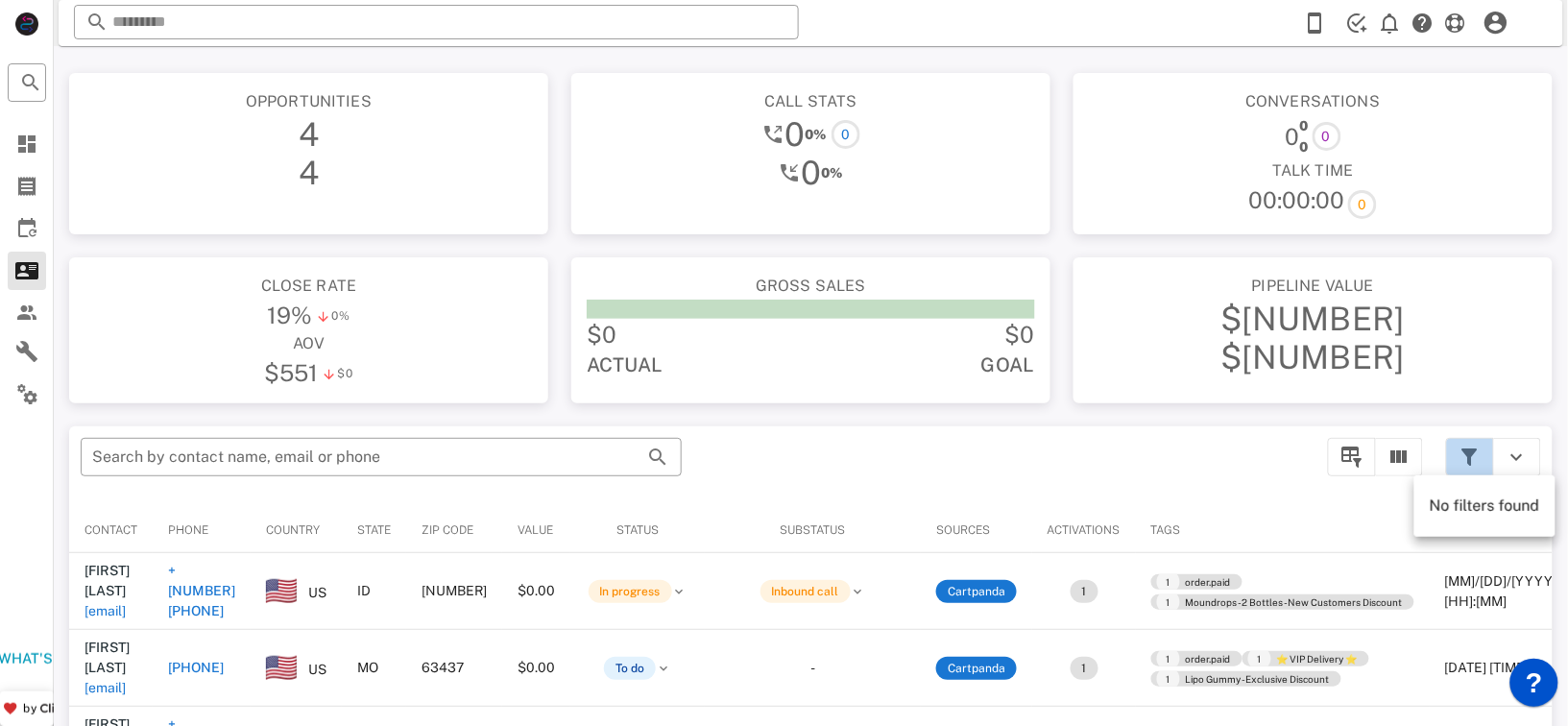 click at bounding box center (1470, 457) 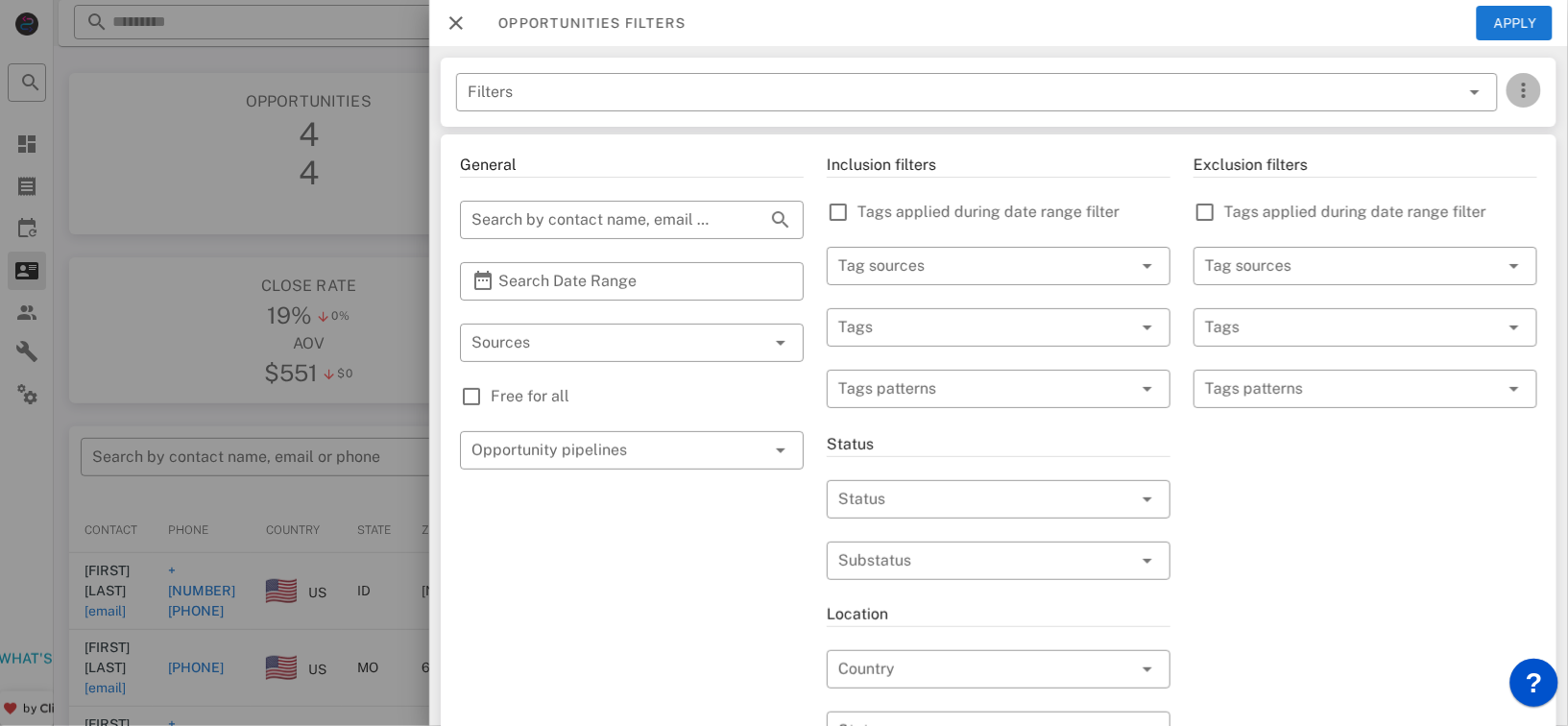 click at bounding box center [1524, 90] 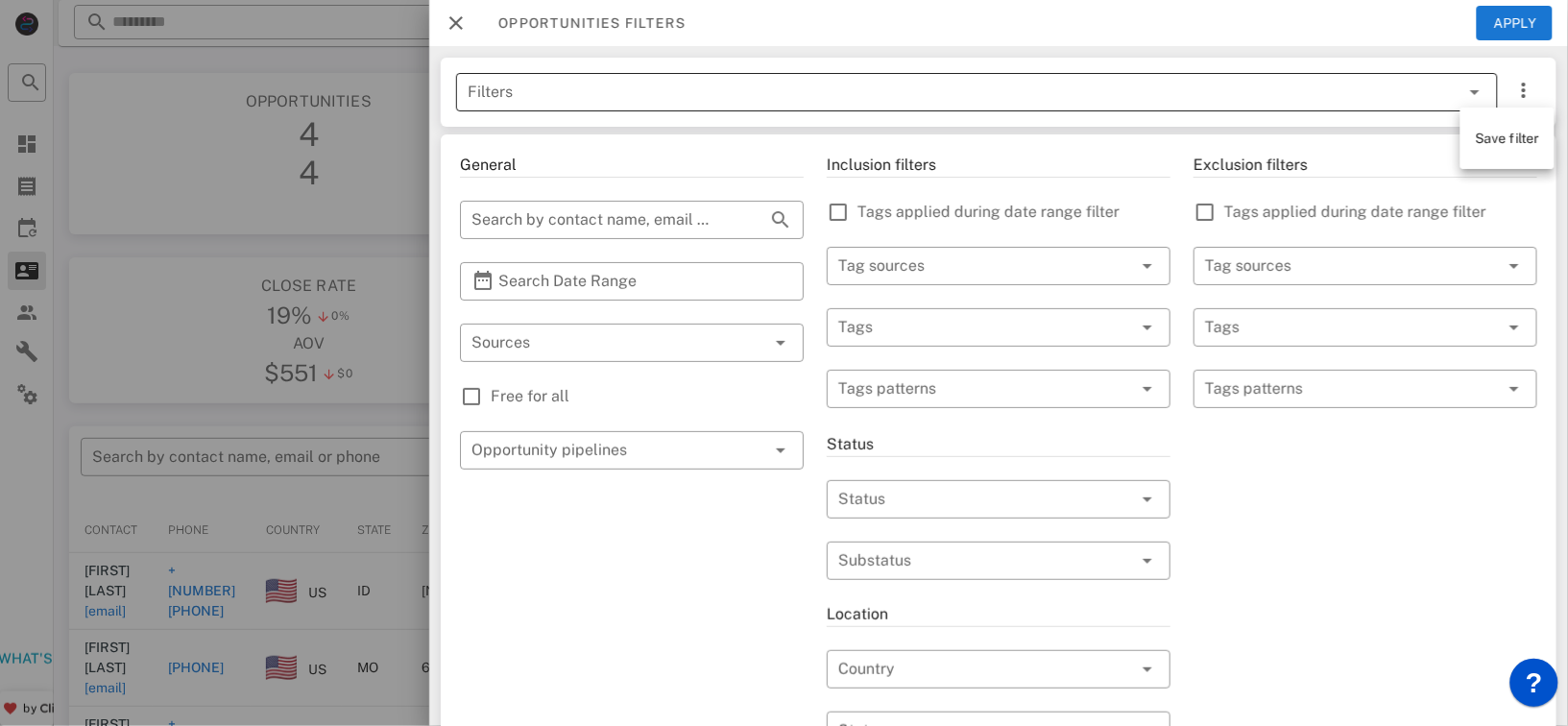 click at bounding box center [1448, 92] 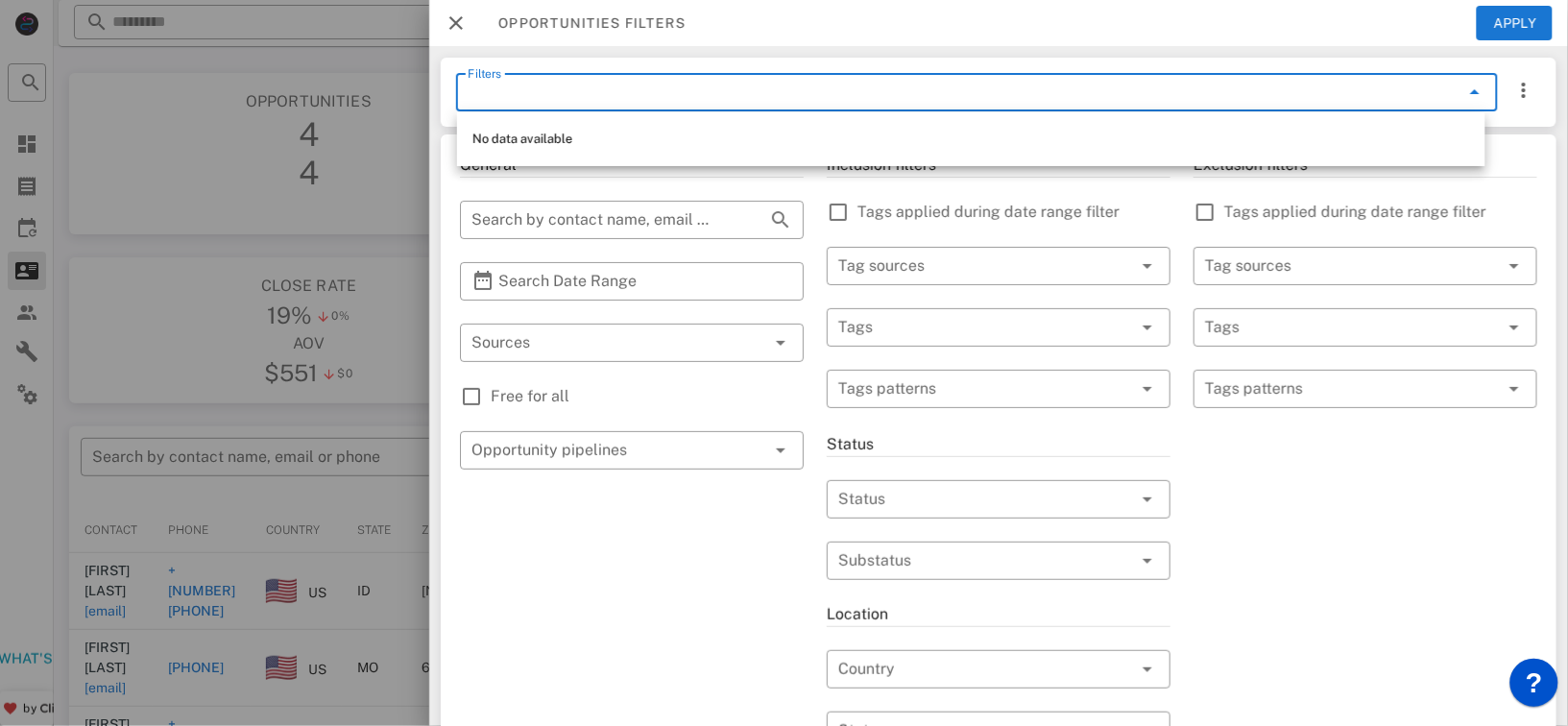 click at bounding box center (1475, 92) 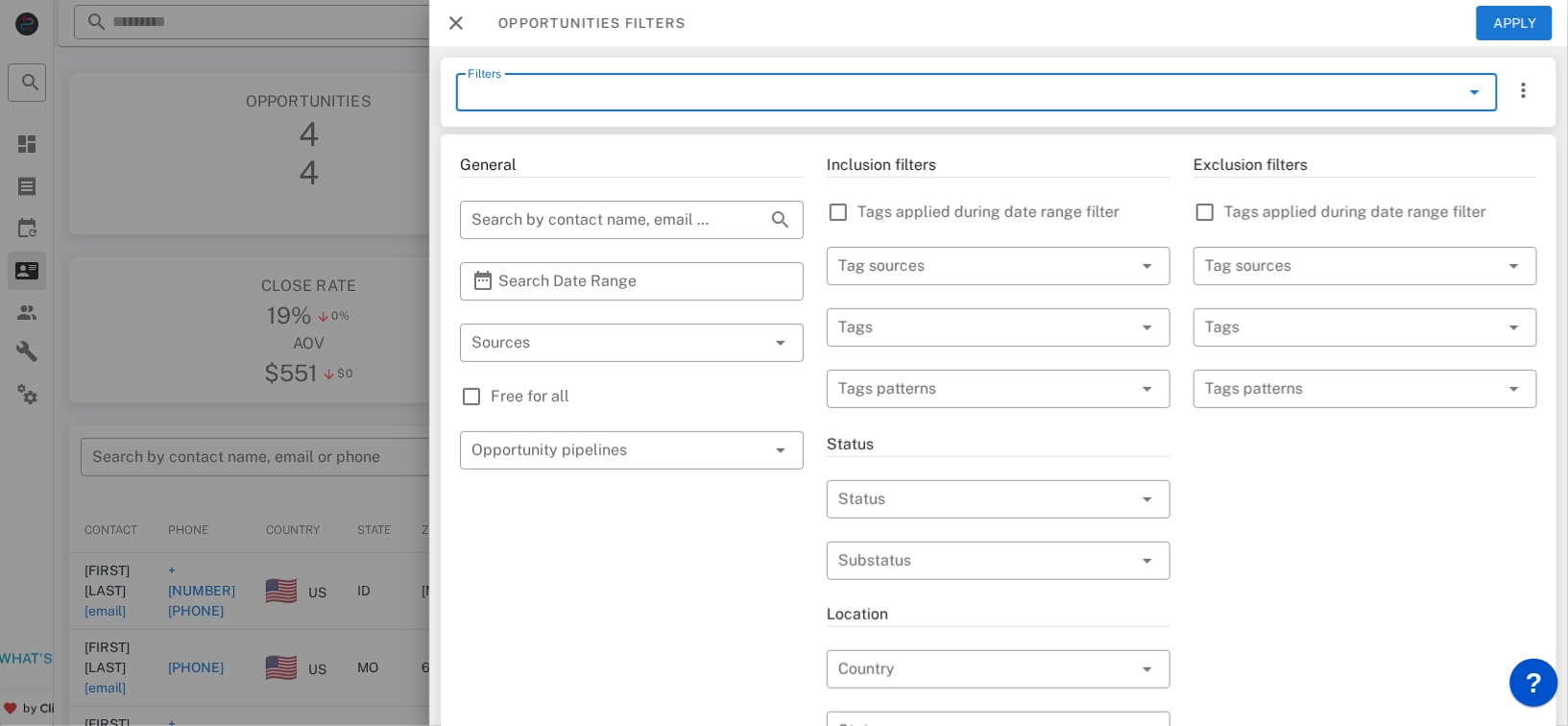 click on "General ​ Search by contact name, email or phone ​ Search Date Range ​ Sources Free for all ​ Opportunity pipelines" at bounding box center [632, 681] 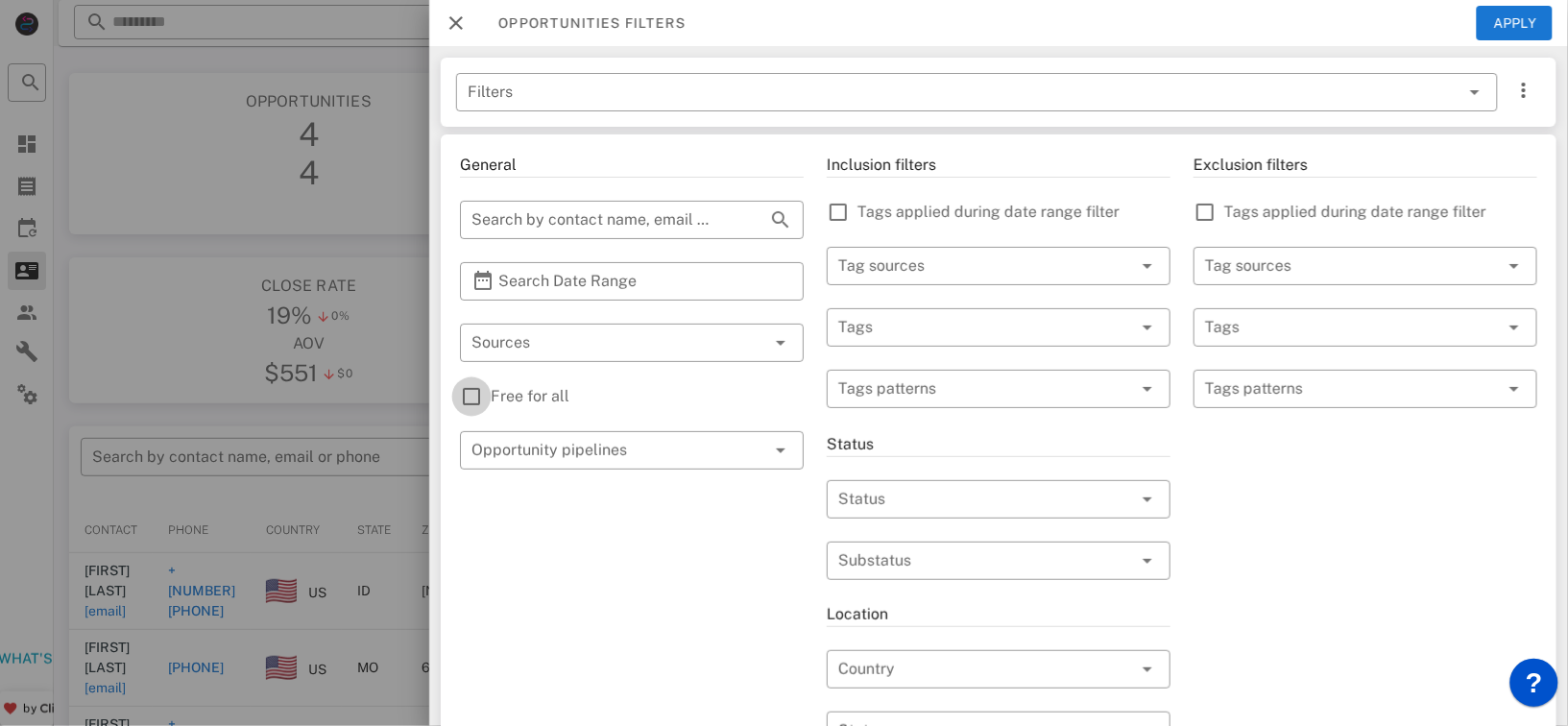 click at bounding box center [471, 397] 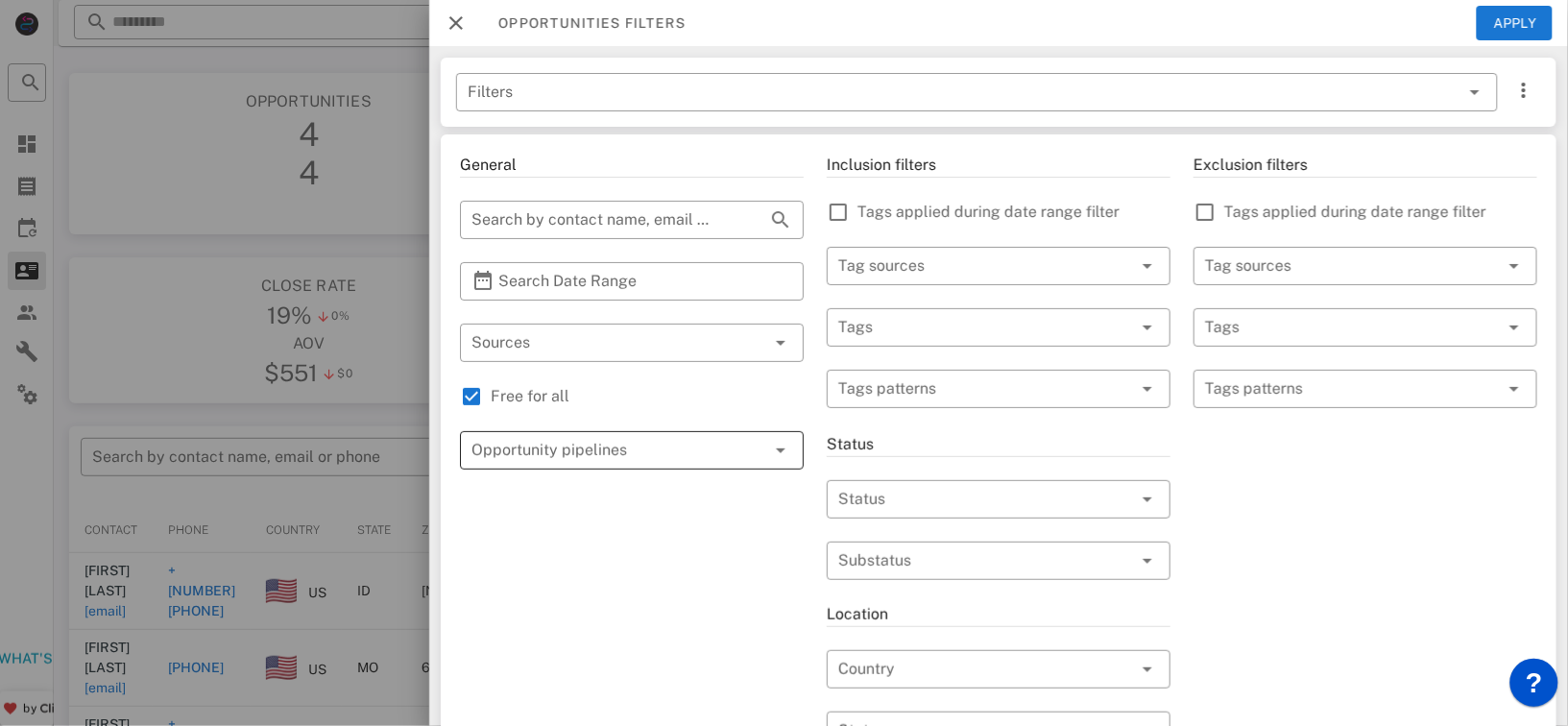 click at bounding box center [781, 450] 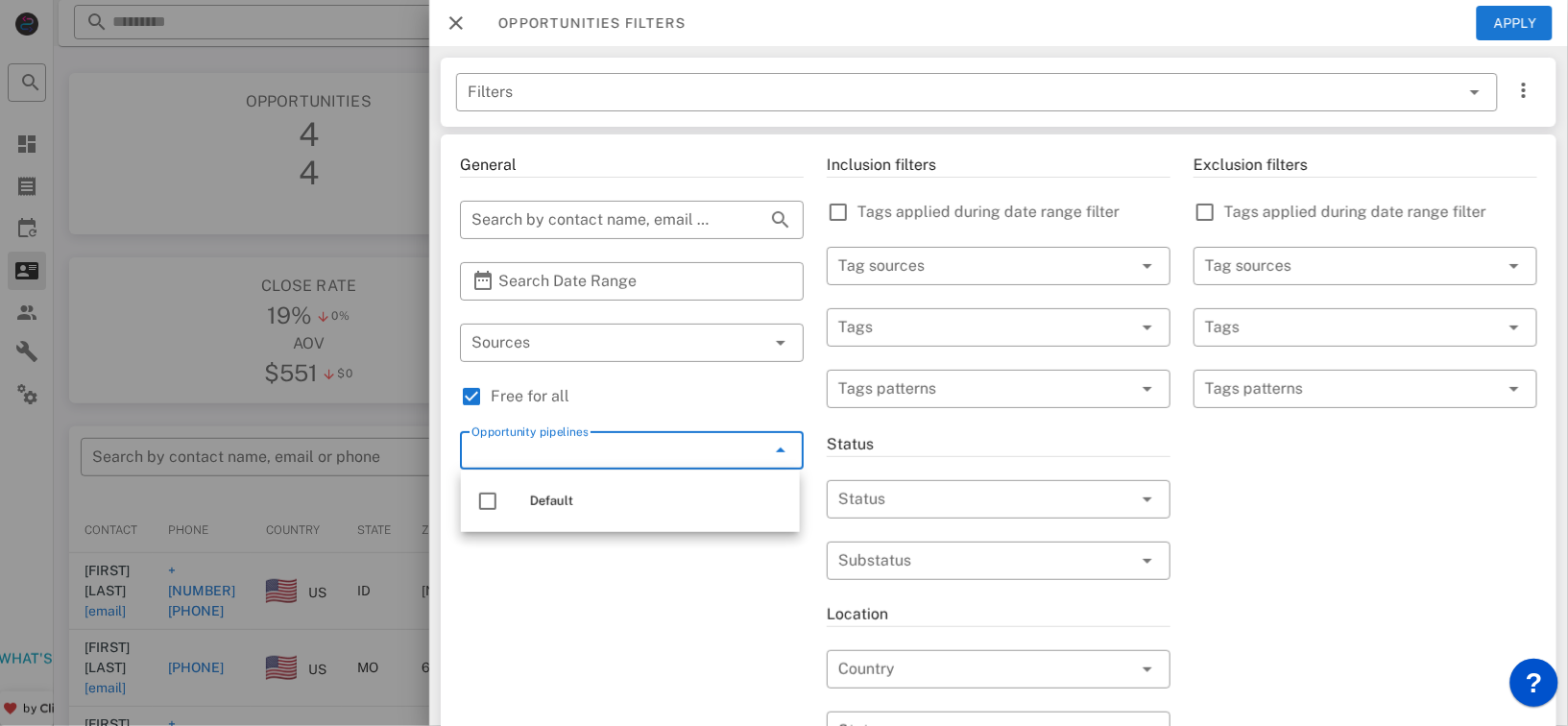 click on "General ​ Search by contact name, email or phone ​ Search Date Range ​ Sources Free for all ​ Opportunity pipelines" at bounding box center (632, 681) 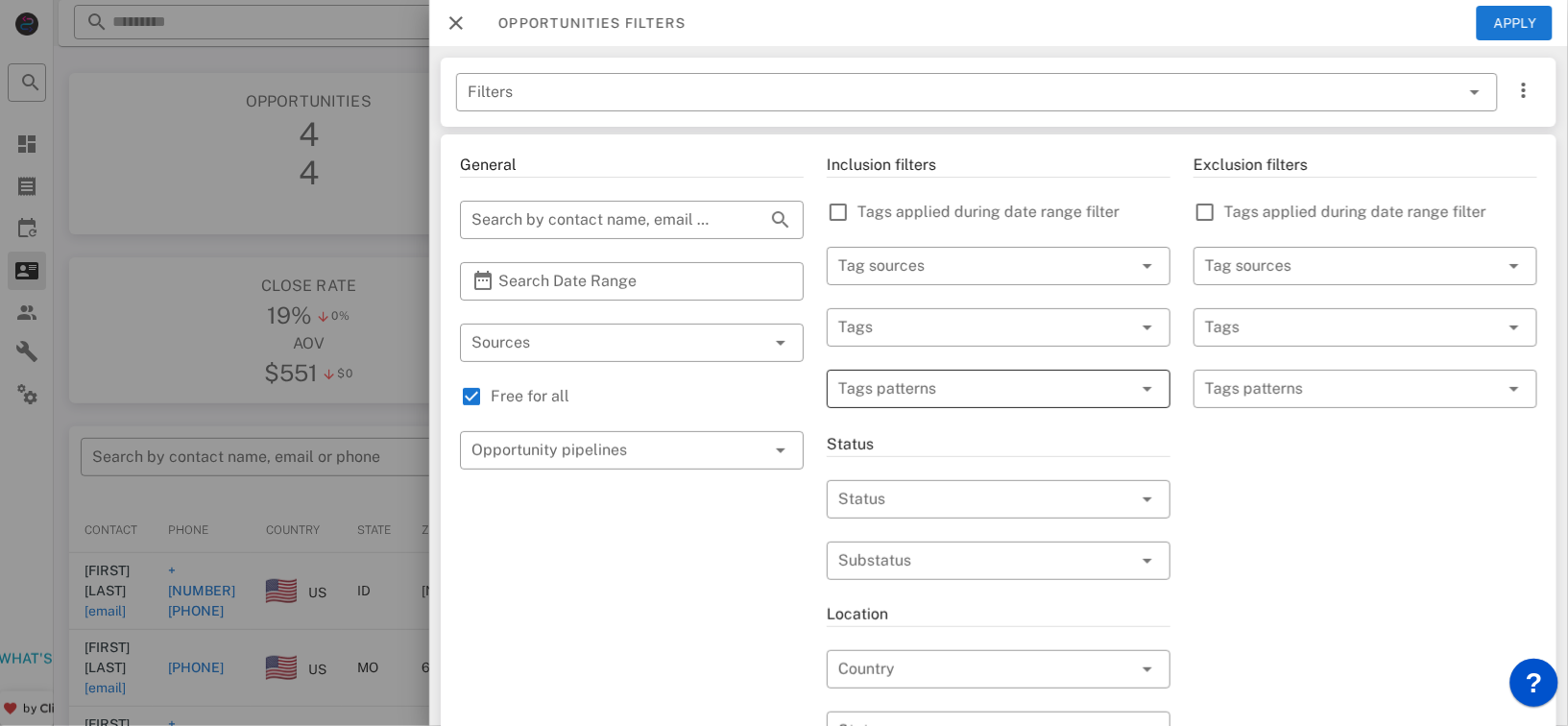 click at bounding box center (985, 389) 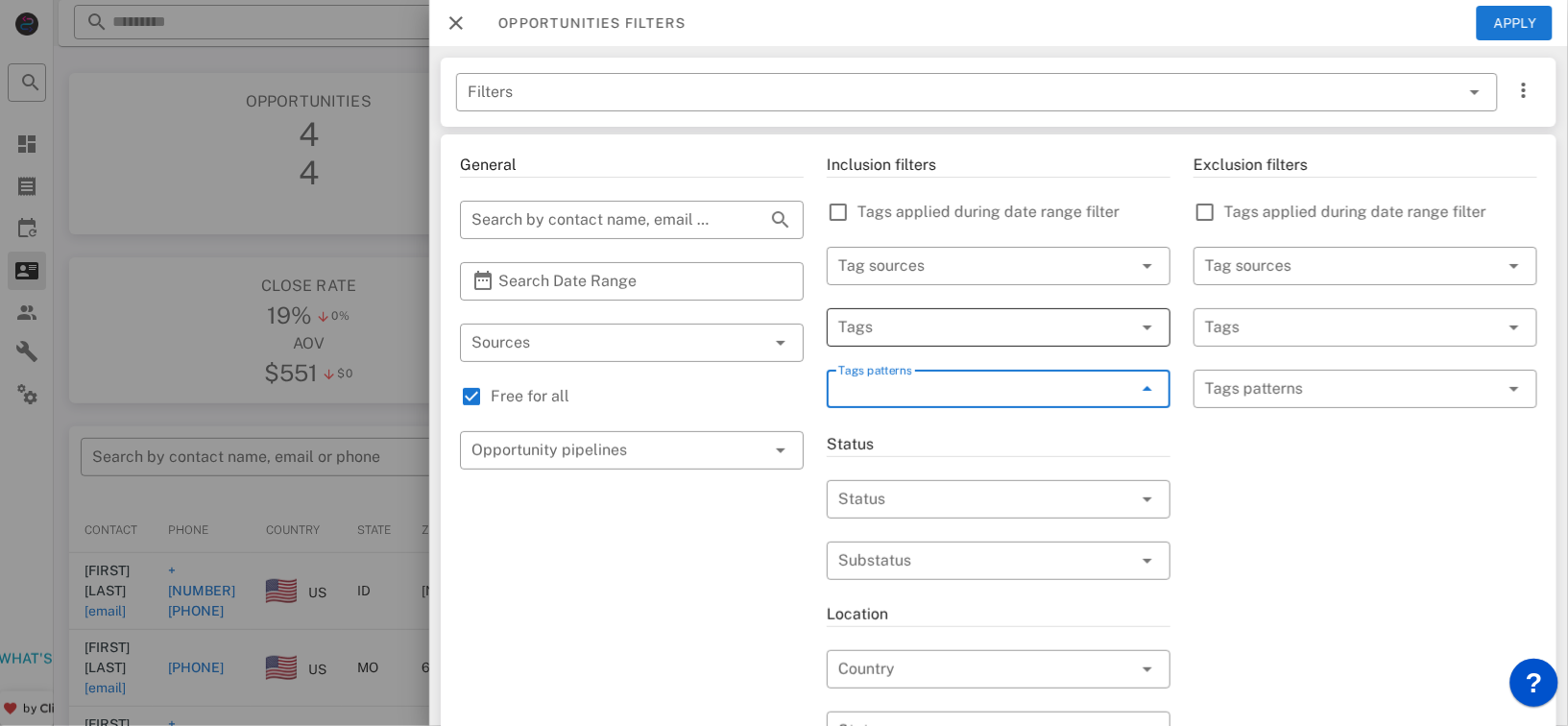 click at bounding box center (972, 327) 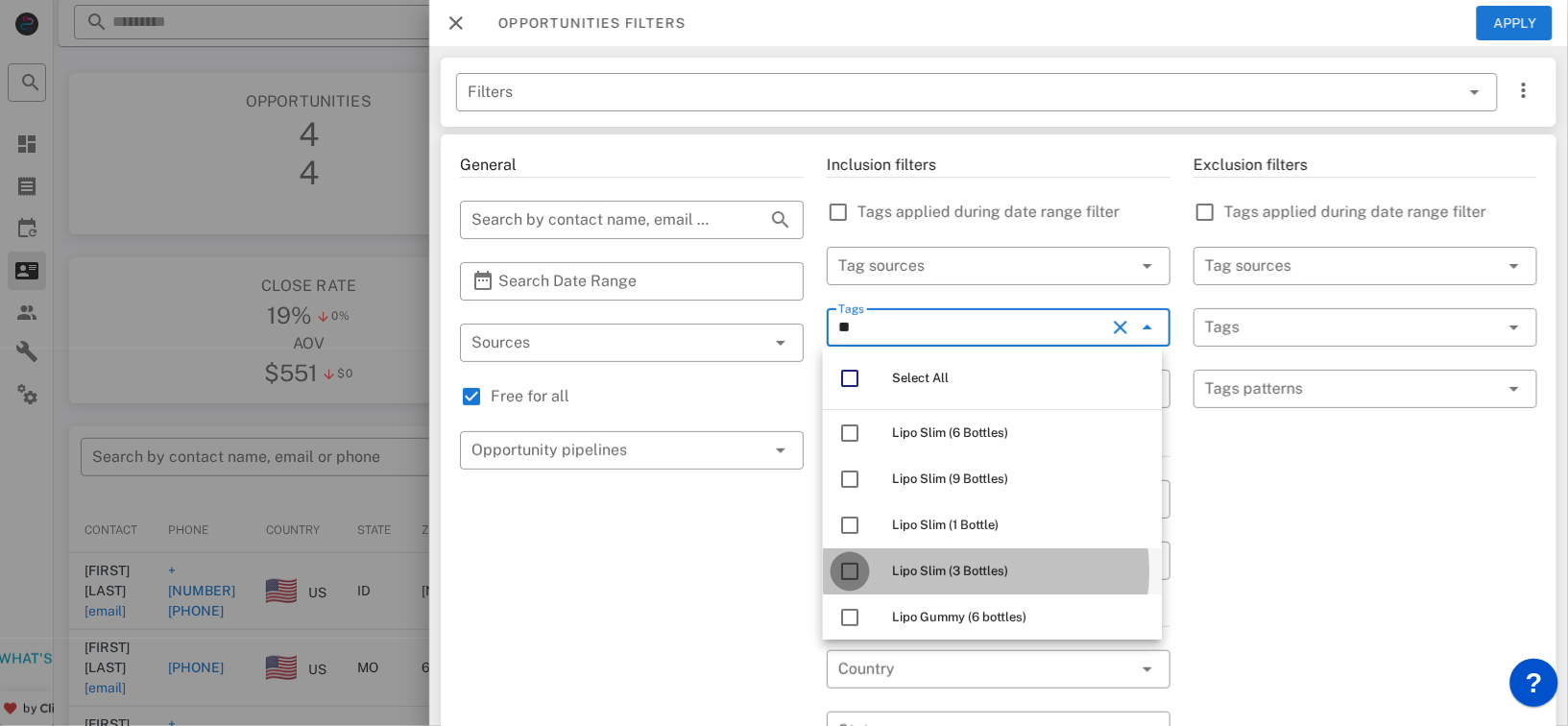 click at bounding box center [850, 571] 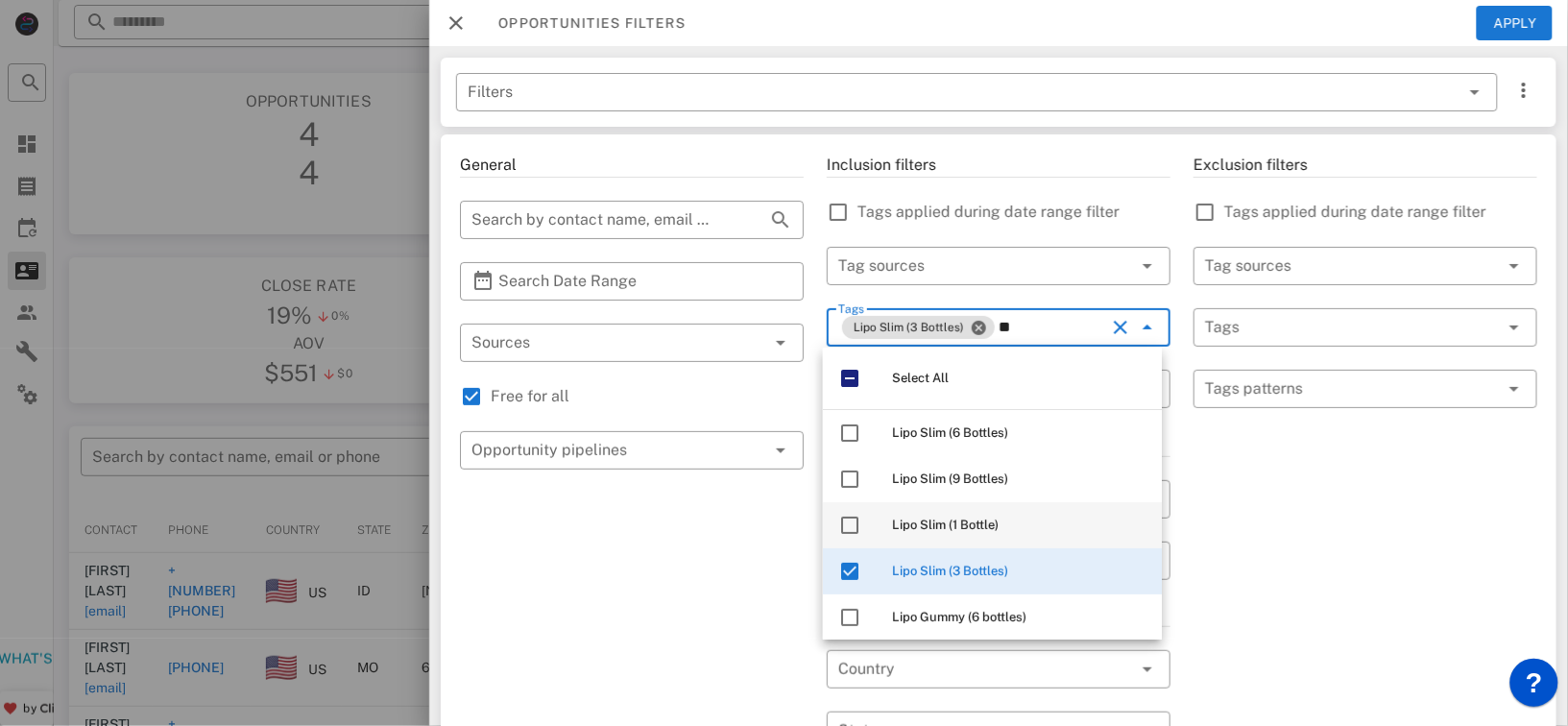 click on "Lipo Slim (1 Bottle)" at bounding box center [992, 525] 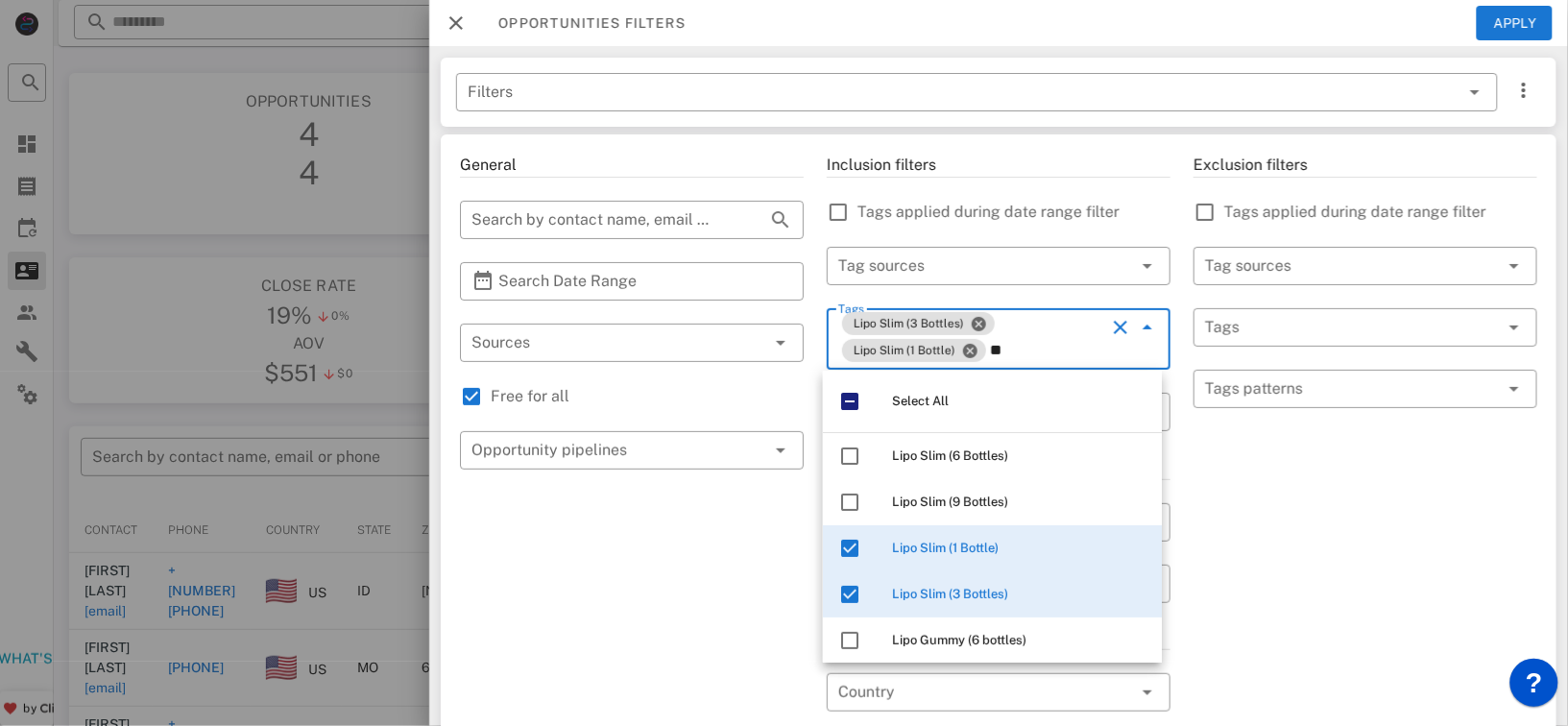 click on "**" at bounding box center (1048, 351) 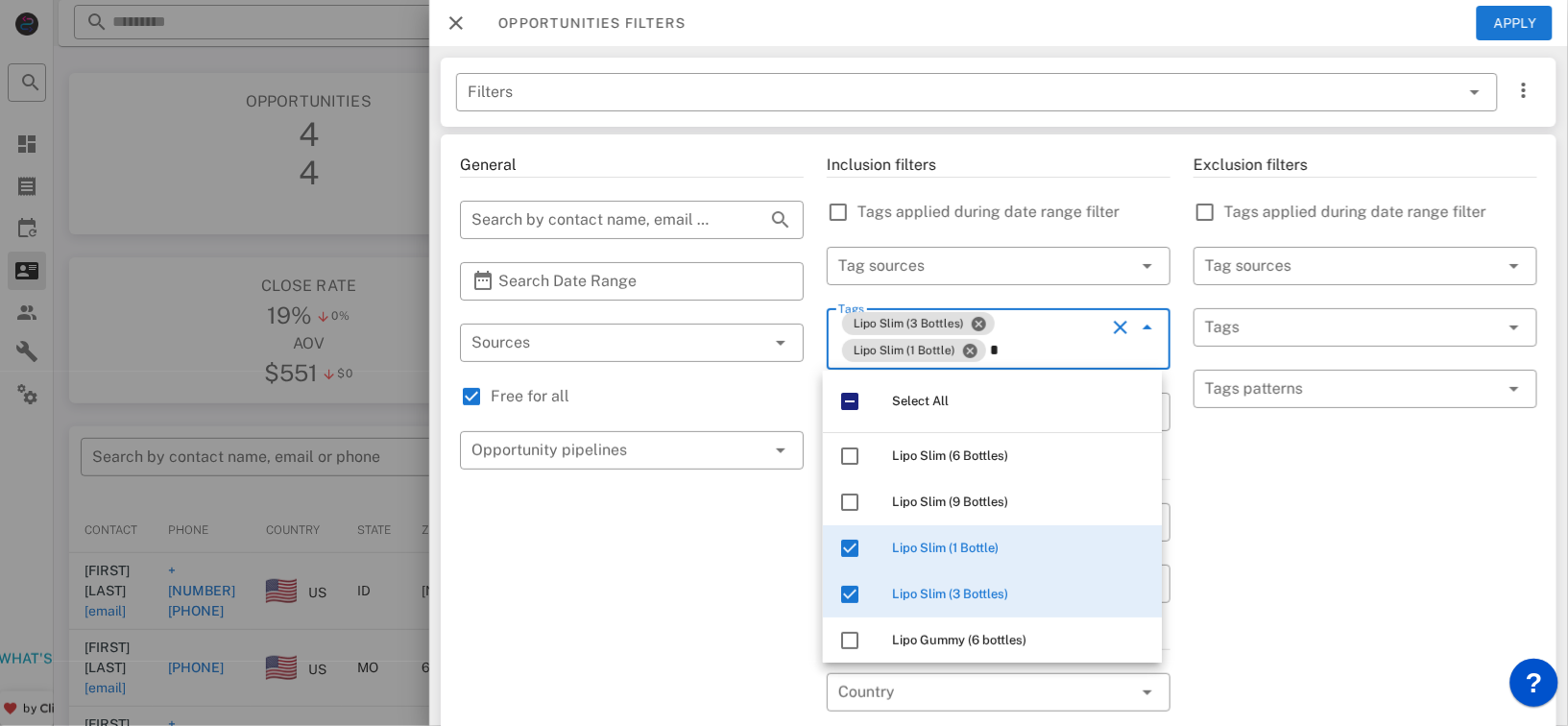 type 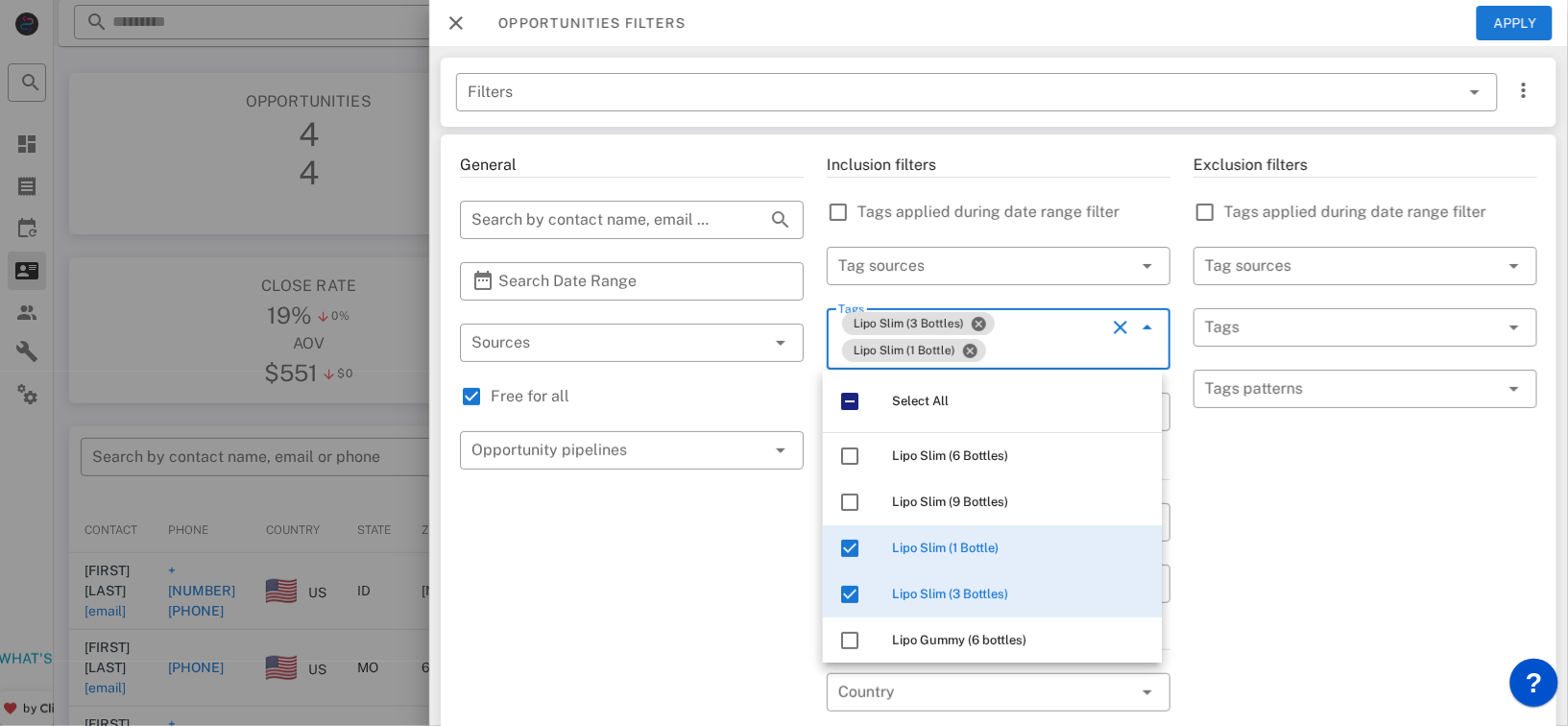 click on "Exclusion filters Tags applied during date range filter ​ Tag sources ​ Tags ​ Tags patterns" at bounding box center (1365, 692) 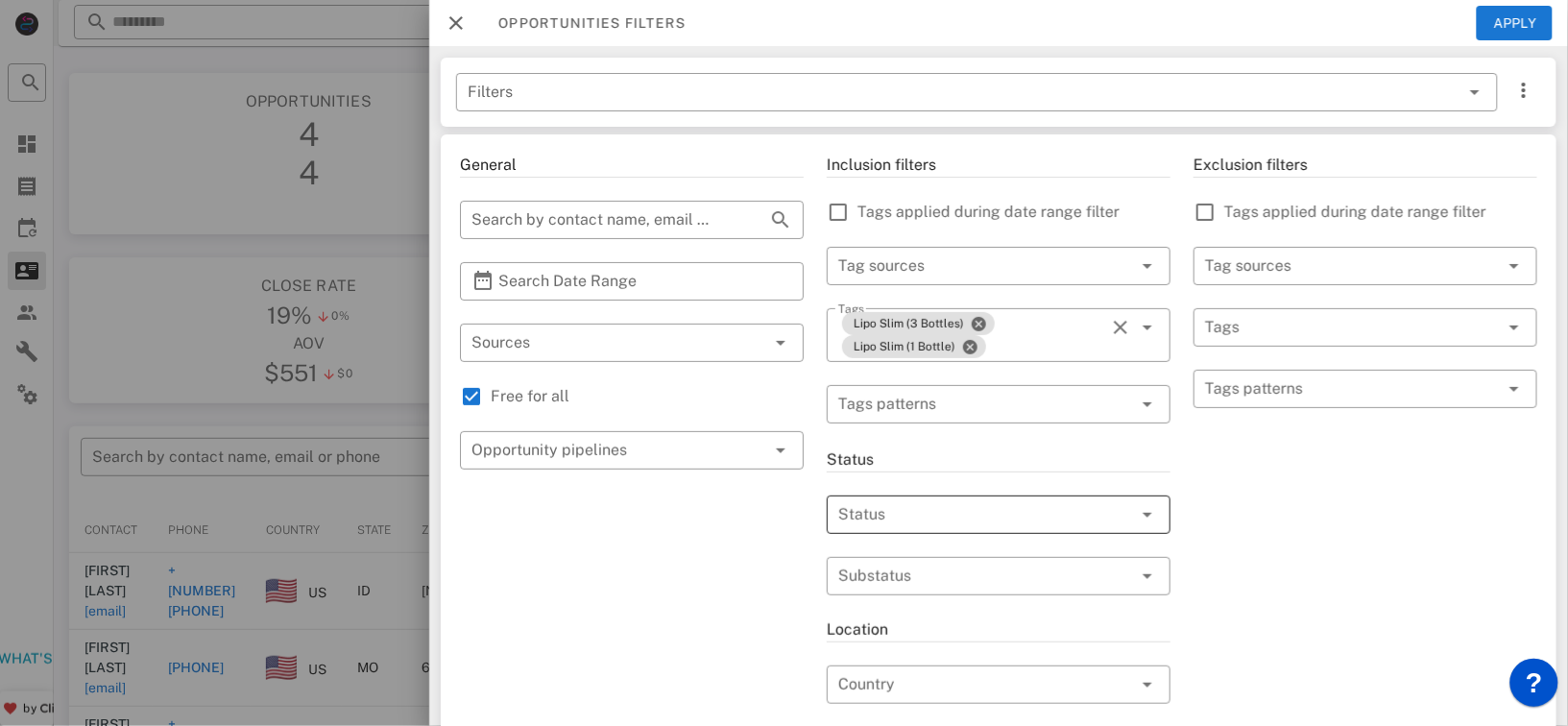 click at bounding box center (1121, 515) 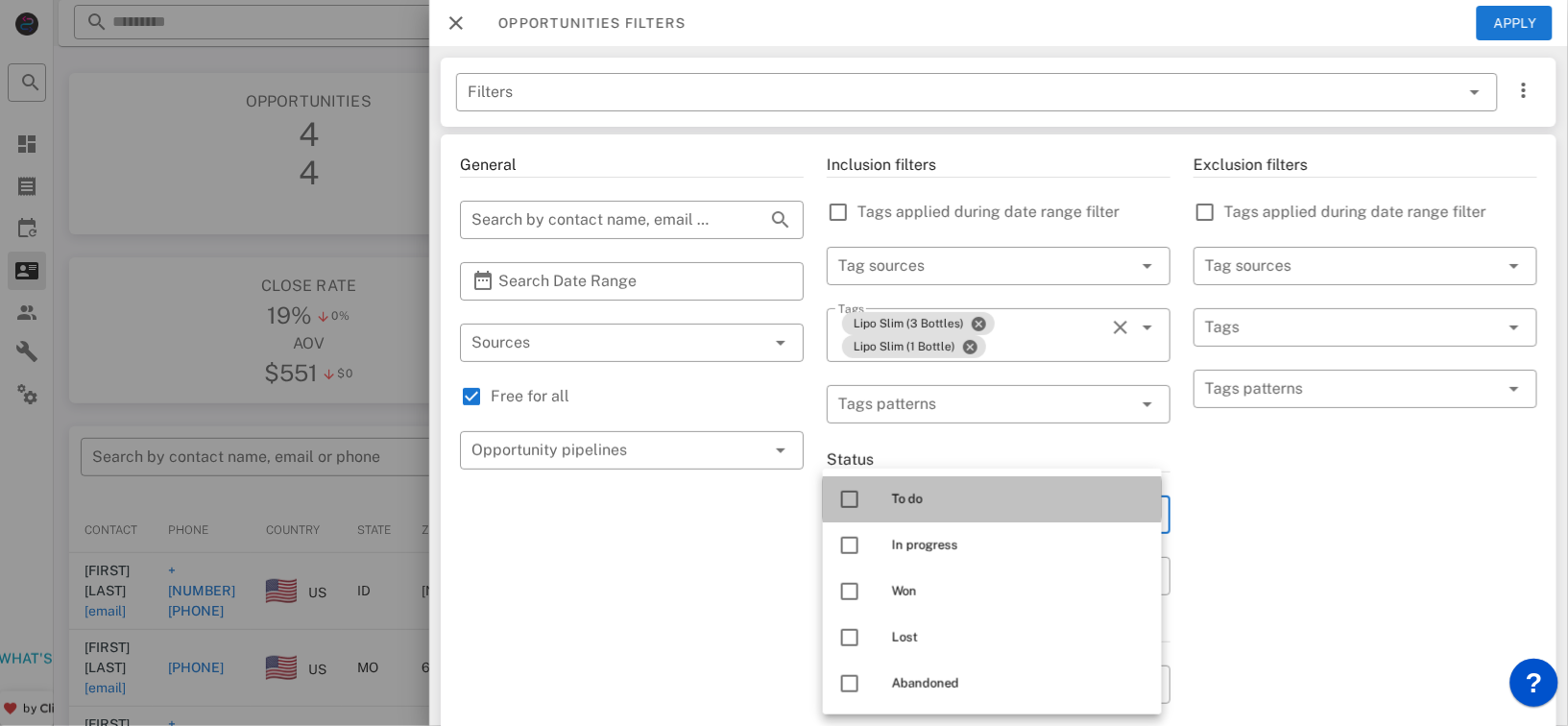 click on "To do" at bounding box center (1019, 499) 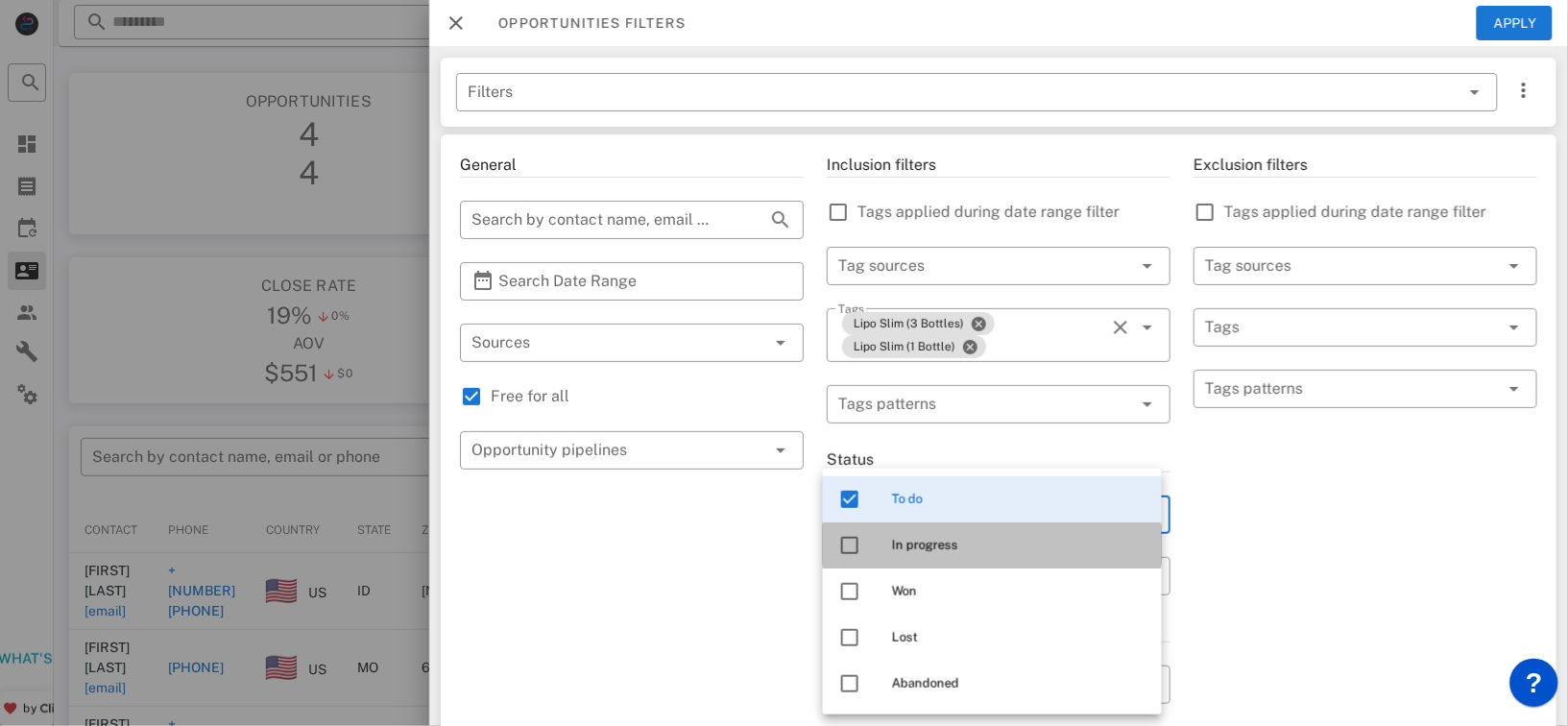click on "In progress" at bounding box center (1019, 545) 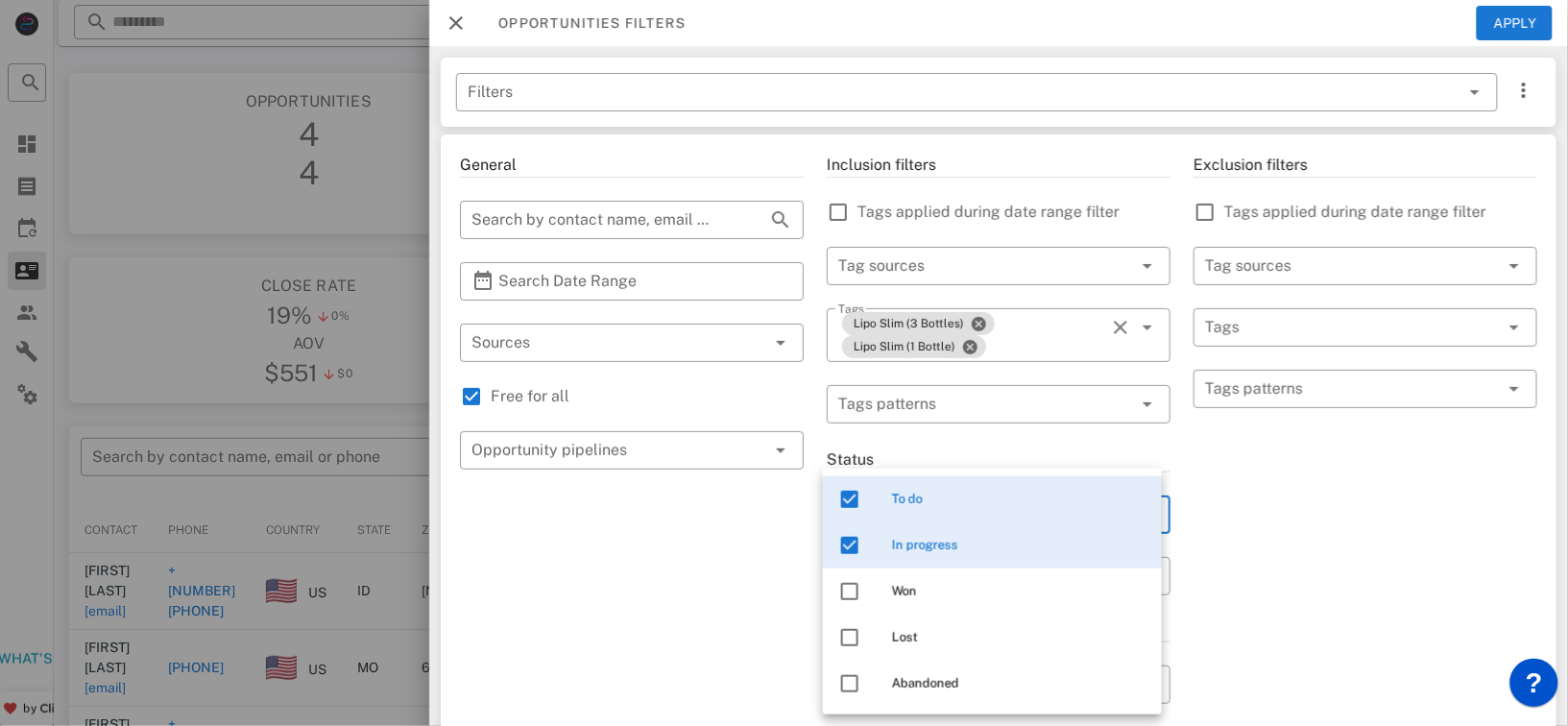 click on "Exclusion filters Tags applied during date range filter ​ Tag sources ​ Tags ​ Tags patterns" at bounding box center (1365, 689) 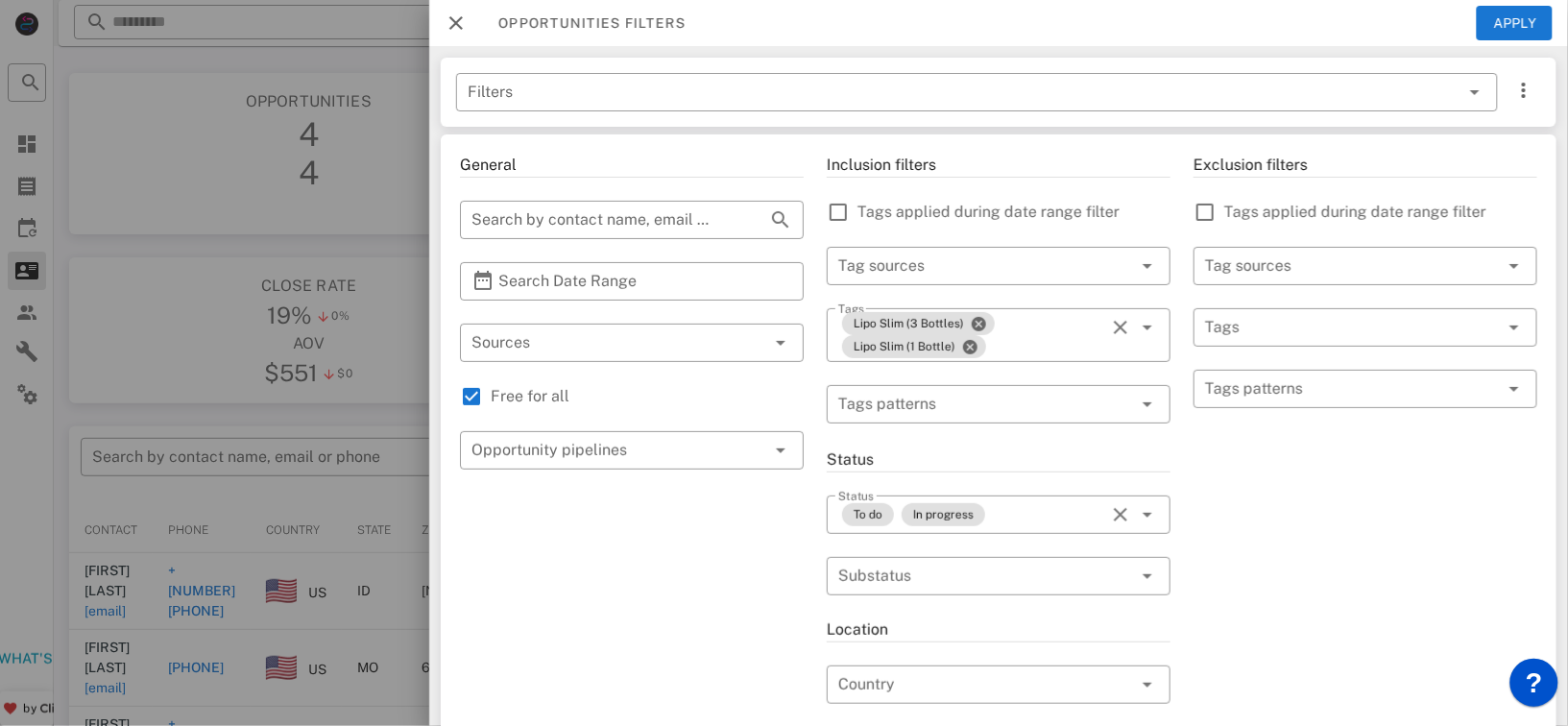 click on "Exclusion filters Tags applied during date range filter ​ Tag sources ​ Tags ​ Tags patterns" at bounding box center [1365, 689] 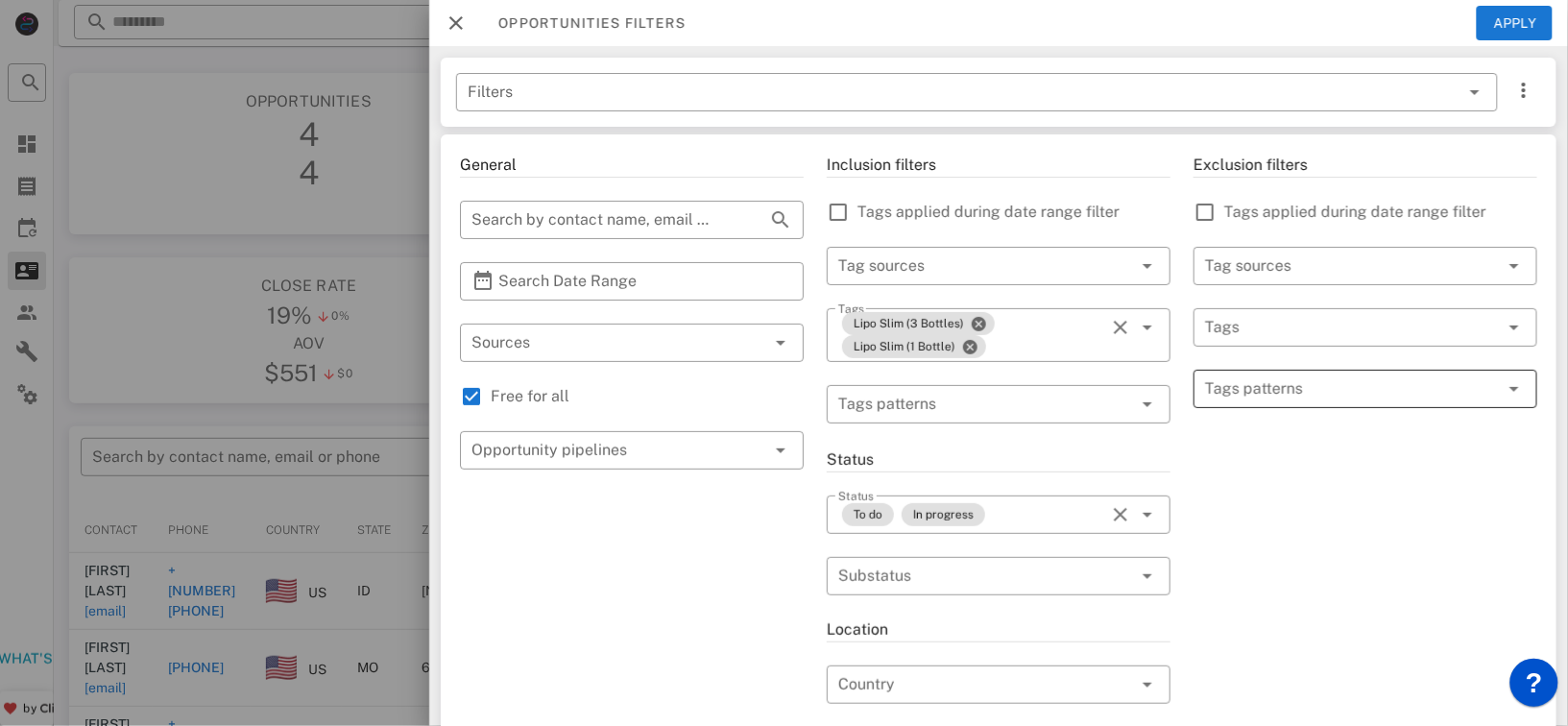 click at bounding box center [1352, 389] 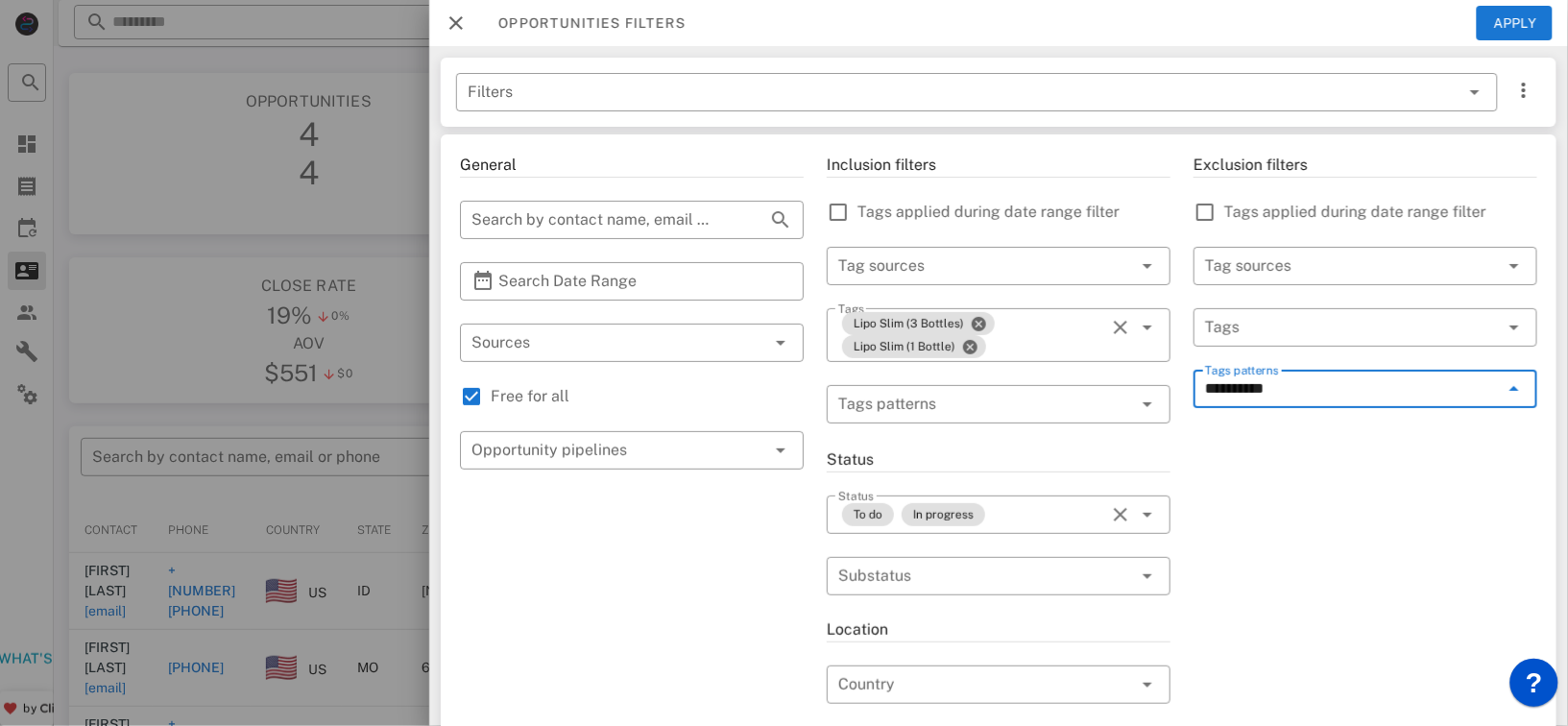 type on "*********" 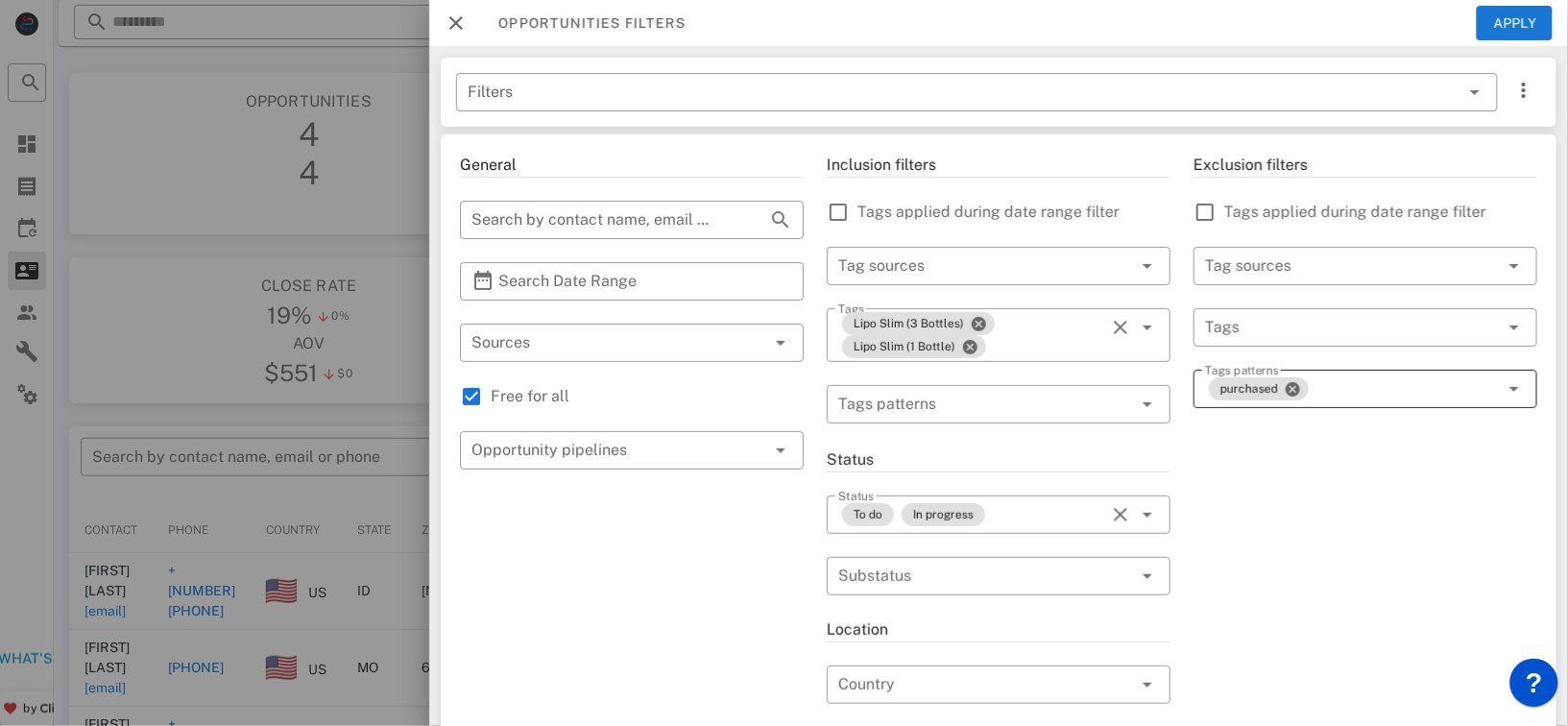 click on "purchased" at bounding box center (1352, 389) 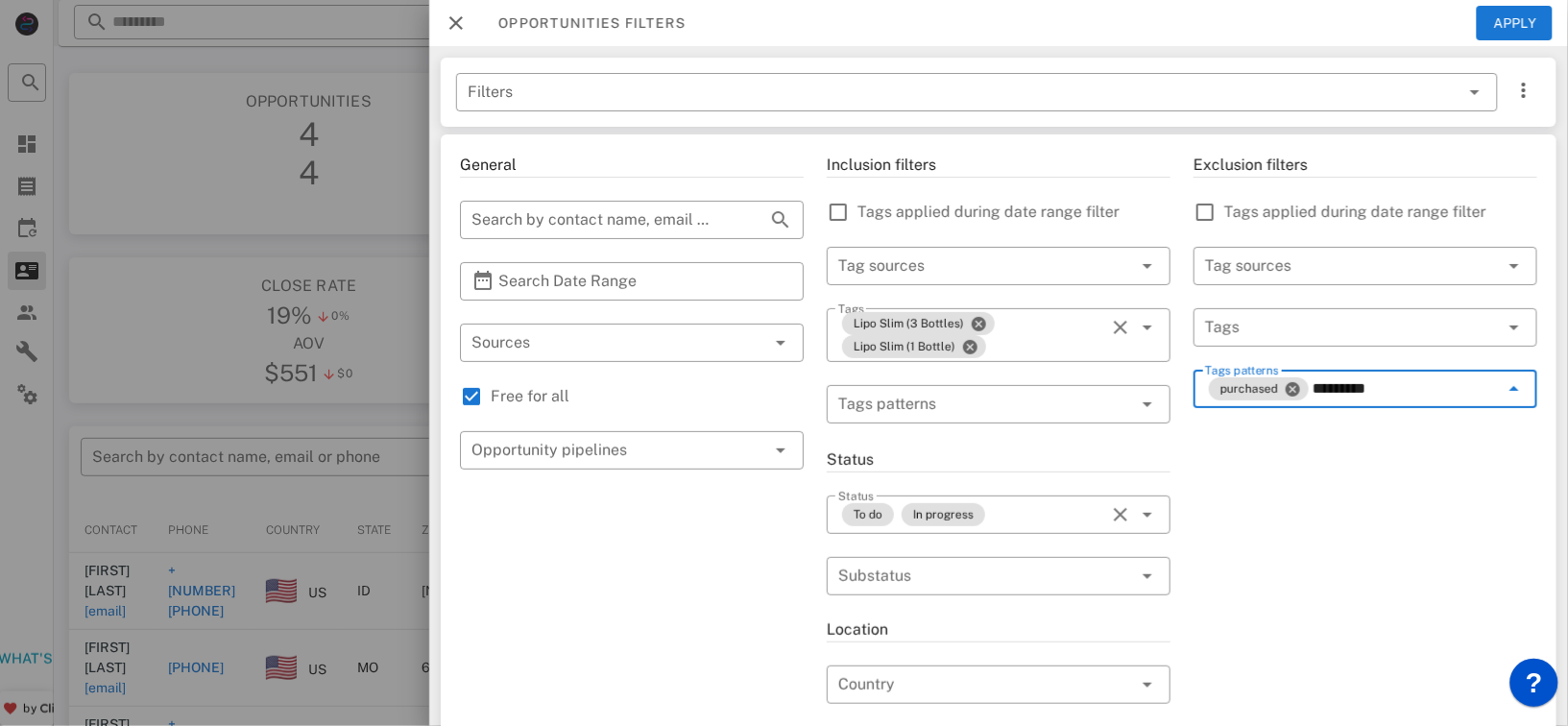 type on "********" 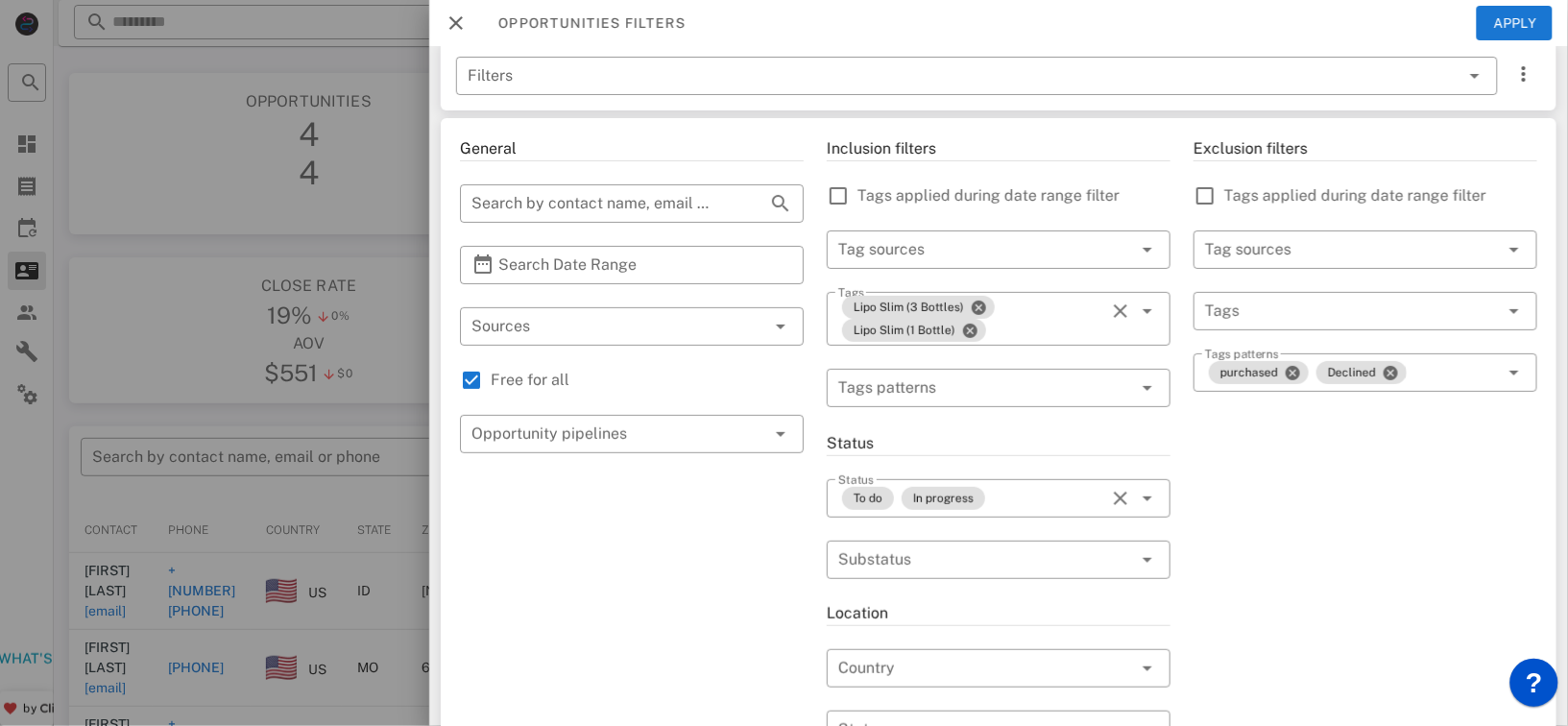 scroll, scrollTop: 0, scrollLeft: 0, axis: both 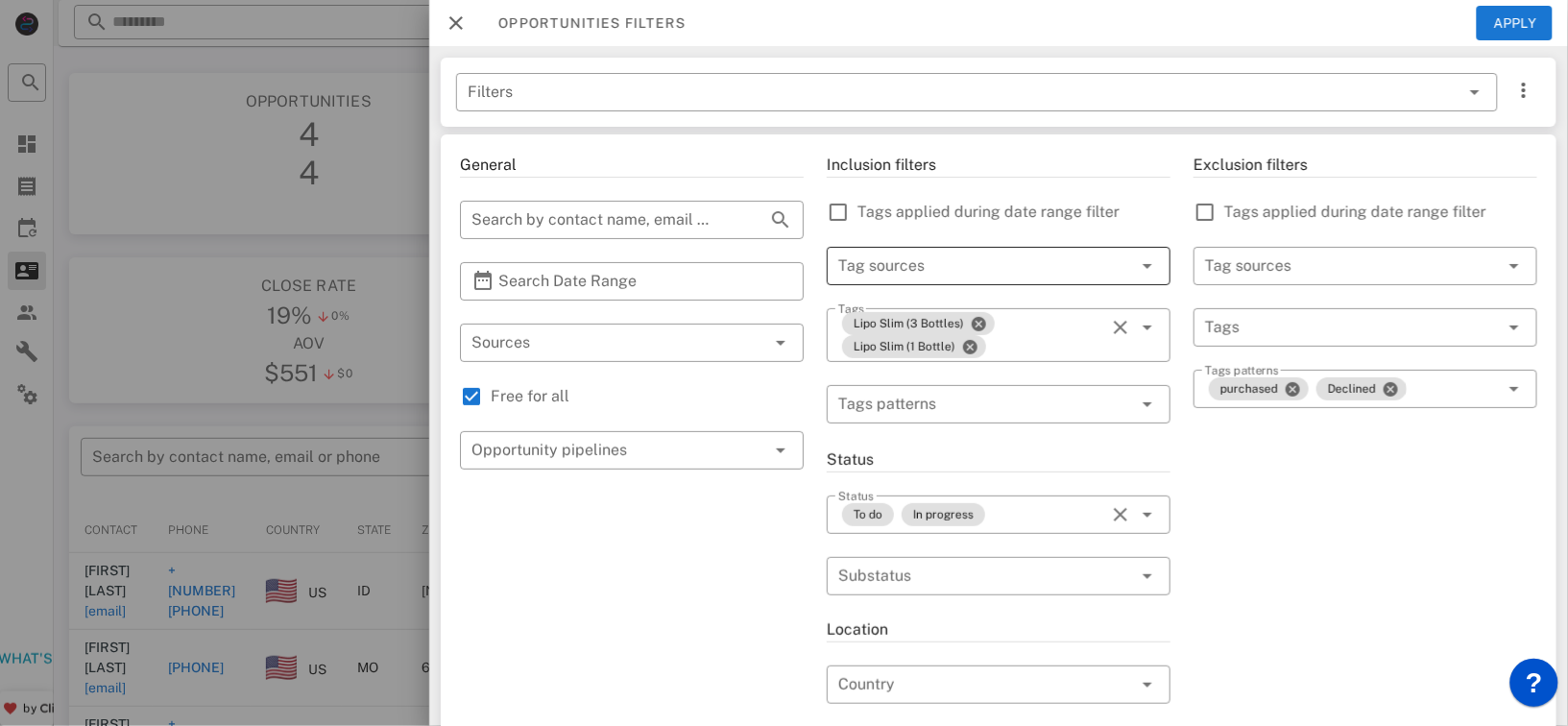 click at bounding box center [1146, 266] 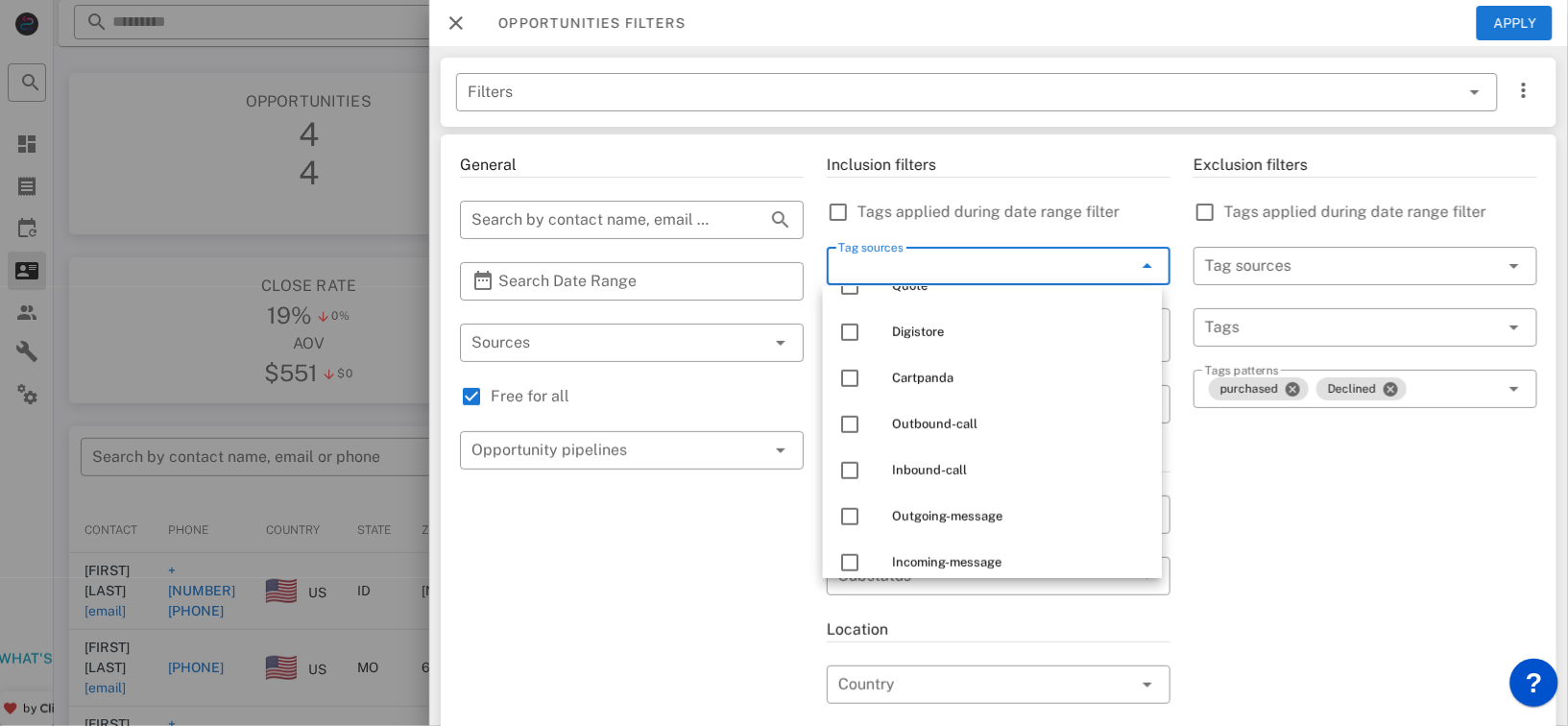scroll, scrollTop: 323, scrollLeft: 0, axis: vertical 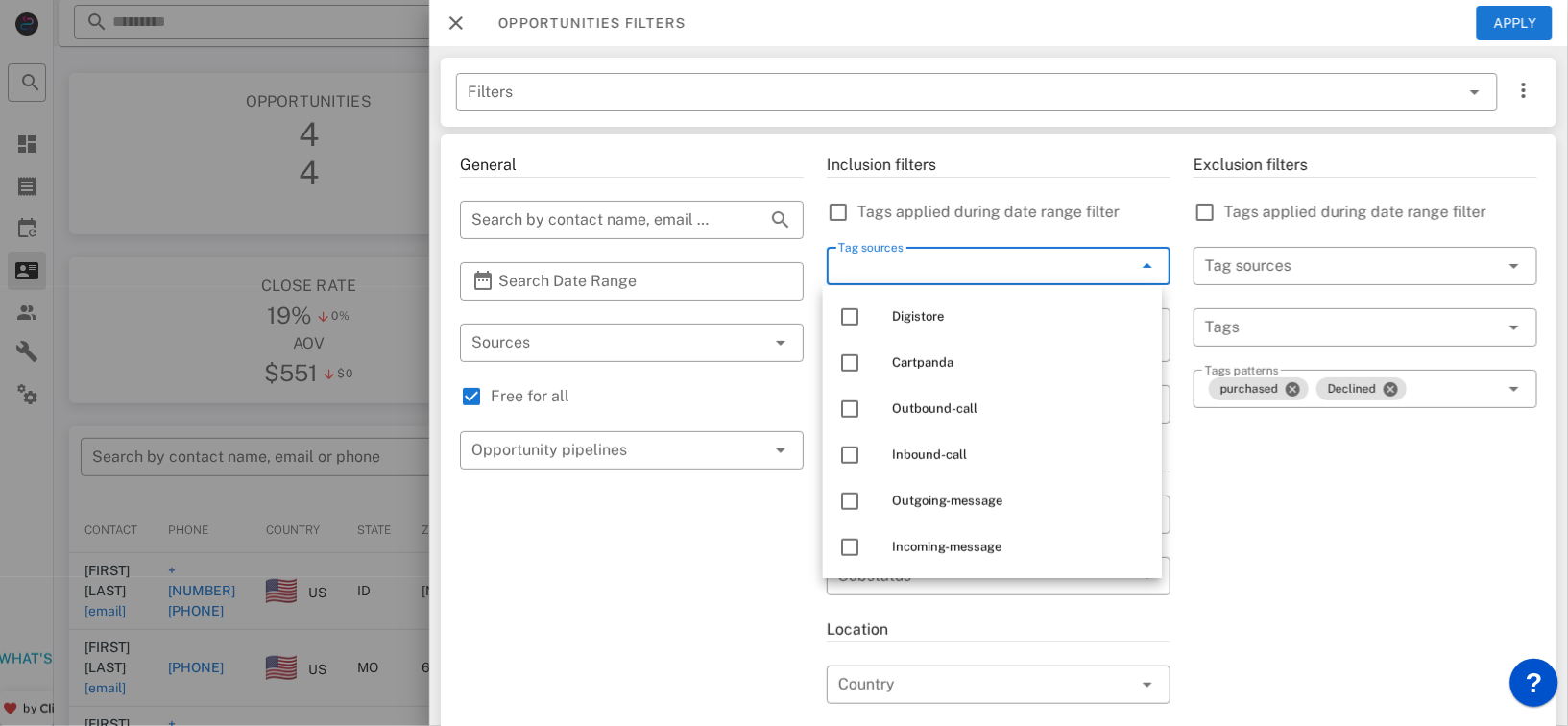 click on "Exclusion filters Tags applied during date range filter ​ Tag sources ​ Tags ​ Tags patterns purchased  Declined" at bounding box center [1365, 689] 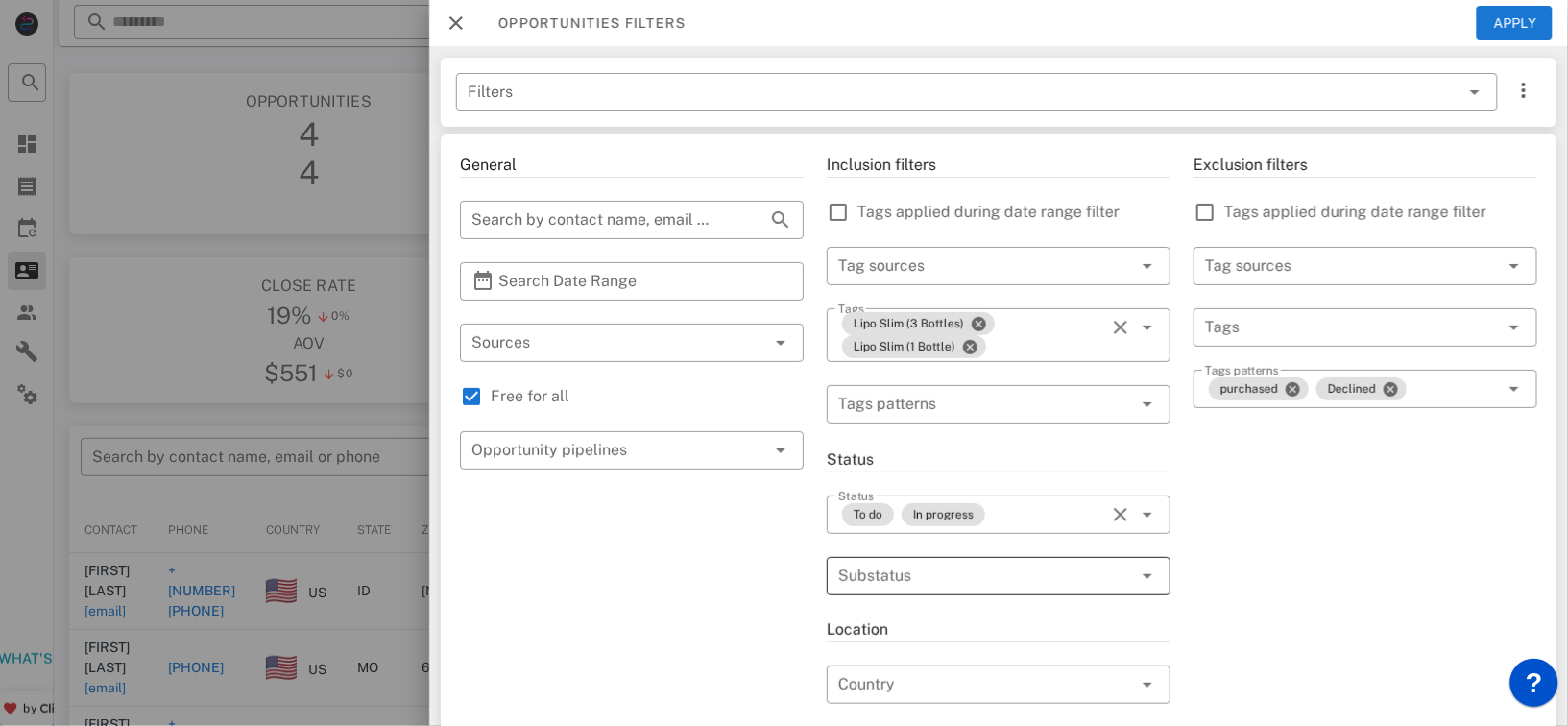 click at bounding box center [1147, 576] 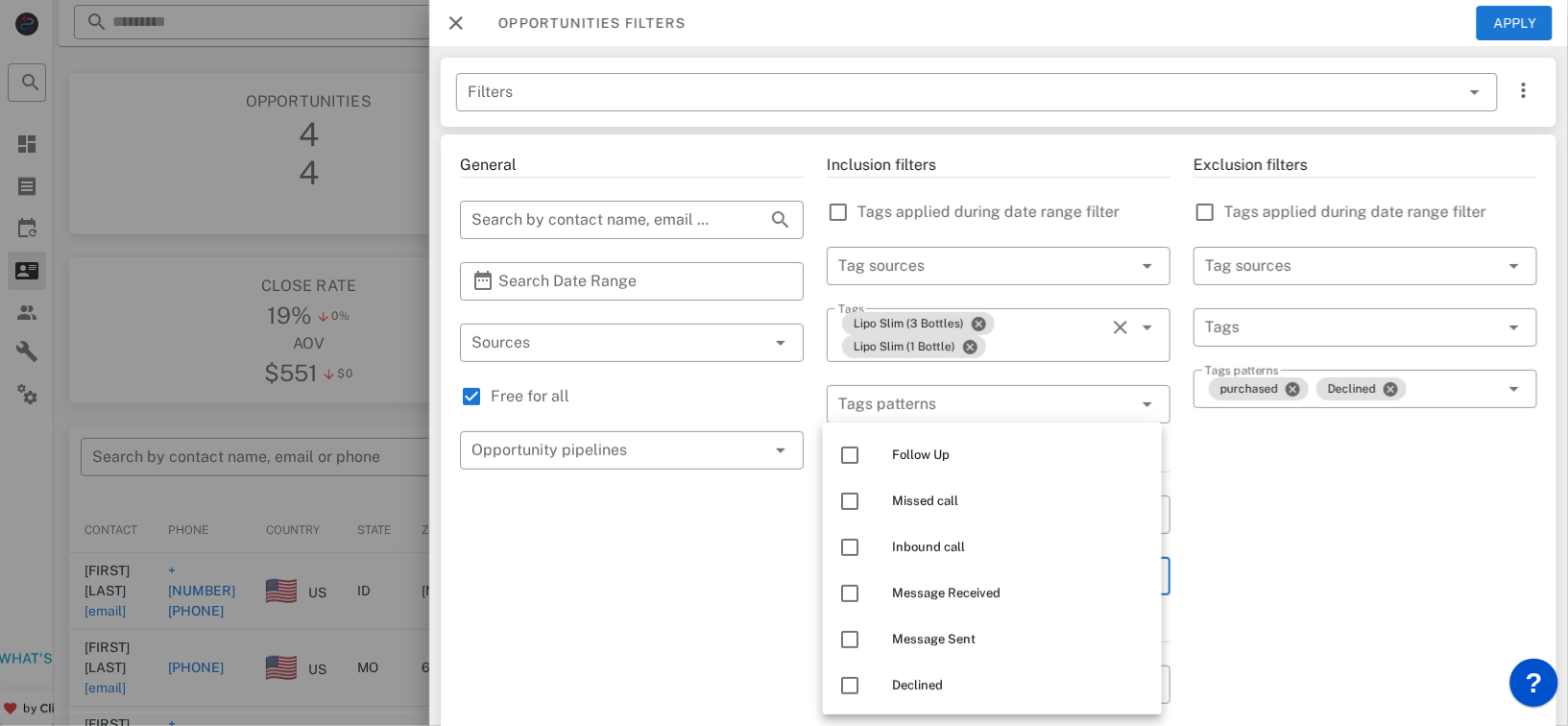scroll, scrollTop: 137, scrollLeft: 0, axis: vertical 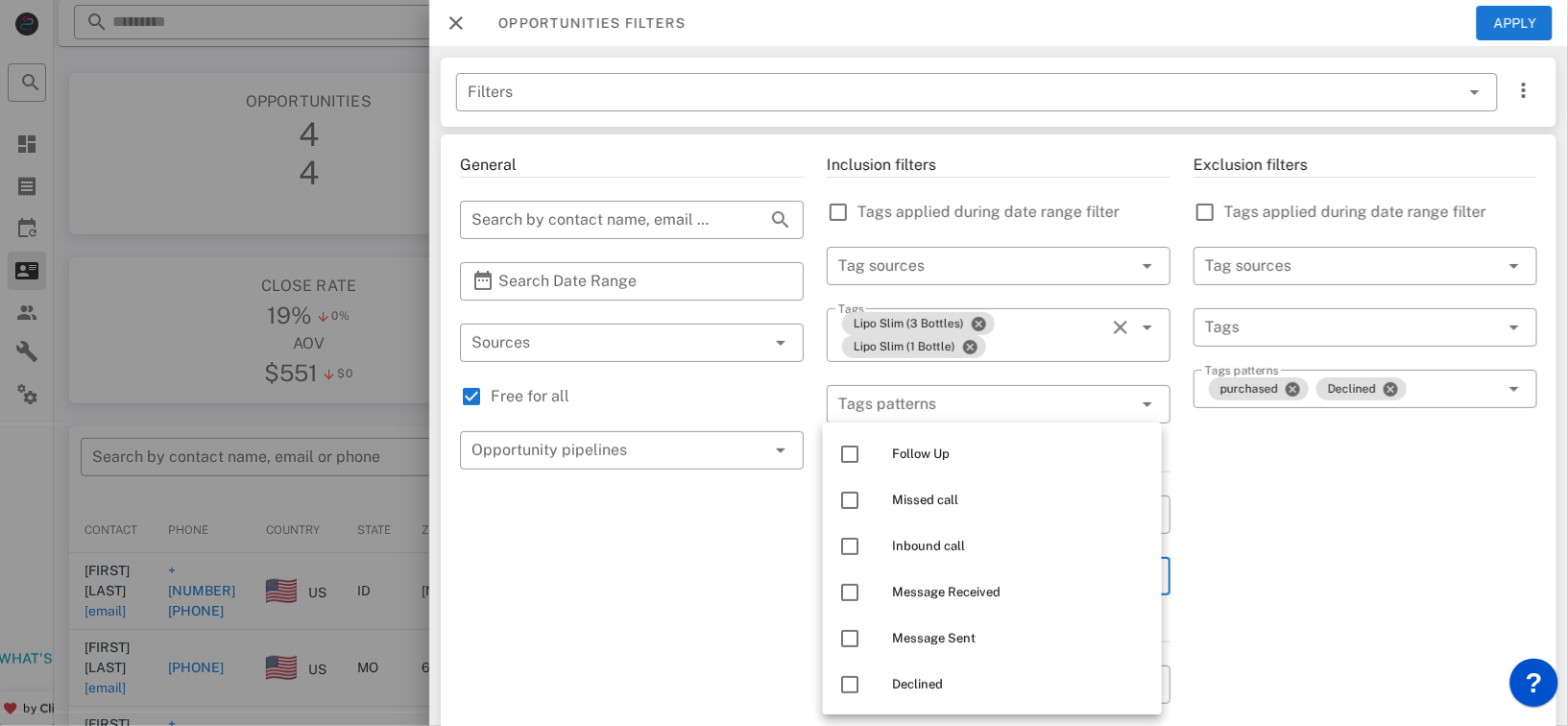 click on "Exclusion filters Tags applied during date range filter ​ Tag sources ​ Tags ​ Tags patterns purchased  Declined" at bounding box center [1365, 689] 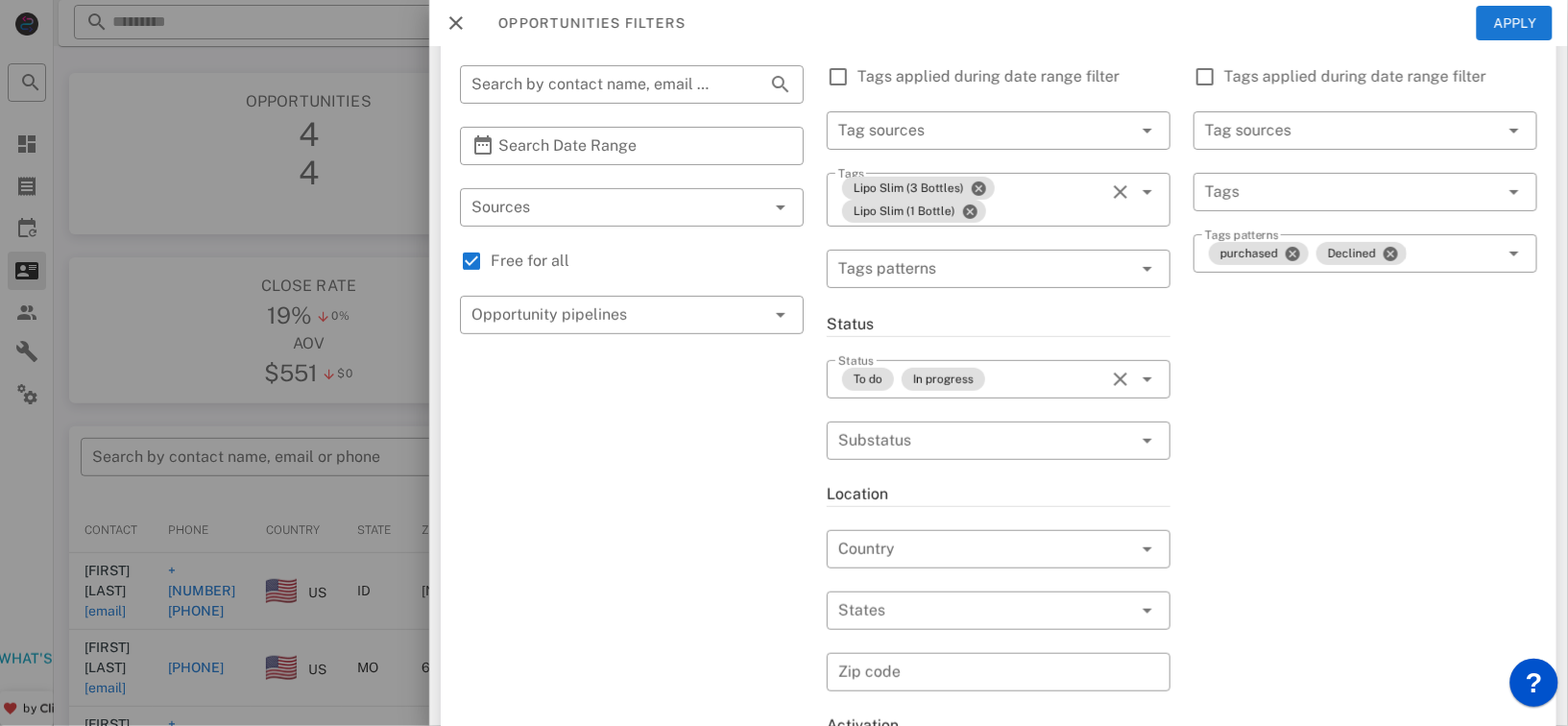 scroll, scrollTop: 0, scrollLeft: 0, axis: both 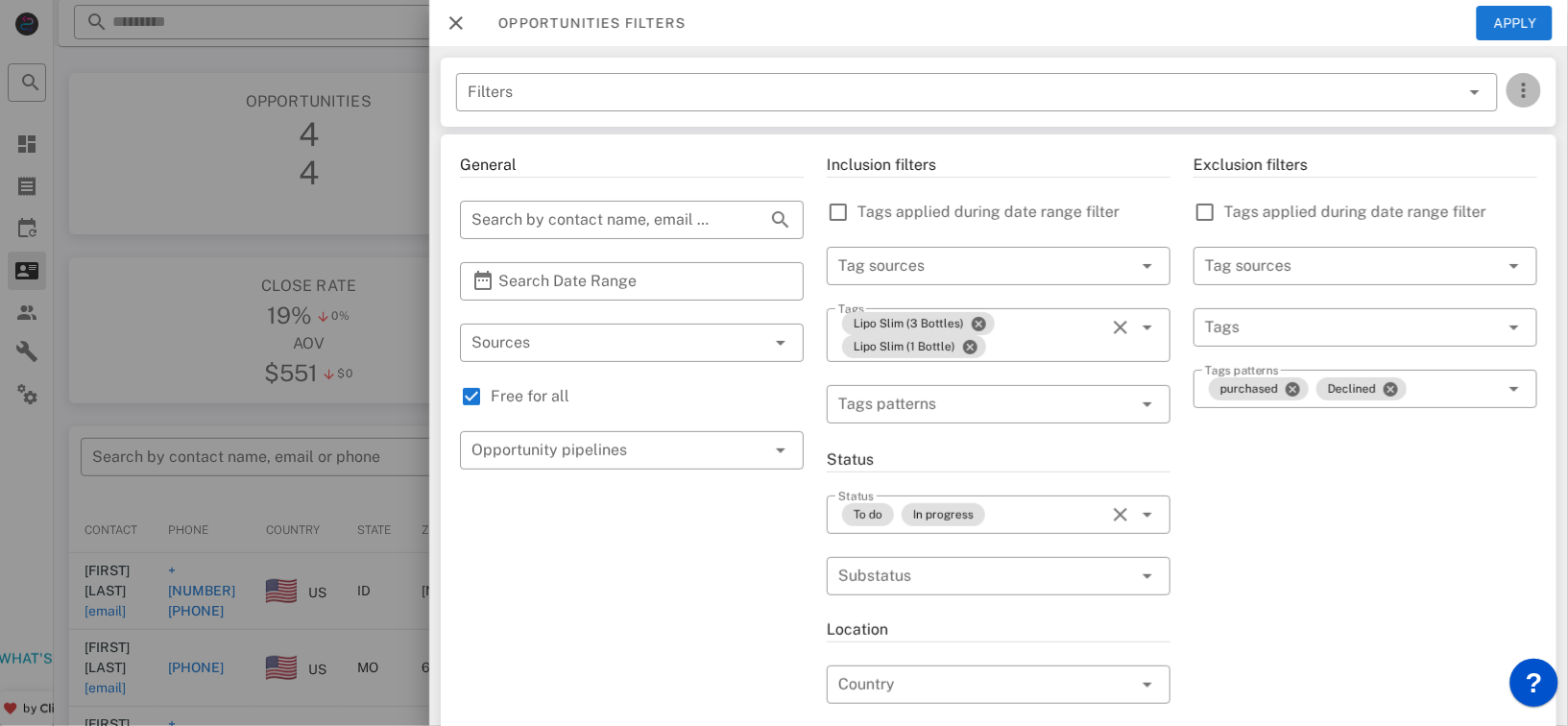 click at bounding box center [1524, 90] 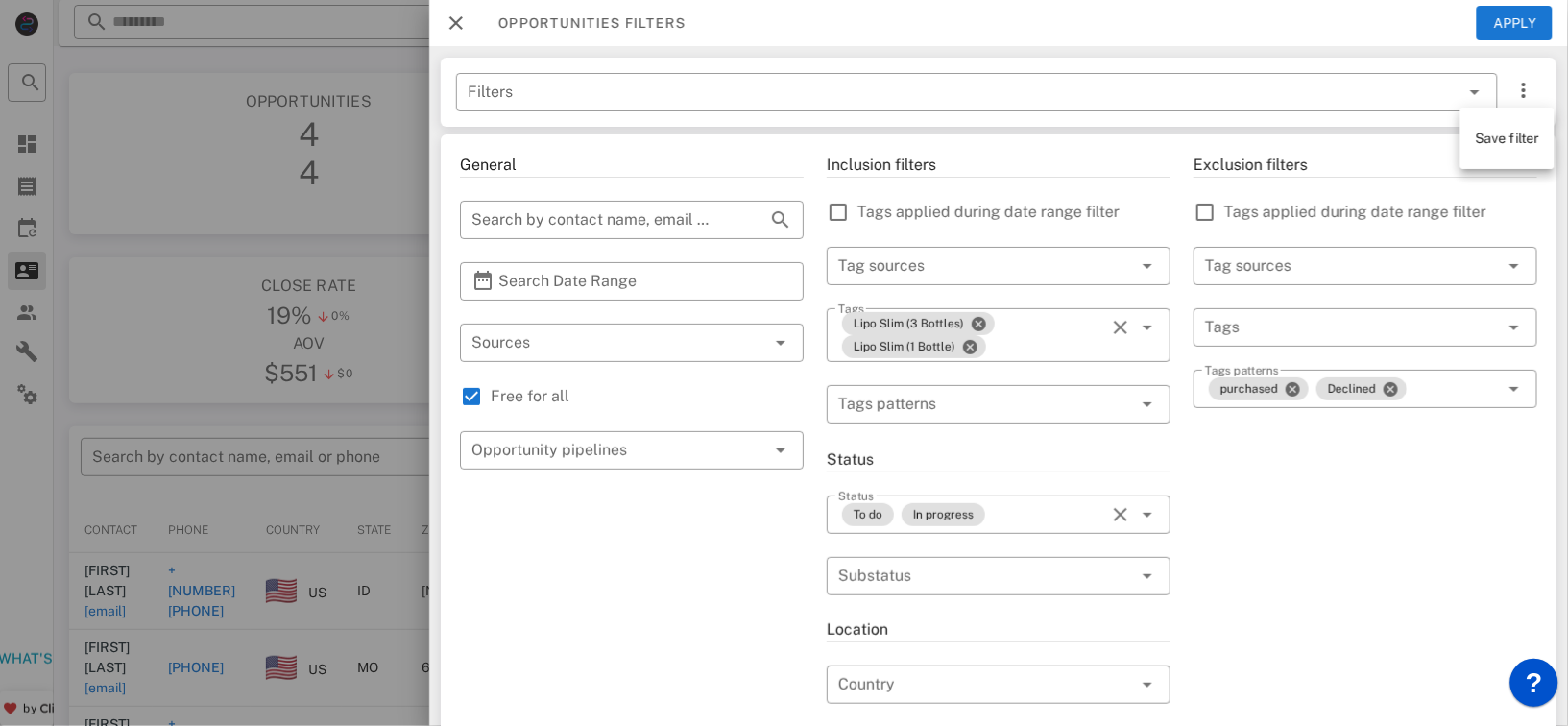 click on "Exclusion filters Tags applied during date range filter ​ Tag sources ​ Tags ​ Tags patterns purchased  Declined" at bounding box center [1365, 689] 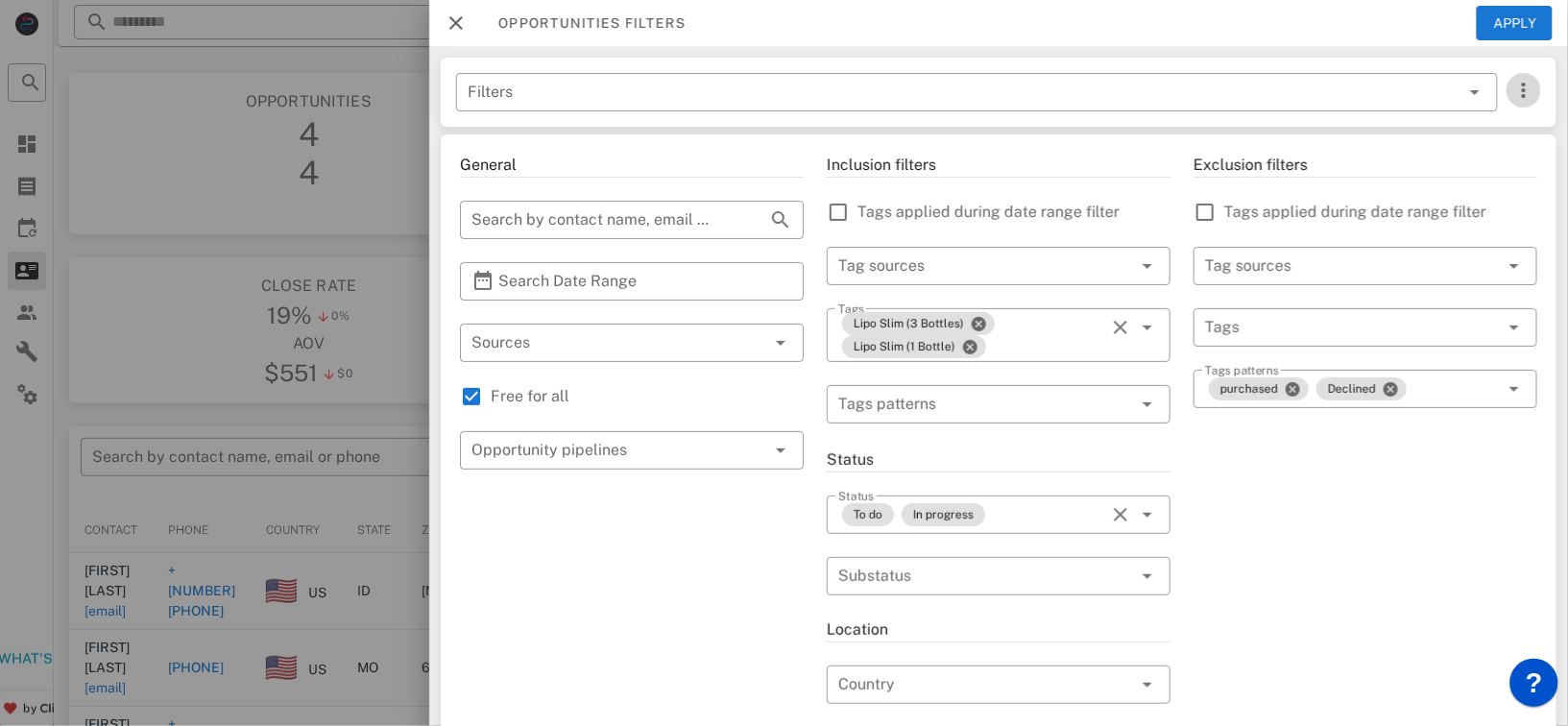 click at bounding box center (1524, 90) 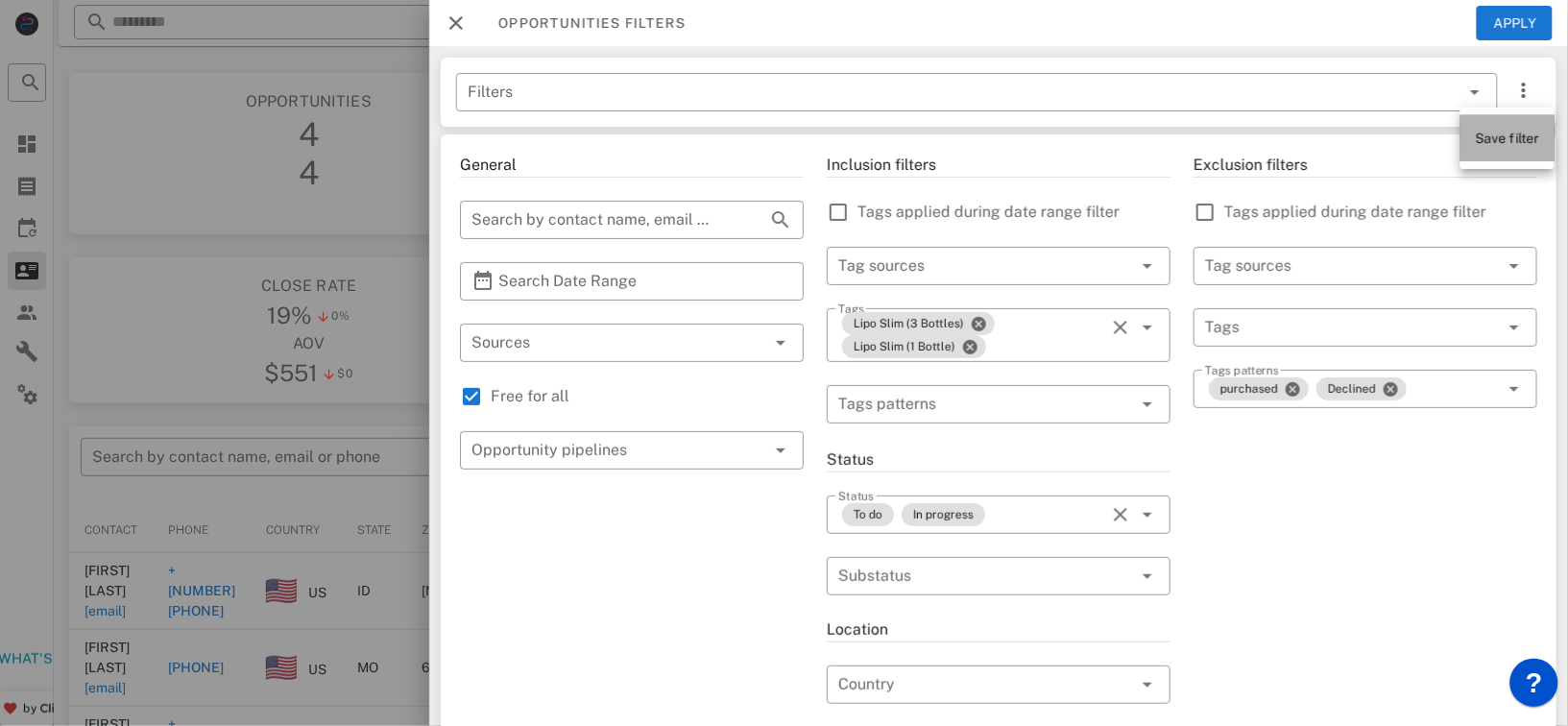 click on "Save filter" at bounding box center (1508, 138) 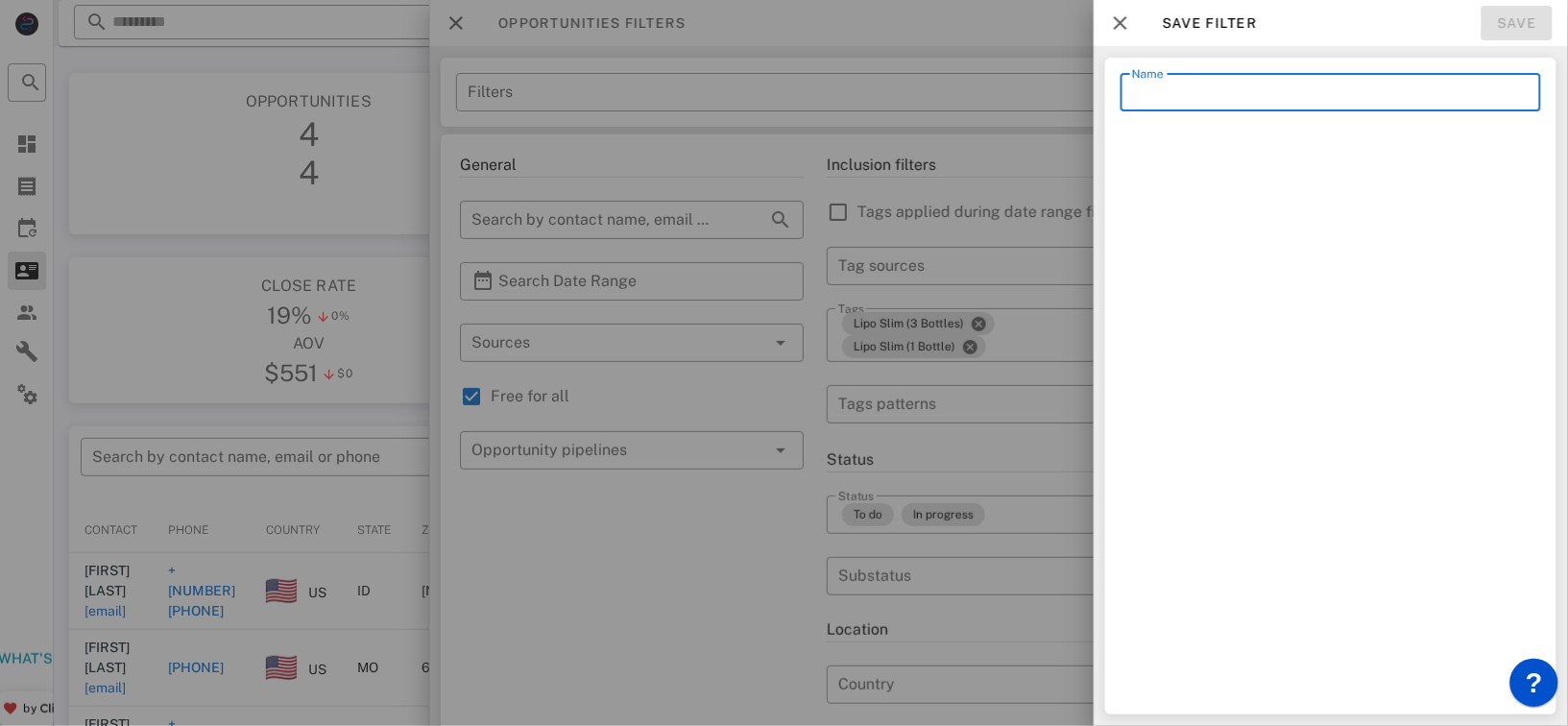click on "Name" at bounding box center (1331, 92) 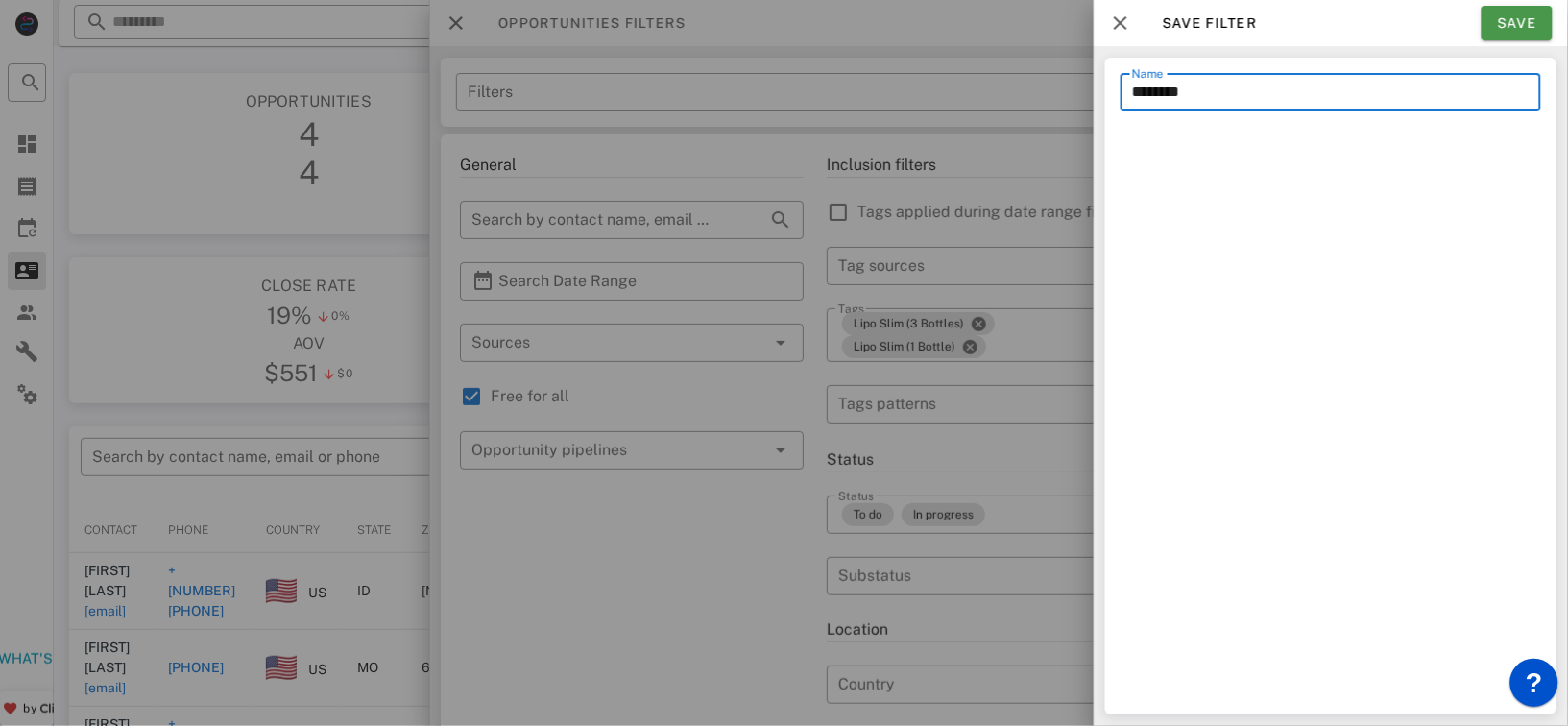 type on "*******" 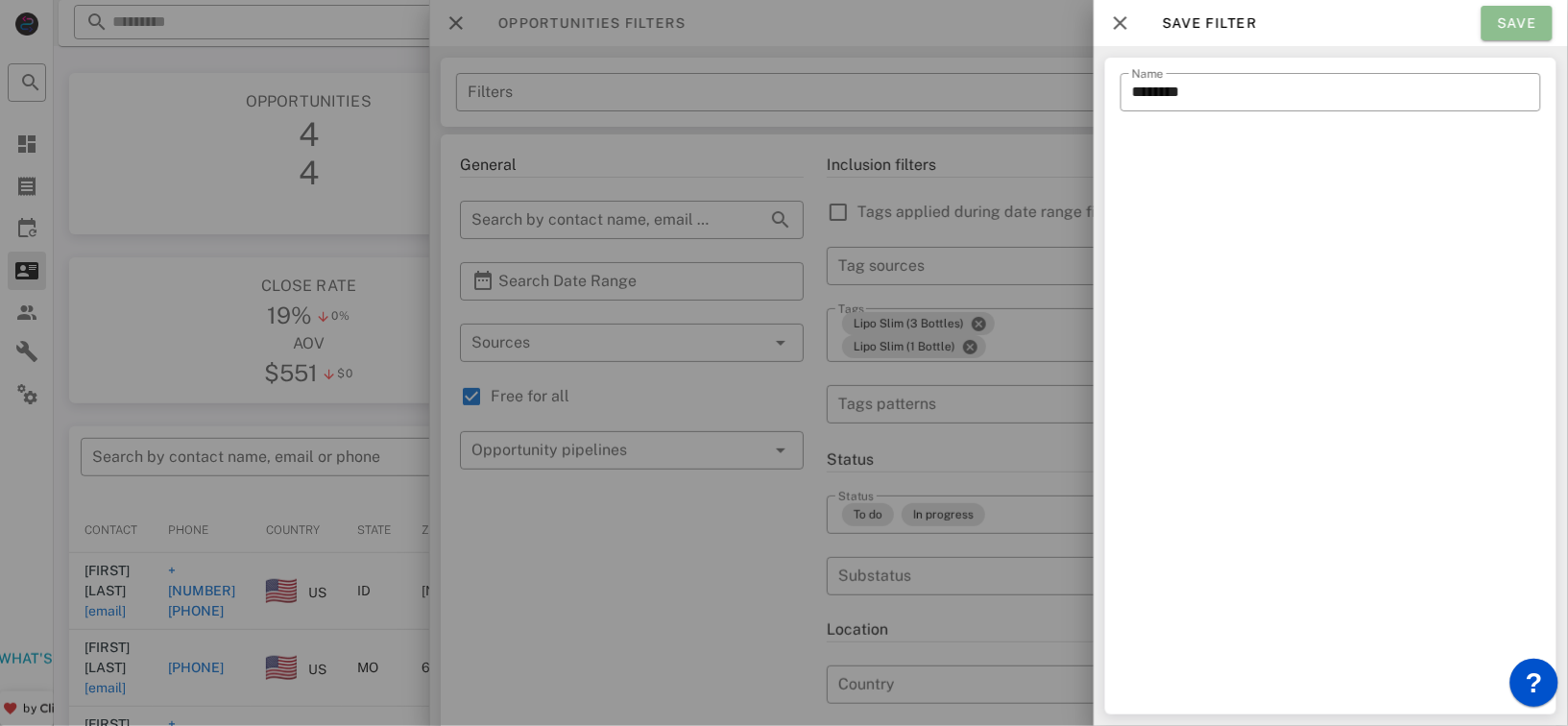 click on "Save" at bounding box center [1517, 23] 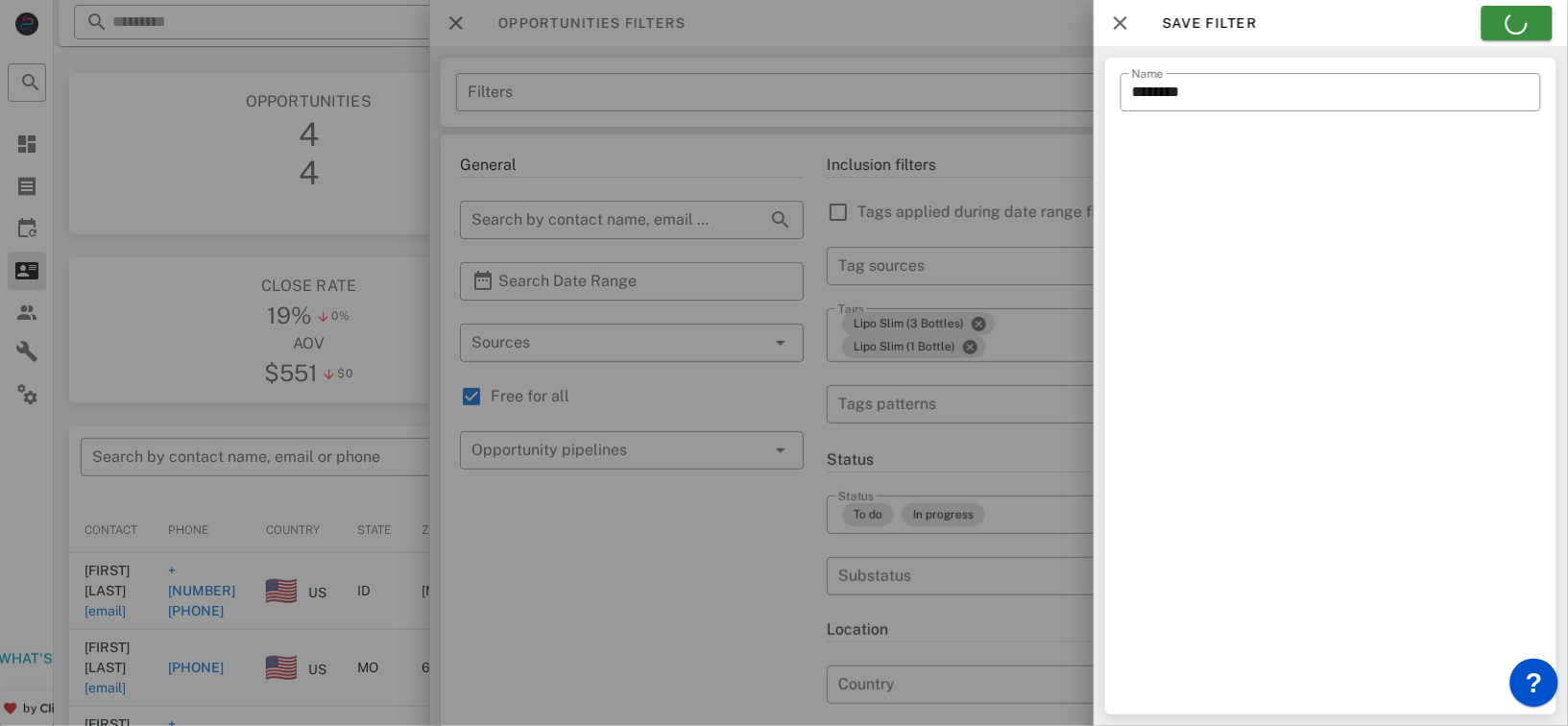 type on "*******" 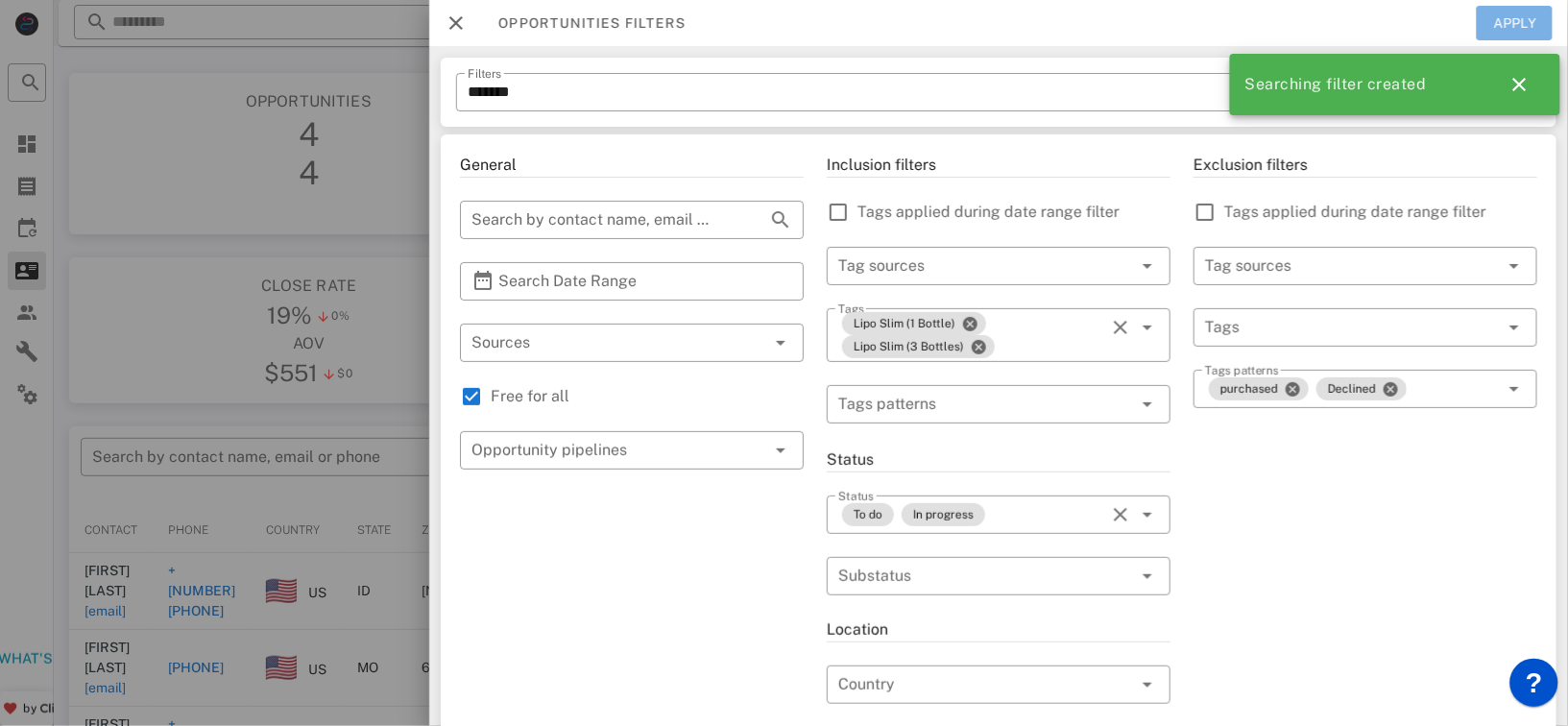 click on "Apply" at bounding box center [1515, 23] 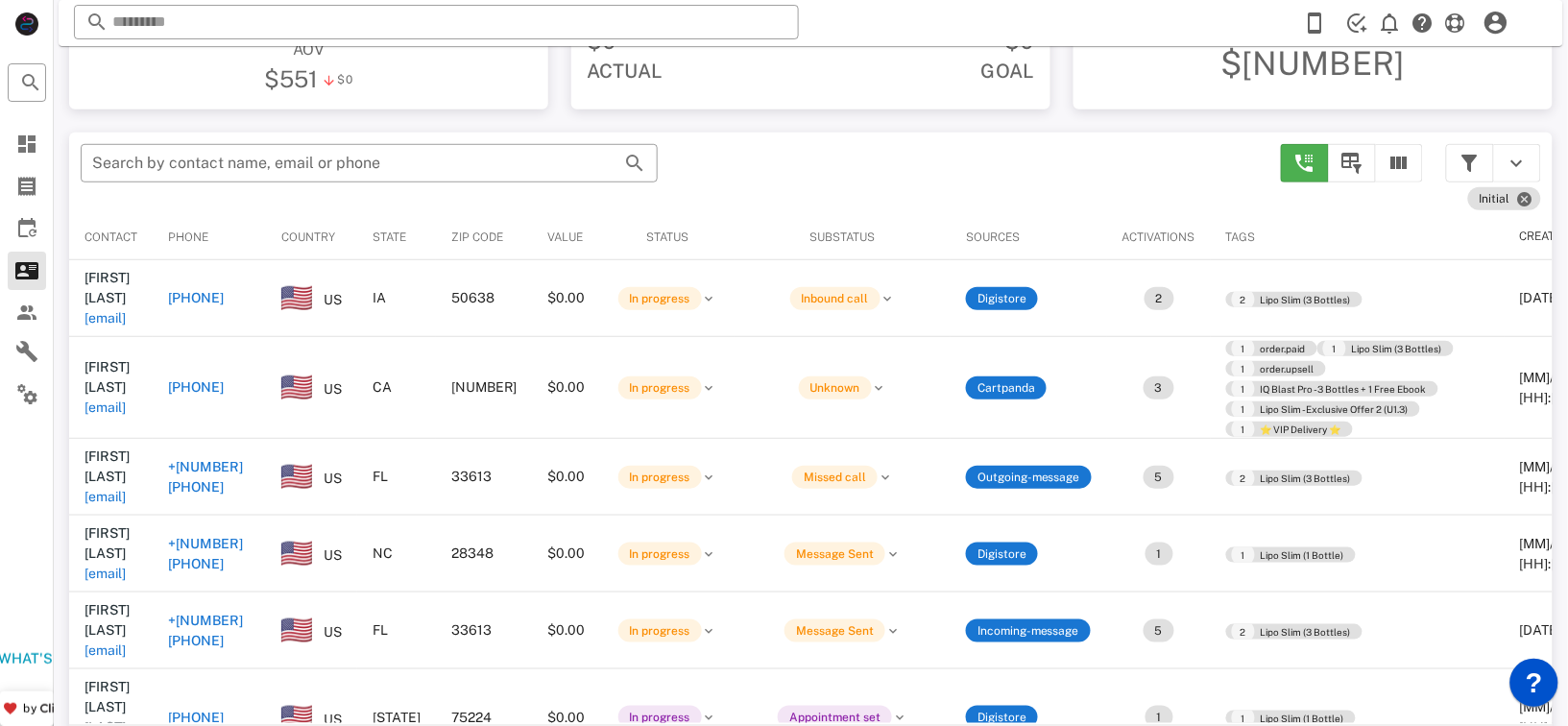scroll, scrollTop: 289, scrollLeft: 0, axis: vertical 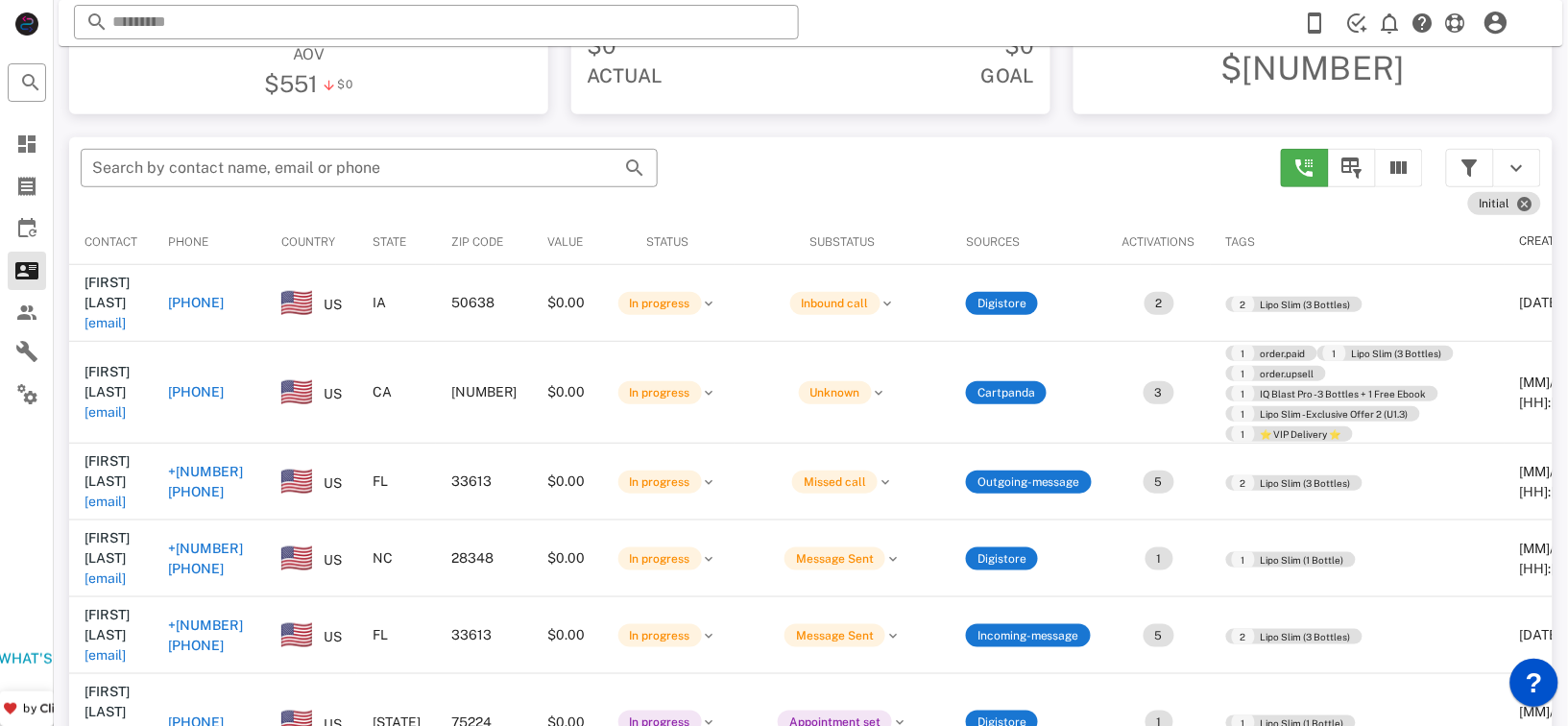 drag, startPoint x: 1556, startPoint y: 409, endPoint x: 1556, endPoint y: 458, distance: 49 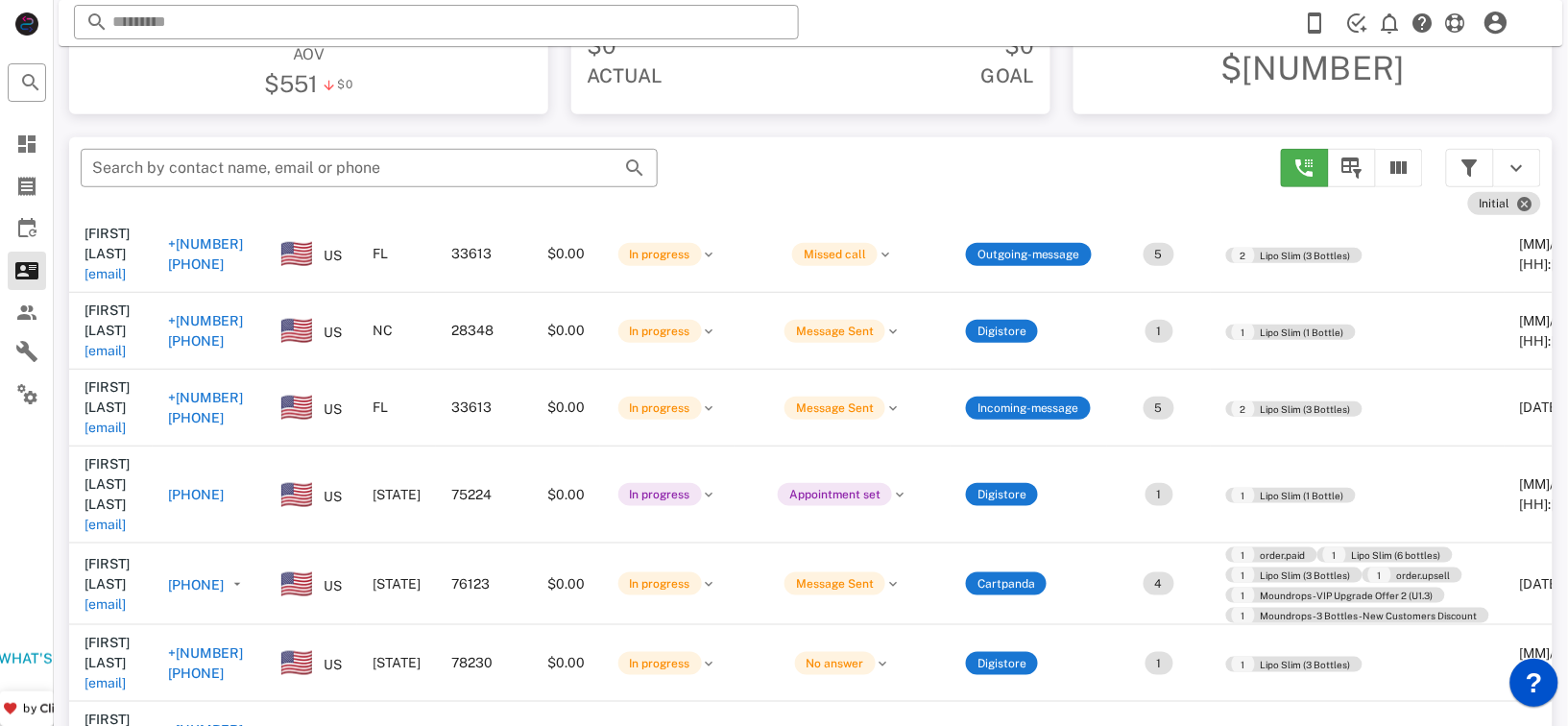 scroll, scrollTop: 0, scrollLeft: 0, axis: both 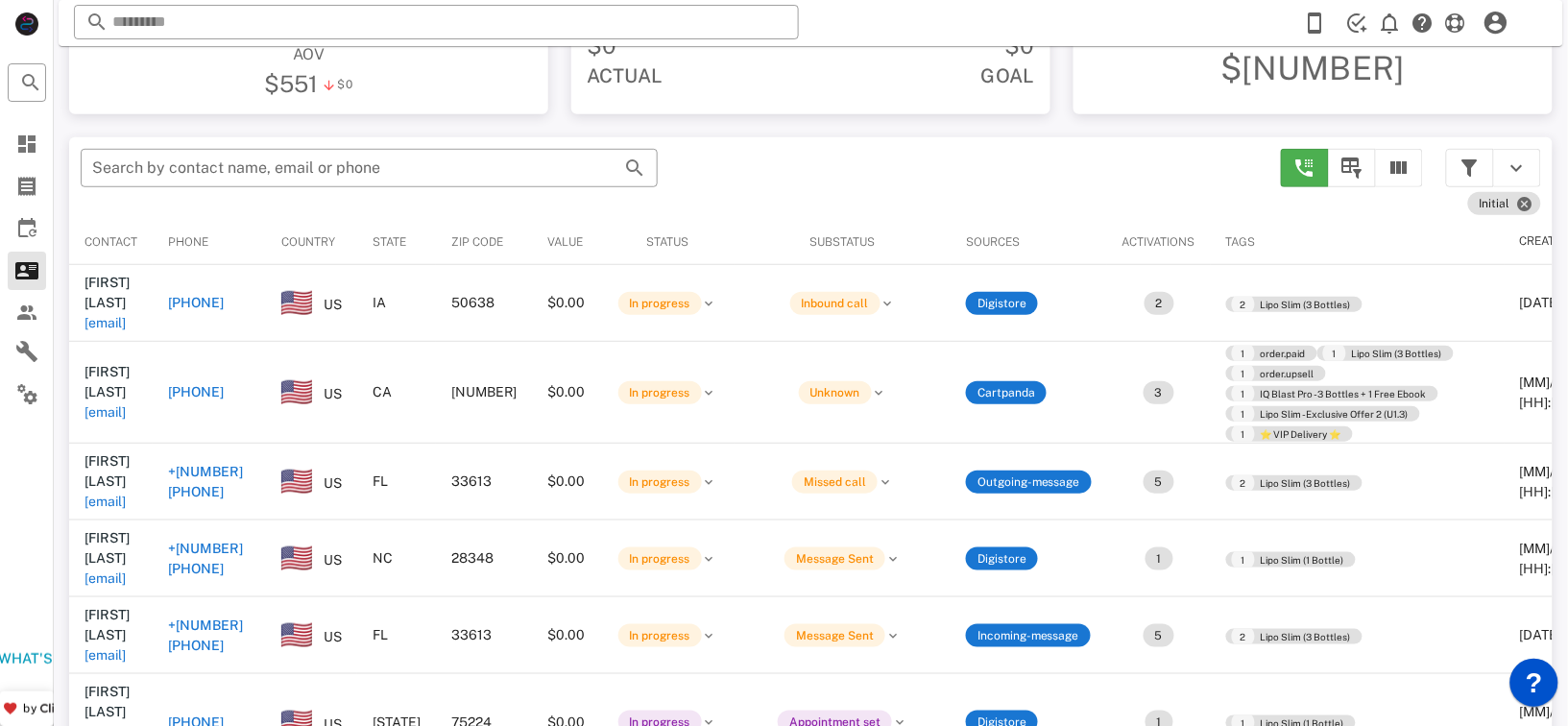 click on "State" at bounding box center (389, 242) 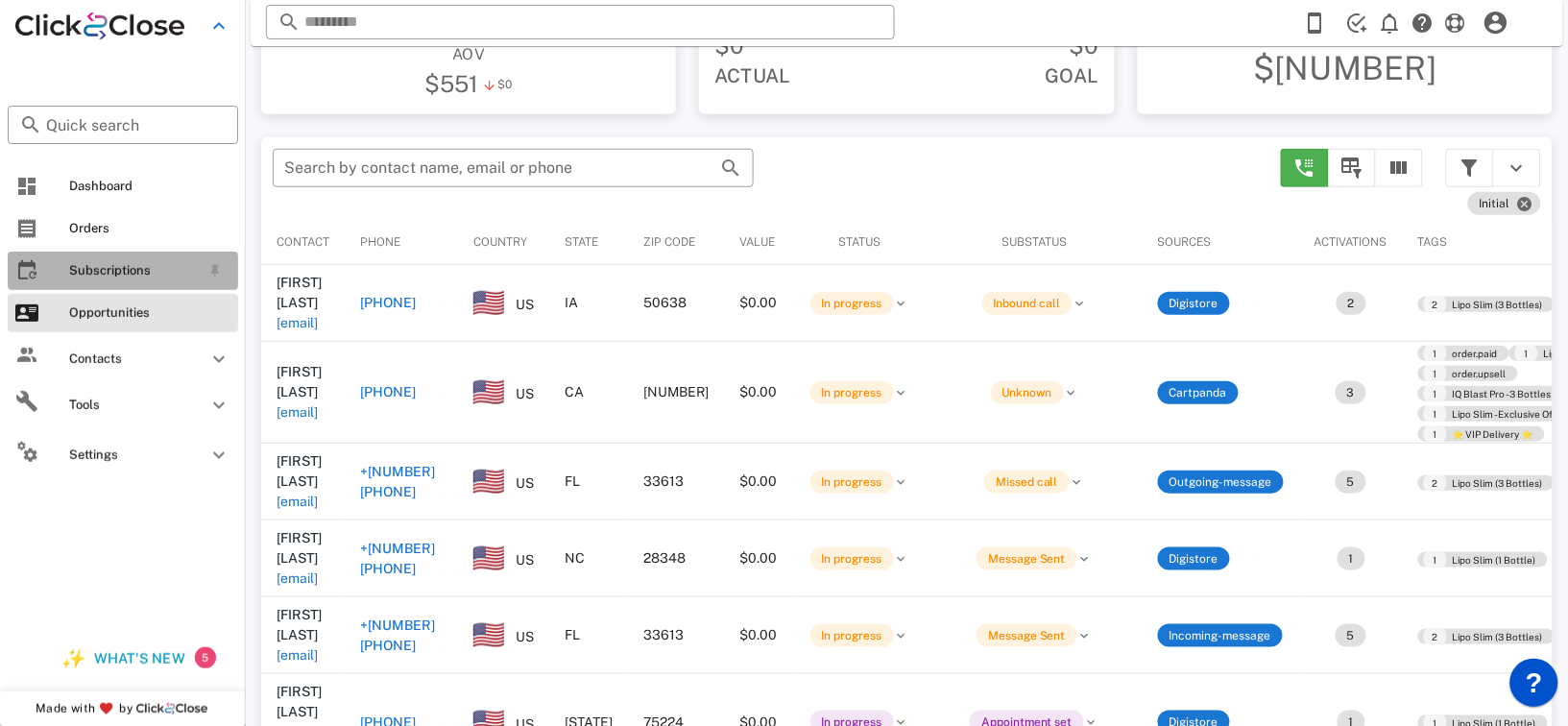 click on "Subscriptions" at bounding box center [123, 271] 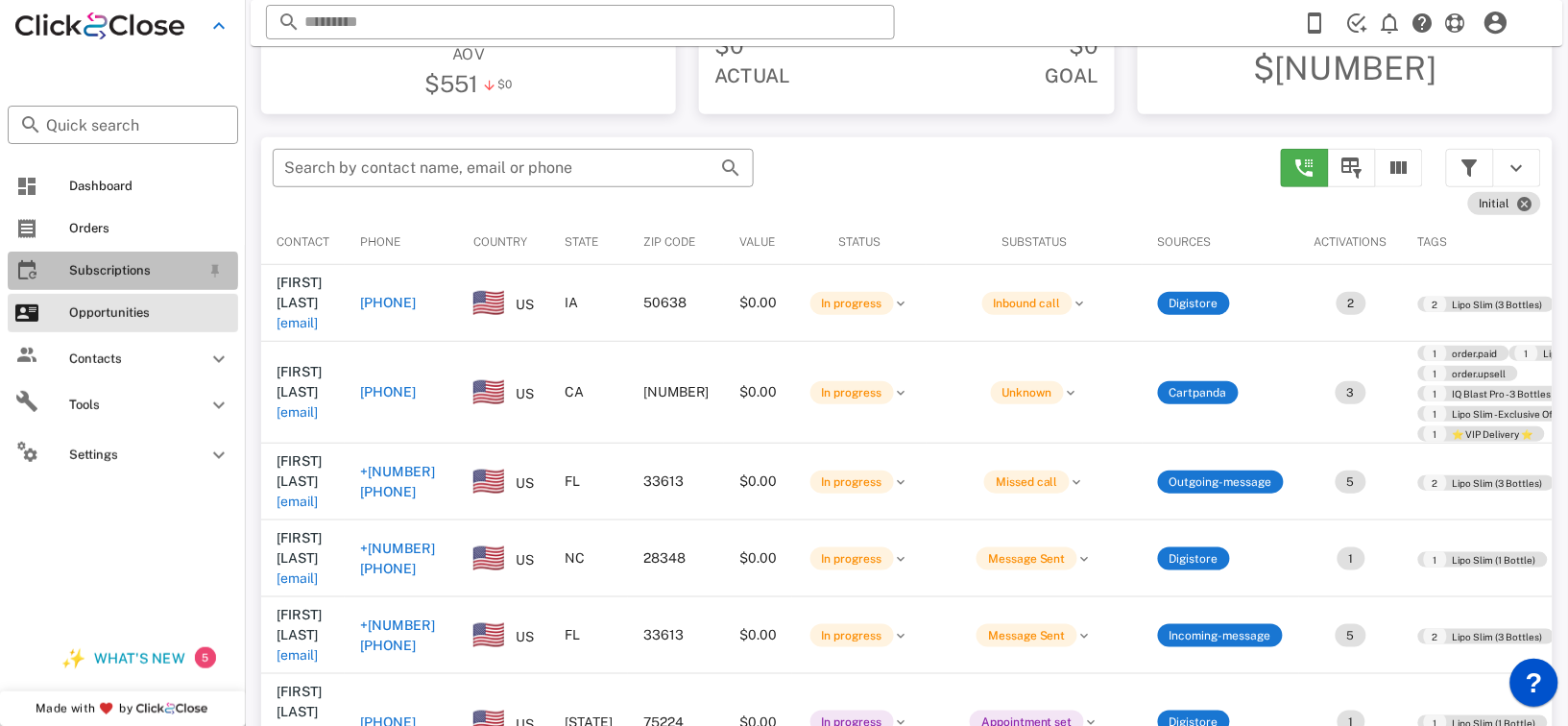 scroll, scrollTop: 0, scrollLeft: 0, axis: both 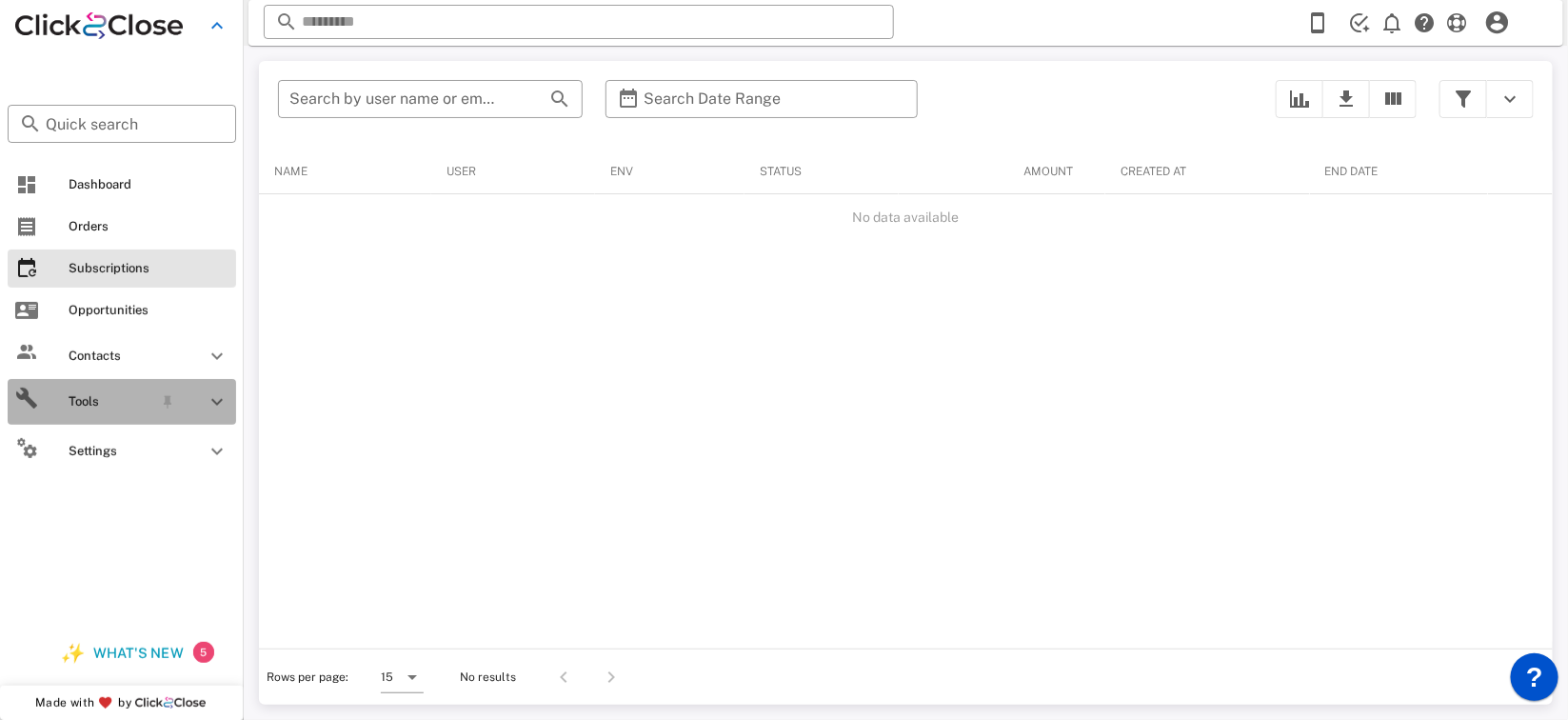 click on "Tools" at bounding box center (110, 402) 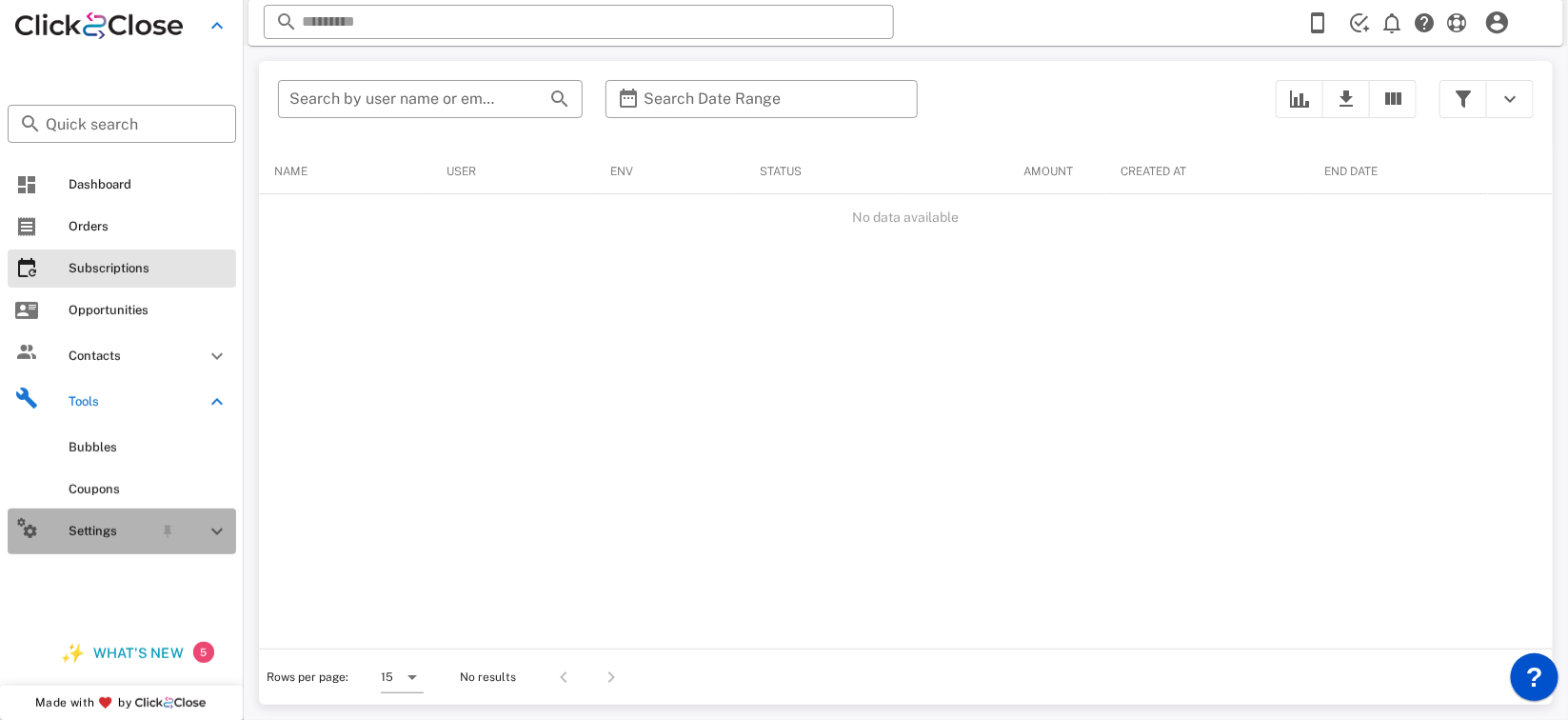 click at bounding box center (206, 531) 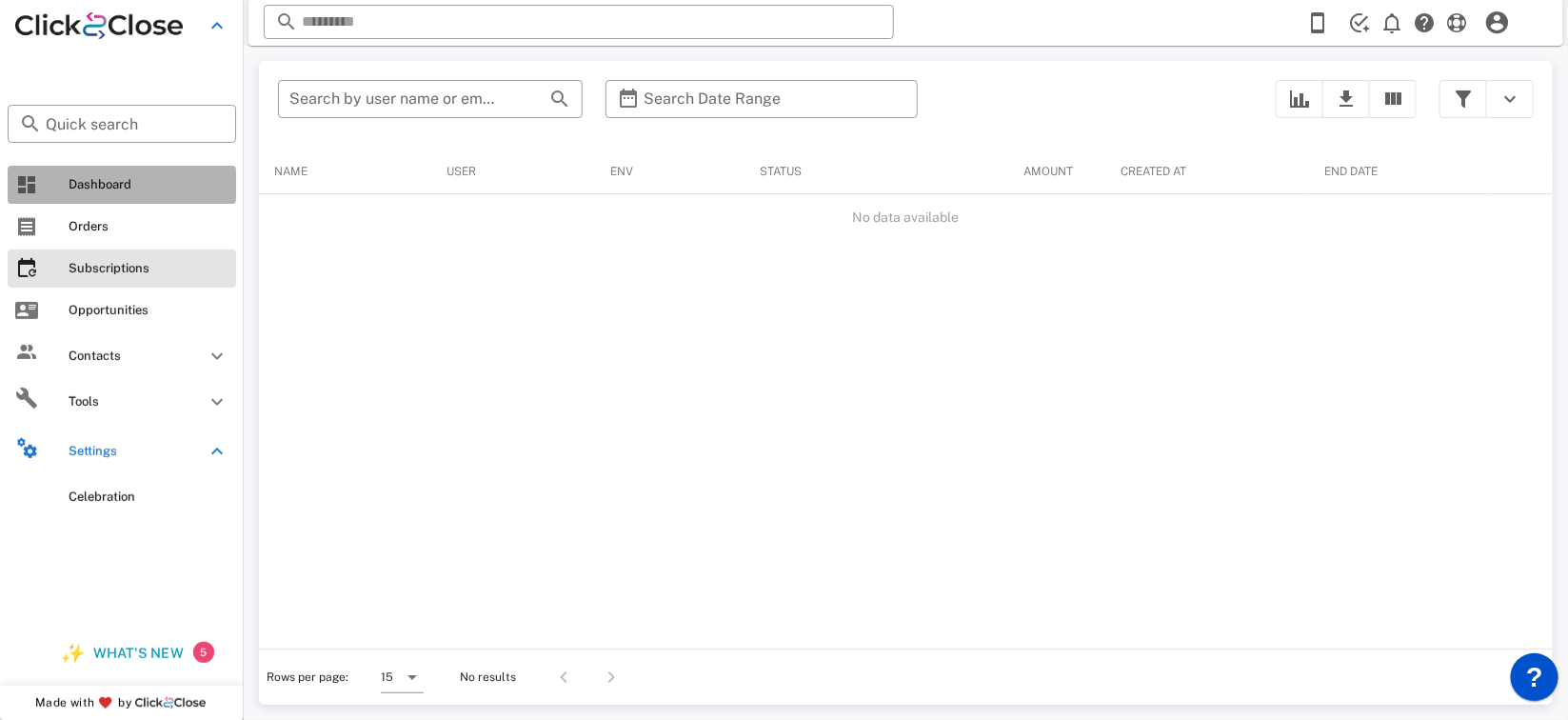 click on "Dashboard" at bounding box center [149, 185] 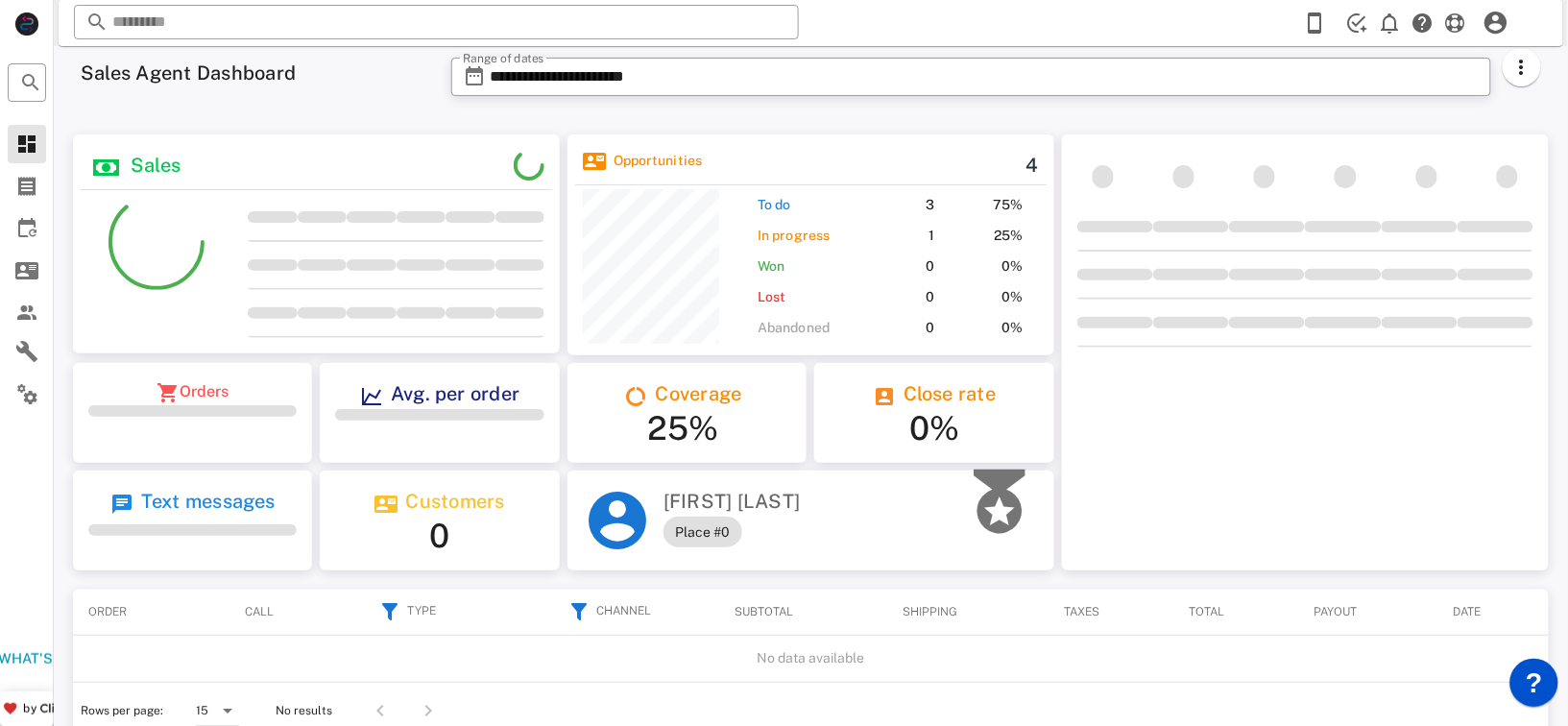 scroll, scrollTop: 960069, scrollLeft: 959708, axis: both 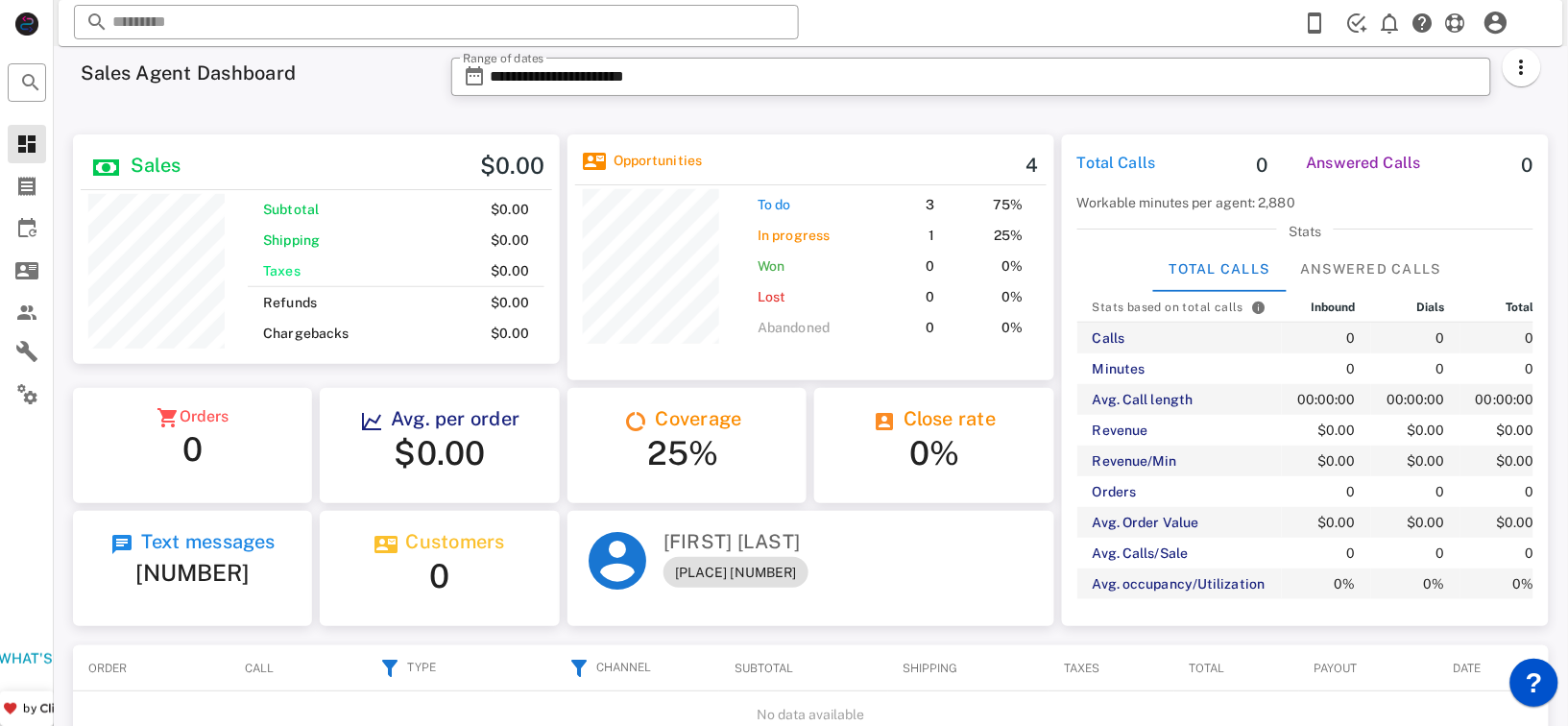 click on "**********" at bounding box center (810, 429) 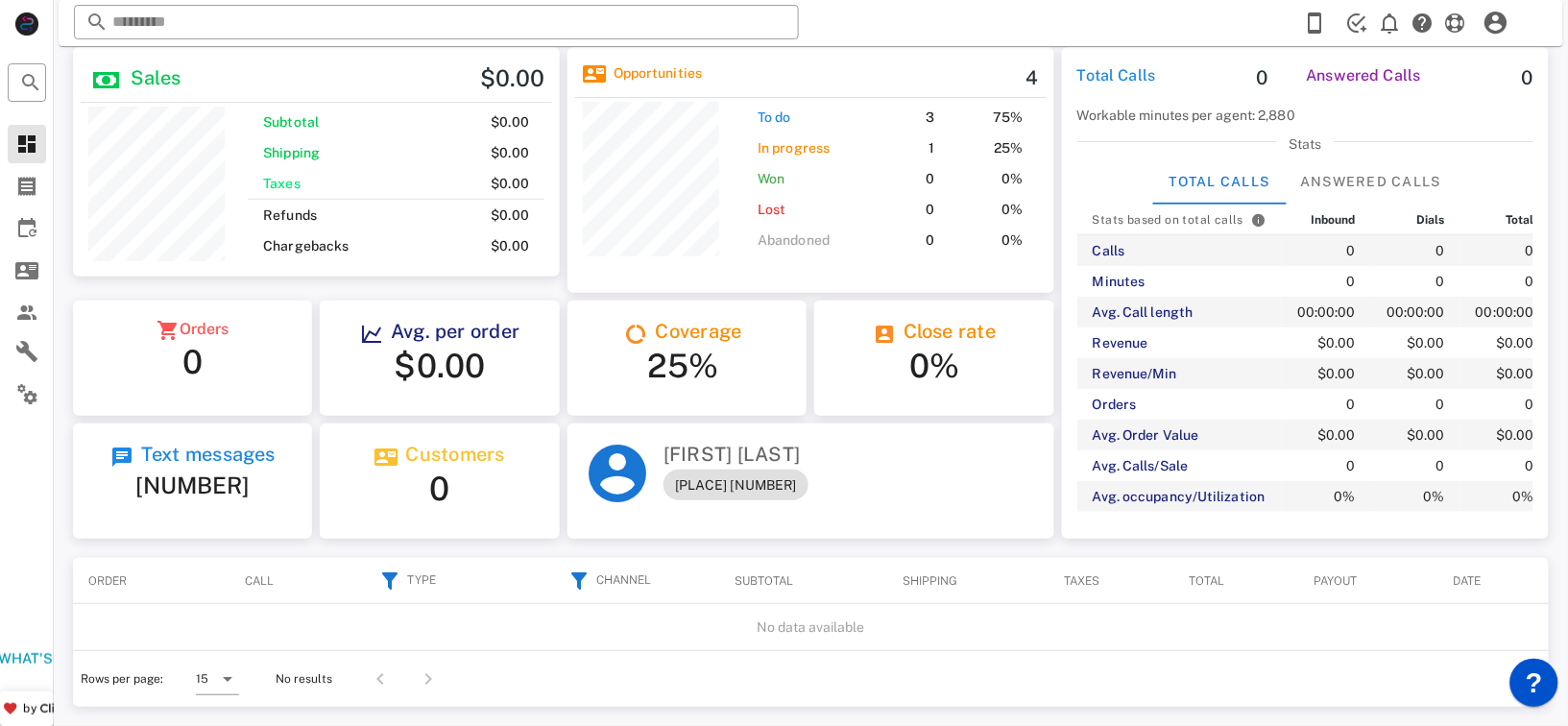 scroll, scrollTop: 0, scrollLeft: 0, axis: both 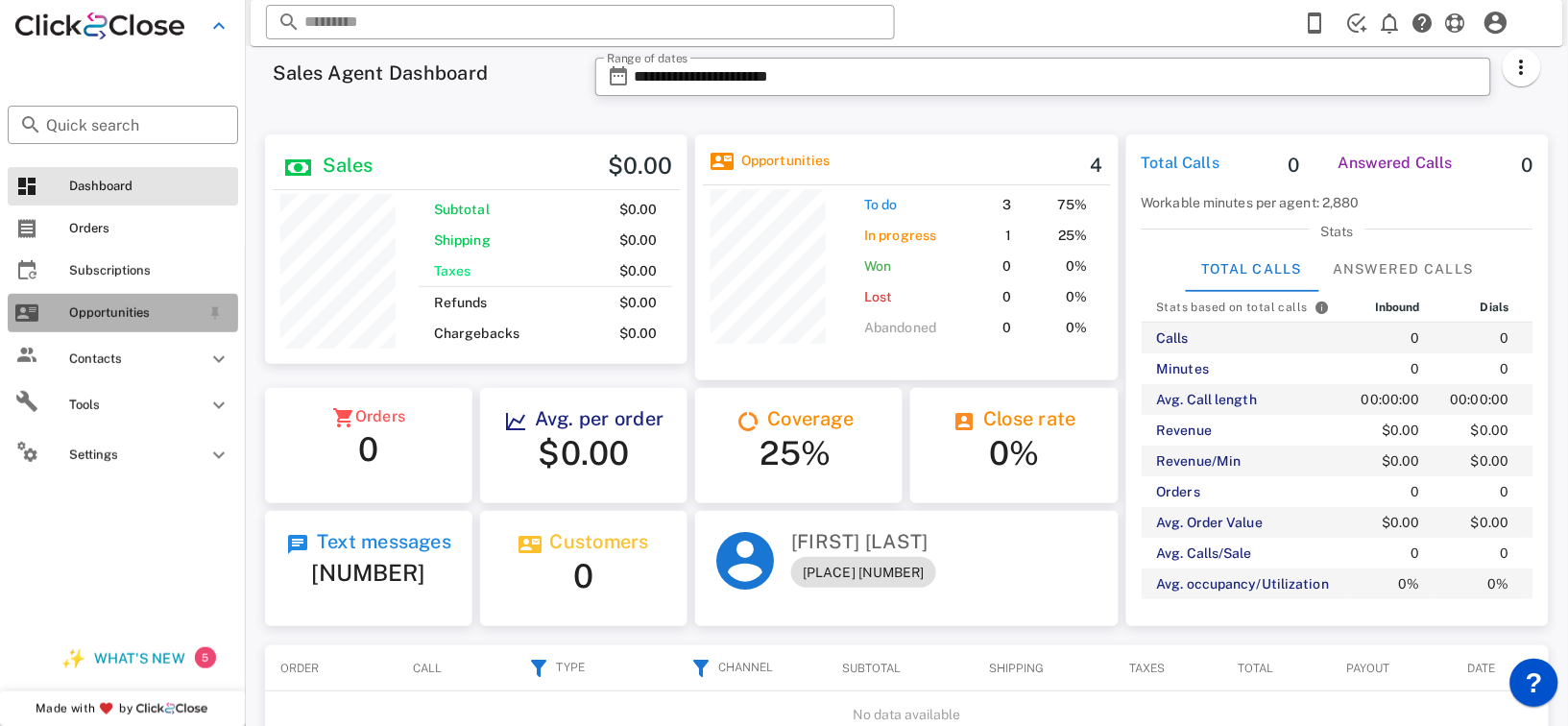 click on "Opportunities" at bounding box center [134, 313] 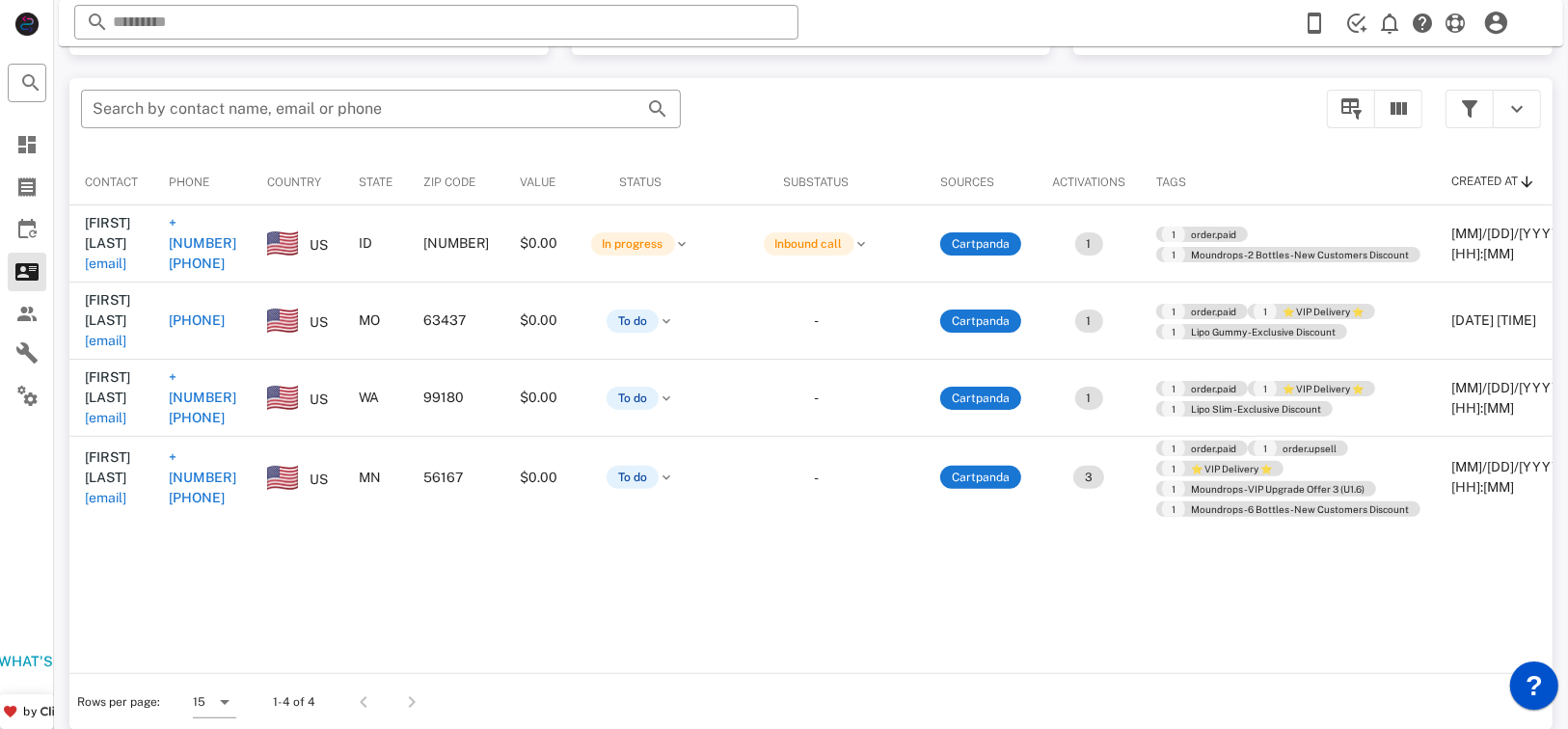 scroll, scrollTop: 364, scrollLeft: 0, axis: vertical 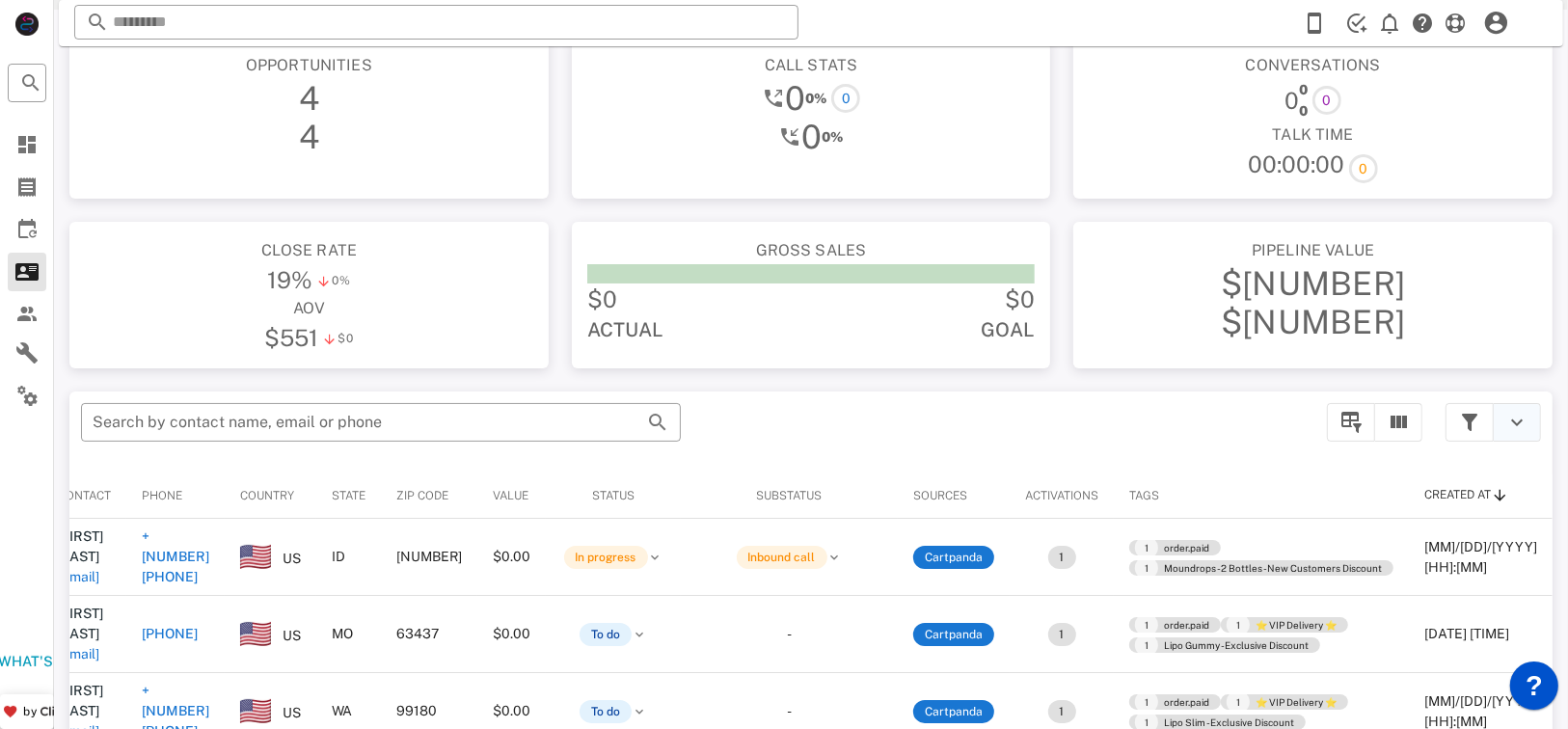click at bounding box center [1517, 422] 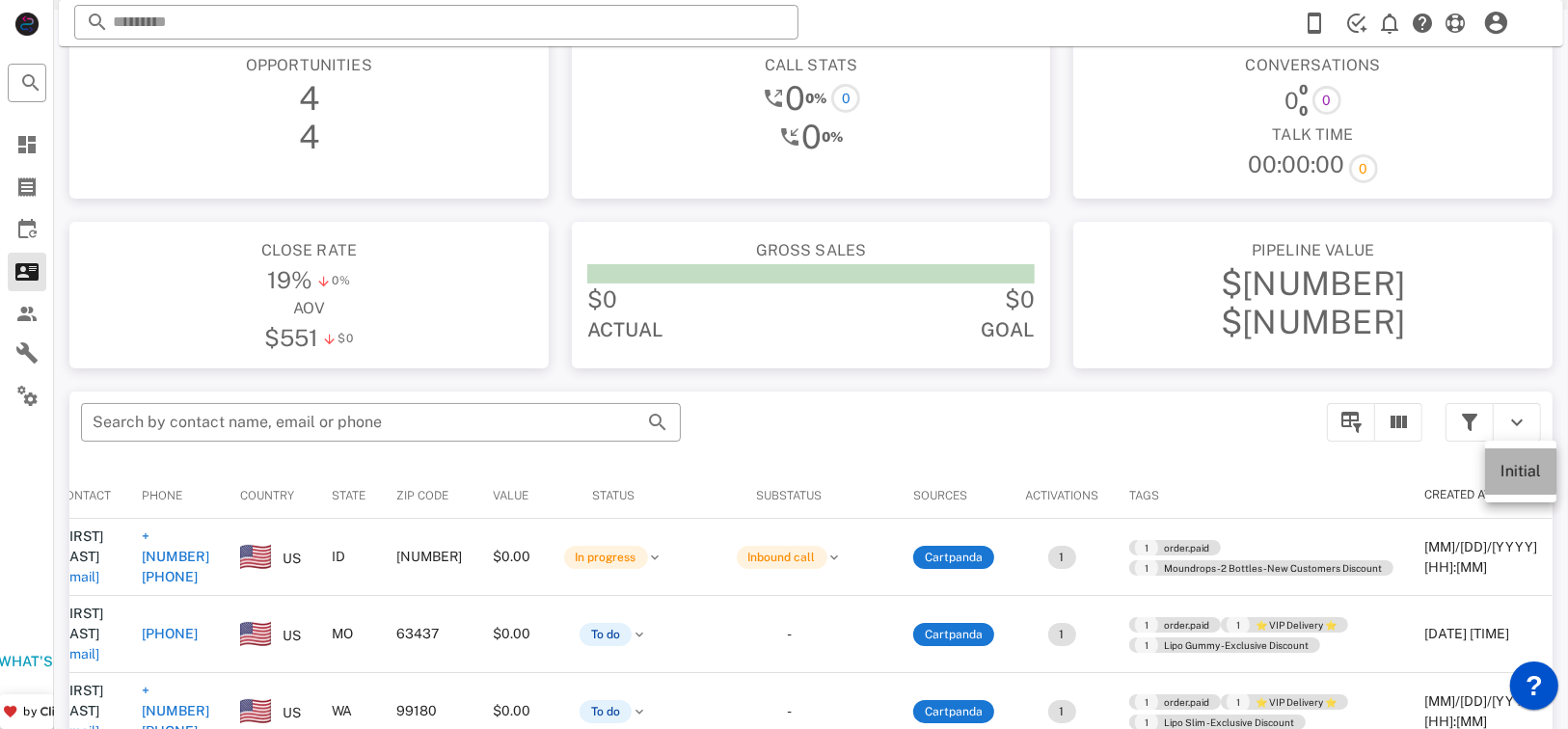 click on "Initial" at bounding box center (1521, 472) 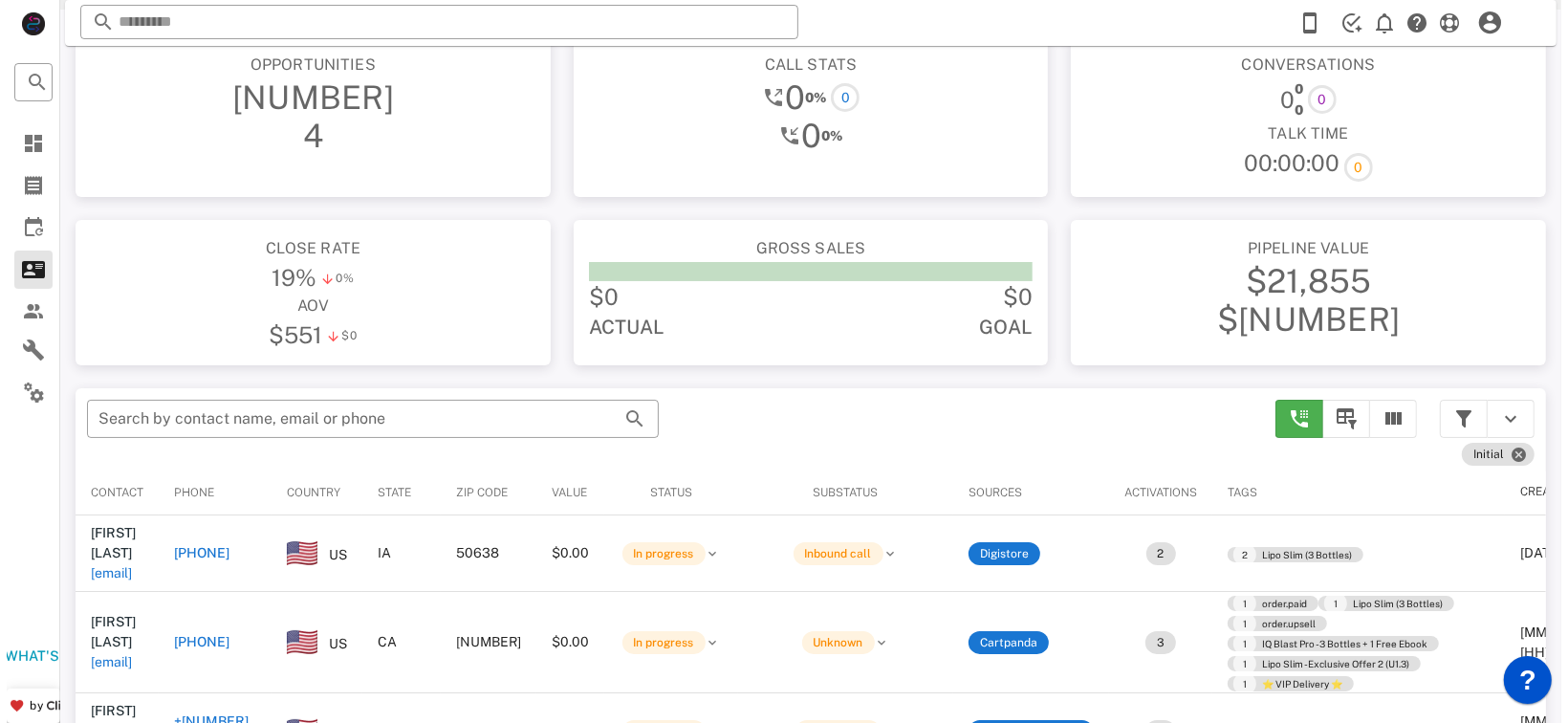 scroll, scrollTop: 0, scrollLeft: 0, axis: both 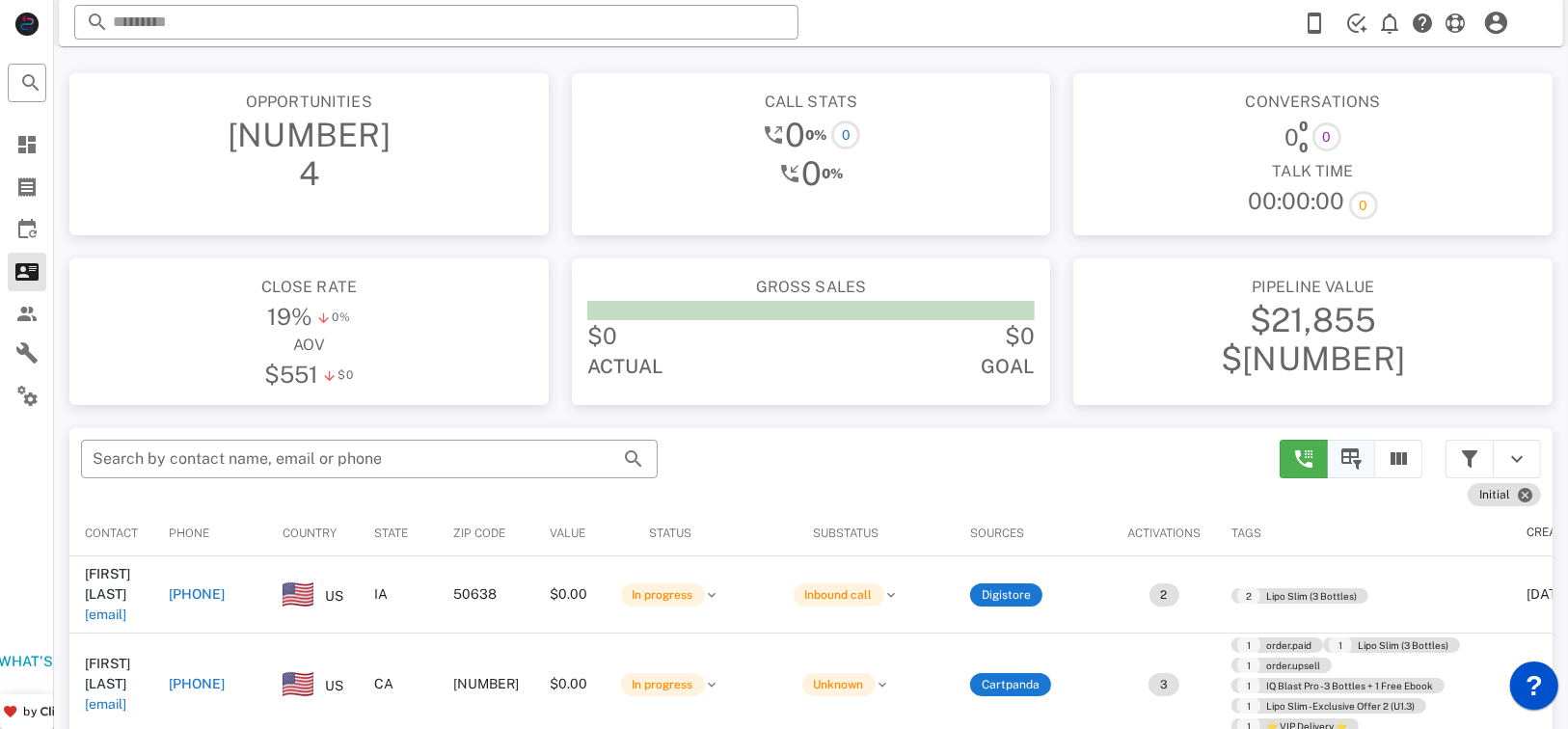 click at bounding box center [1351, 459] 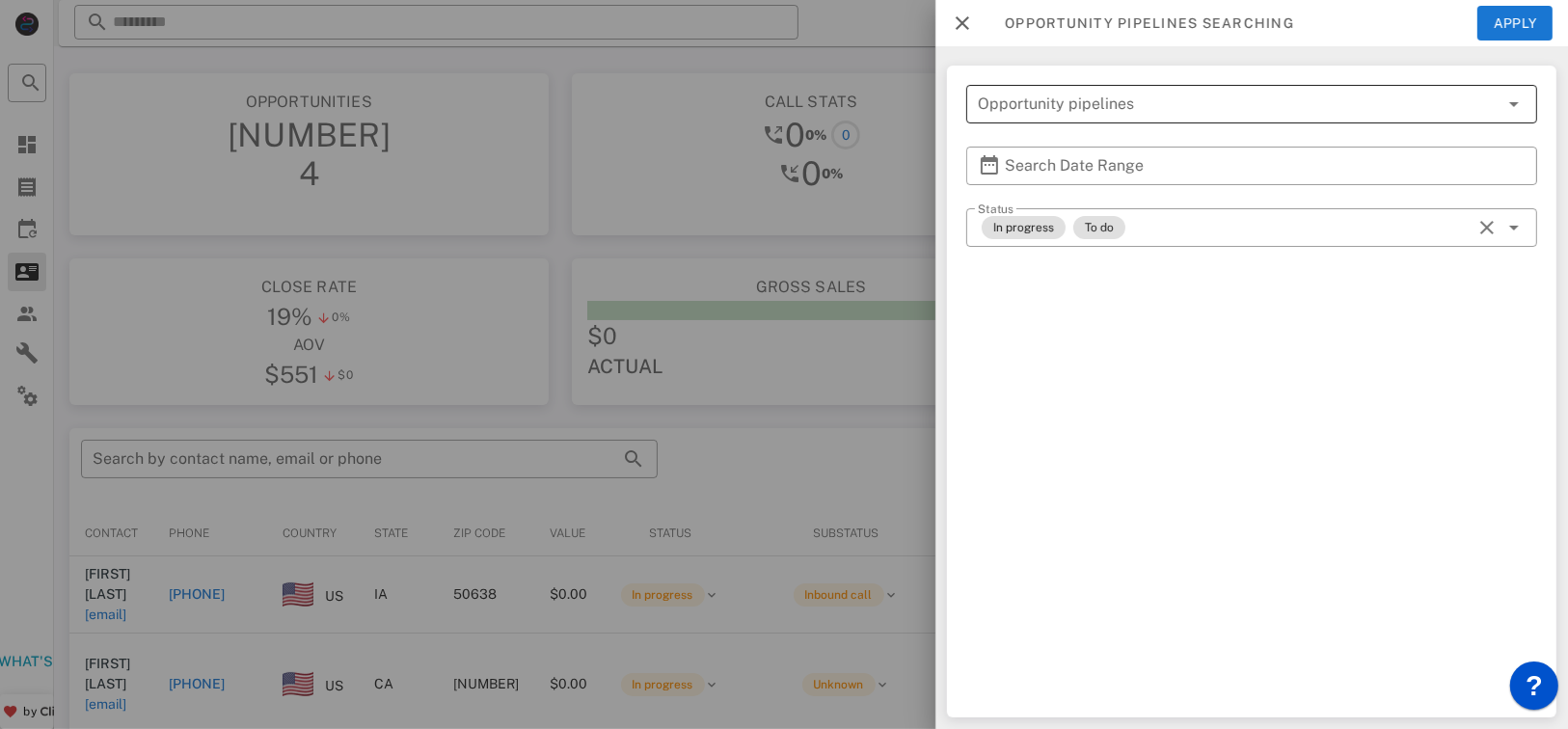 click at bounding box center (1514, 104) 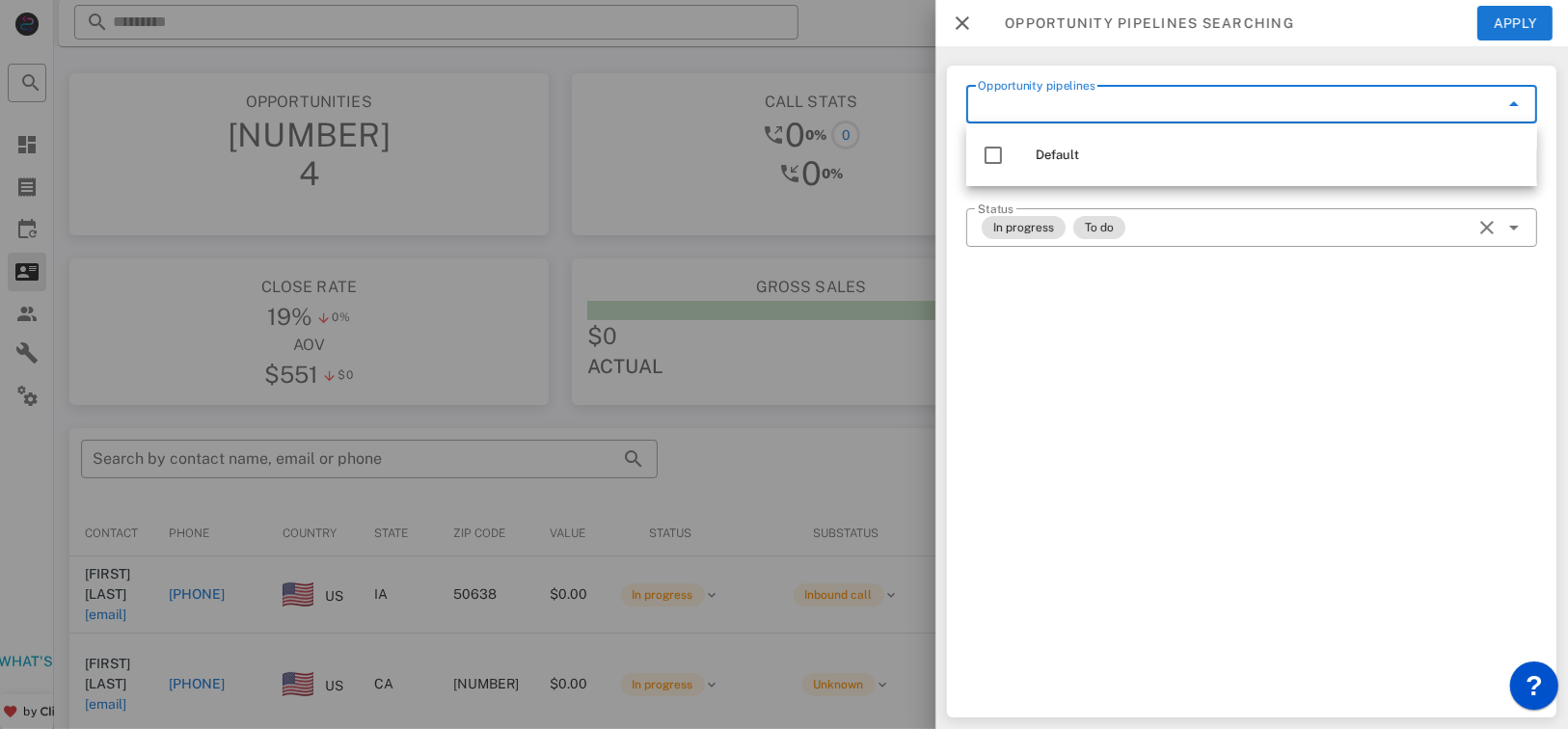 click on "​ Opportunity pipelines ​ Search Date Range ​ Status In progress To do" at bounding box center [1252, 392] 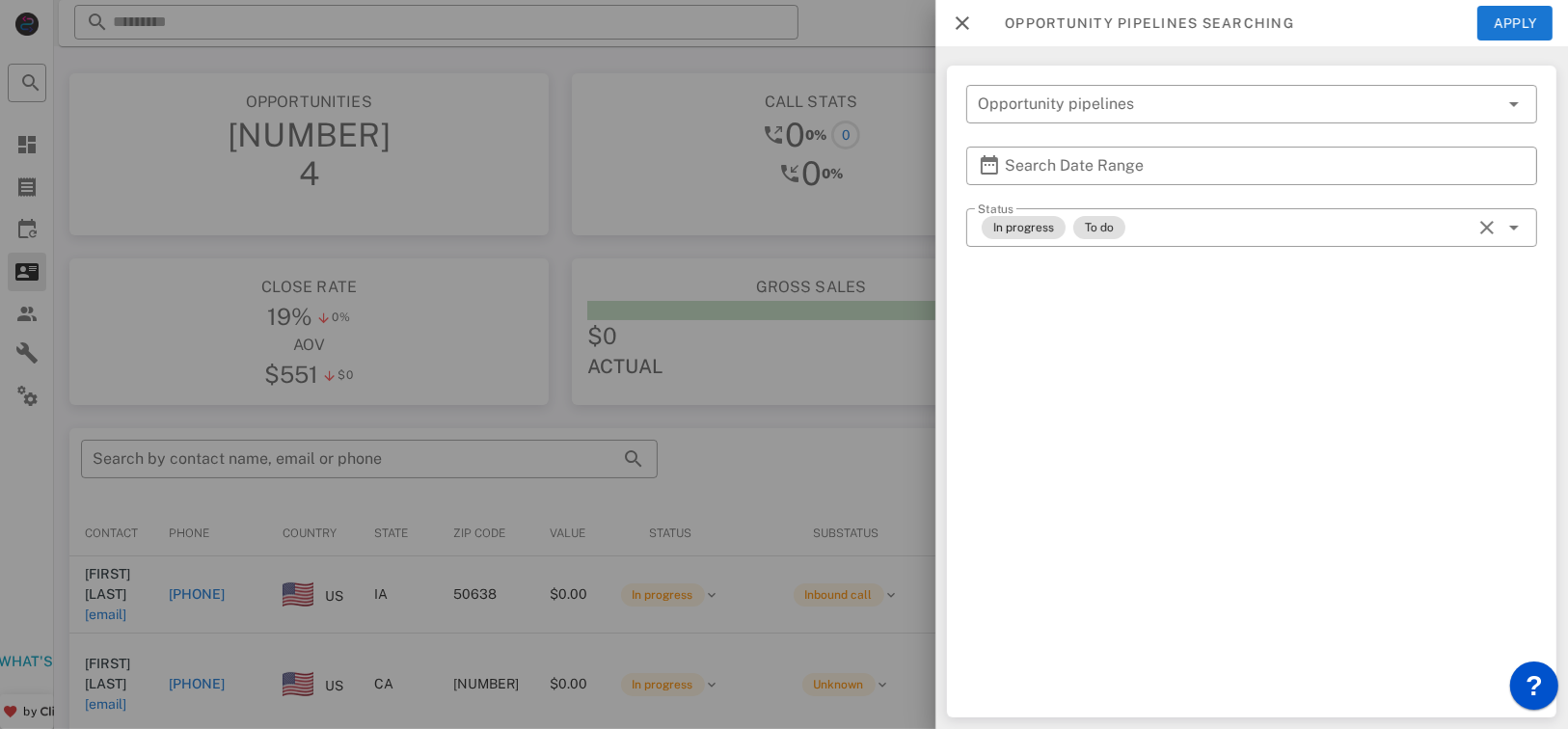 click at bounding box center [962, 23] 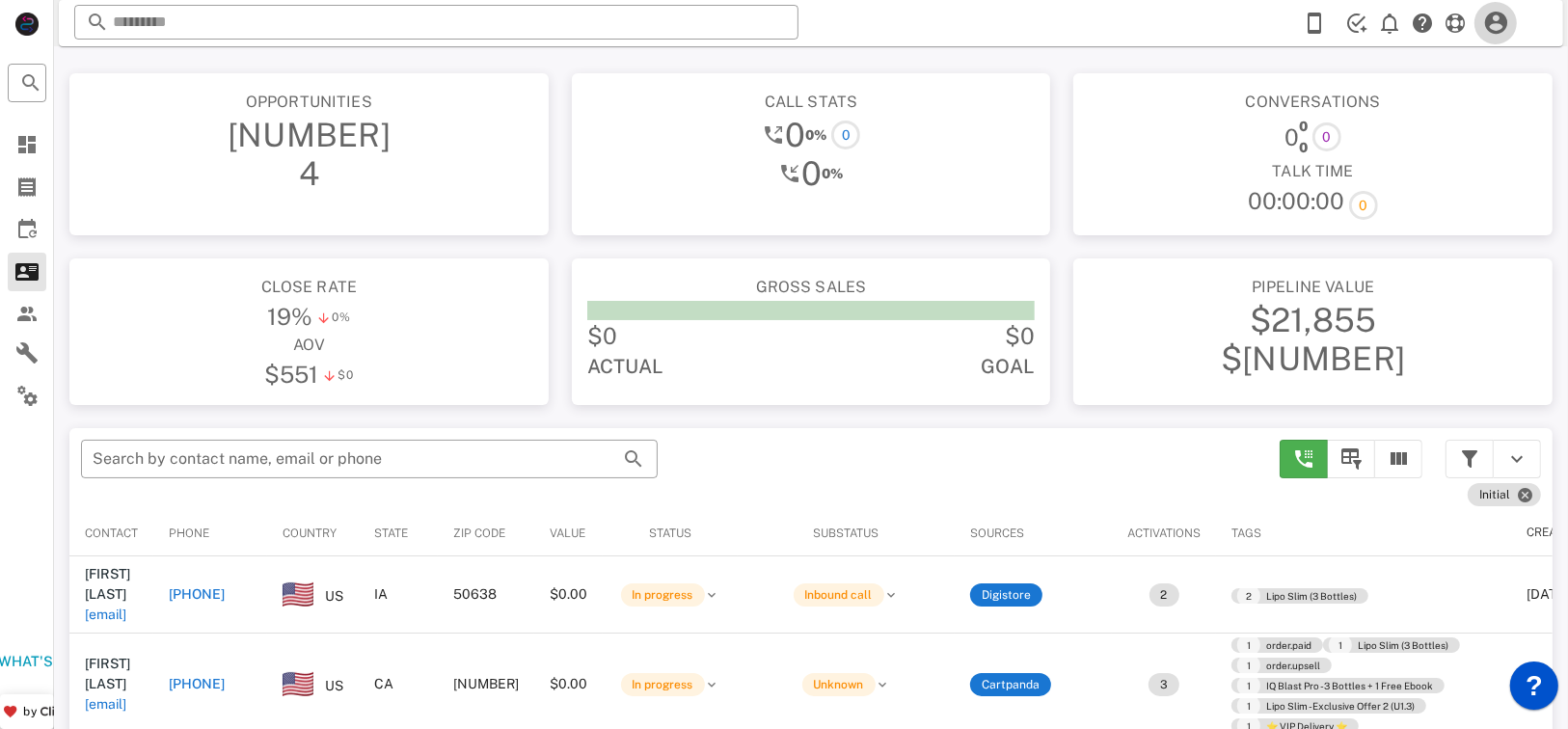 click at bounding box center (1496, 23) 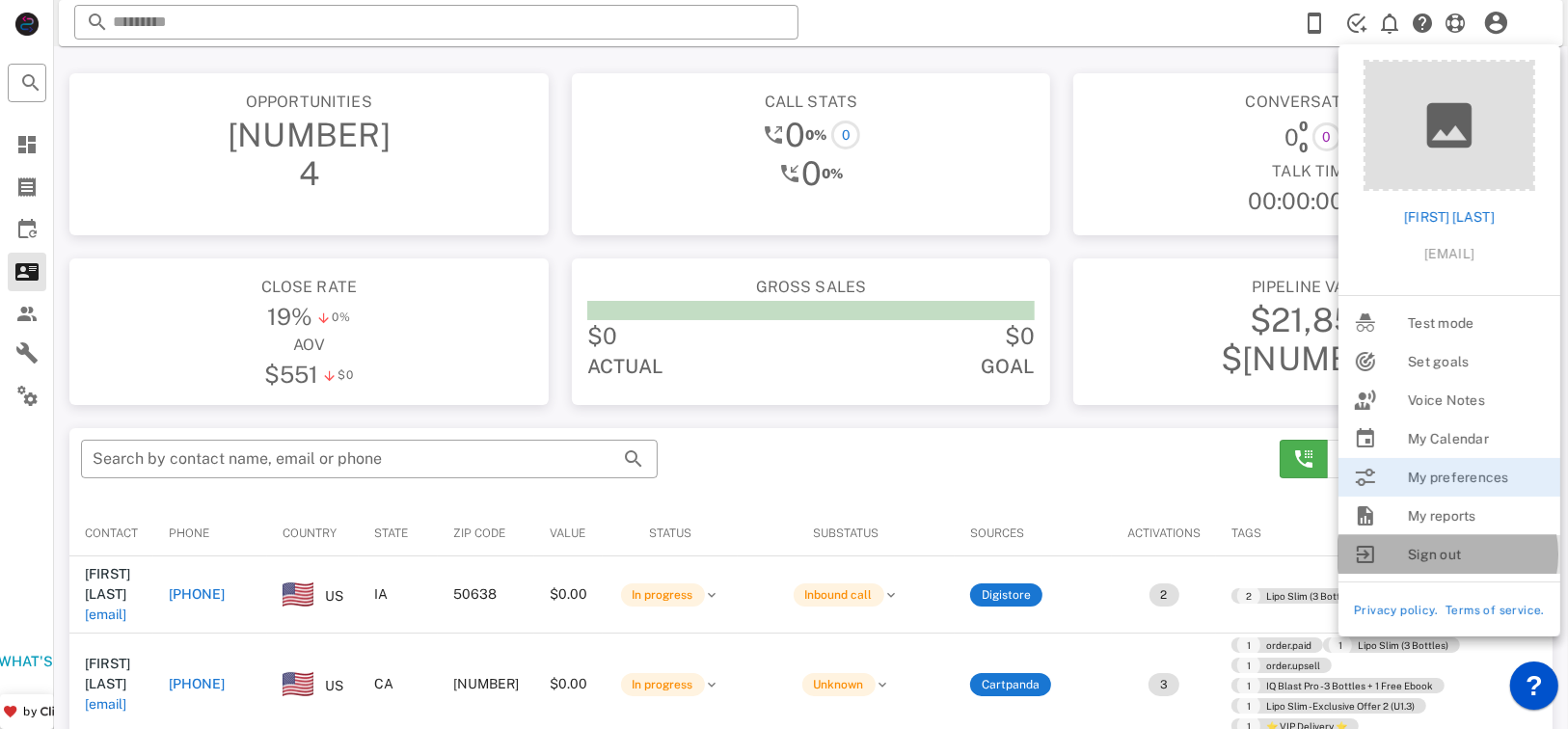 click on "Sign out" at bounding box center (1476, 554) 